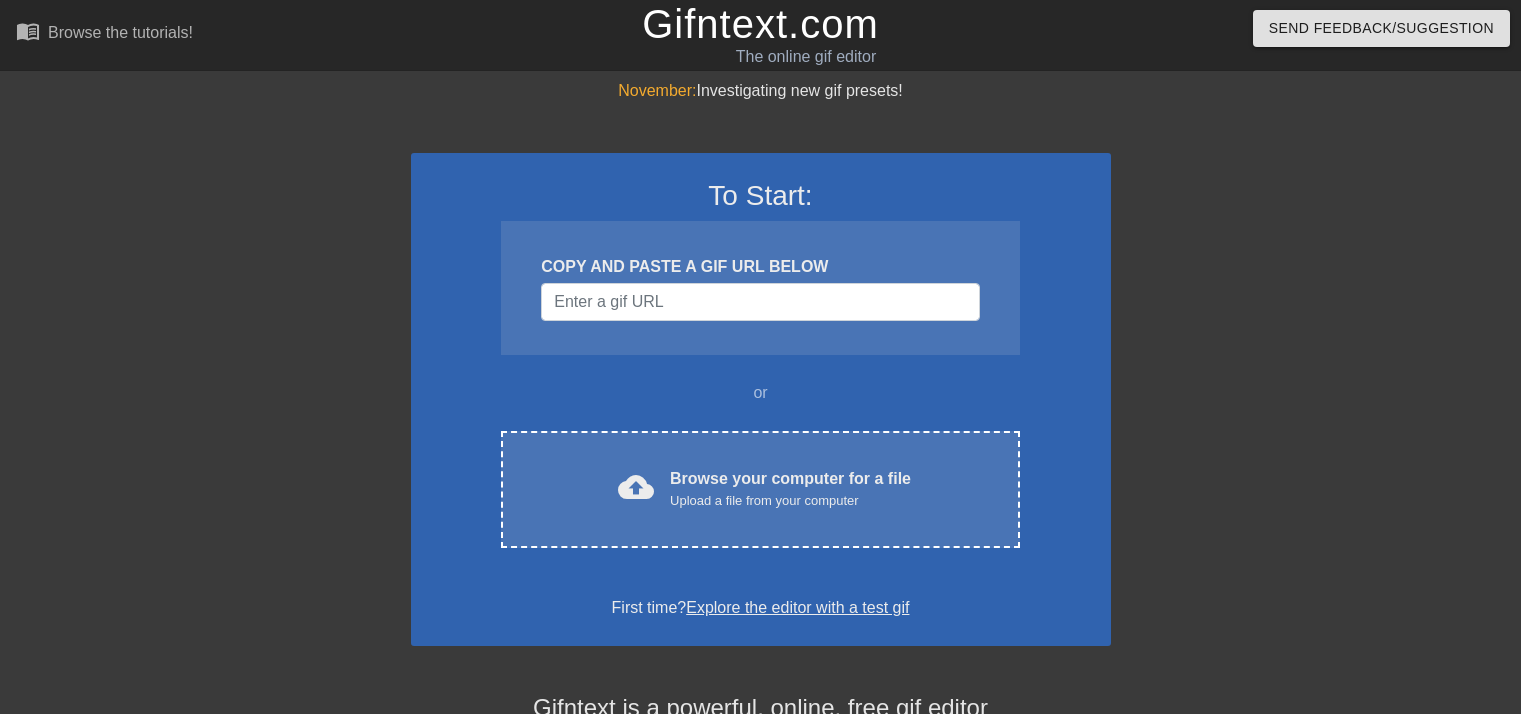 scroll, scrollTop: 0, scrollLeft: 0, axis: both 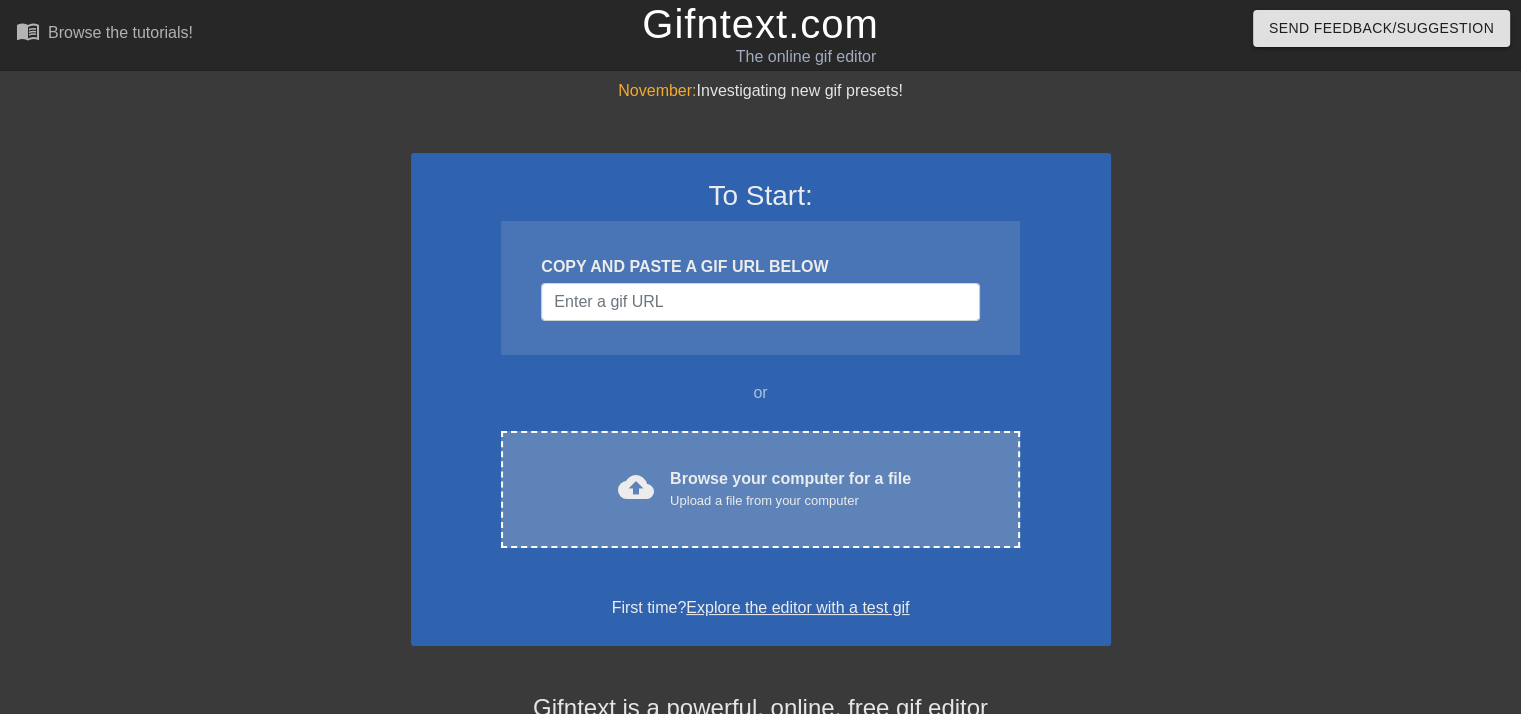 click on "cloud_upload Browse your computer for a file Upload a file from your computer Choose files" at bounding box center [760, 489] 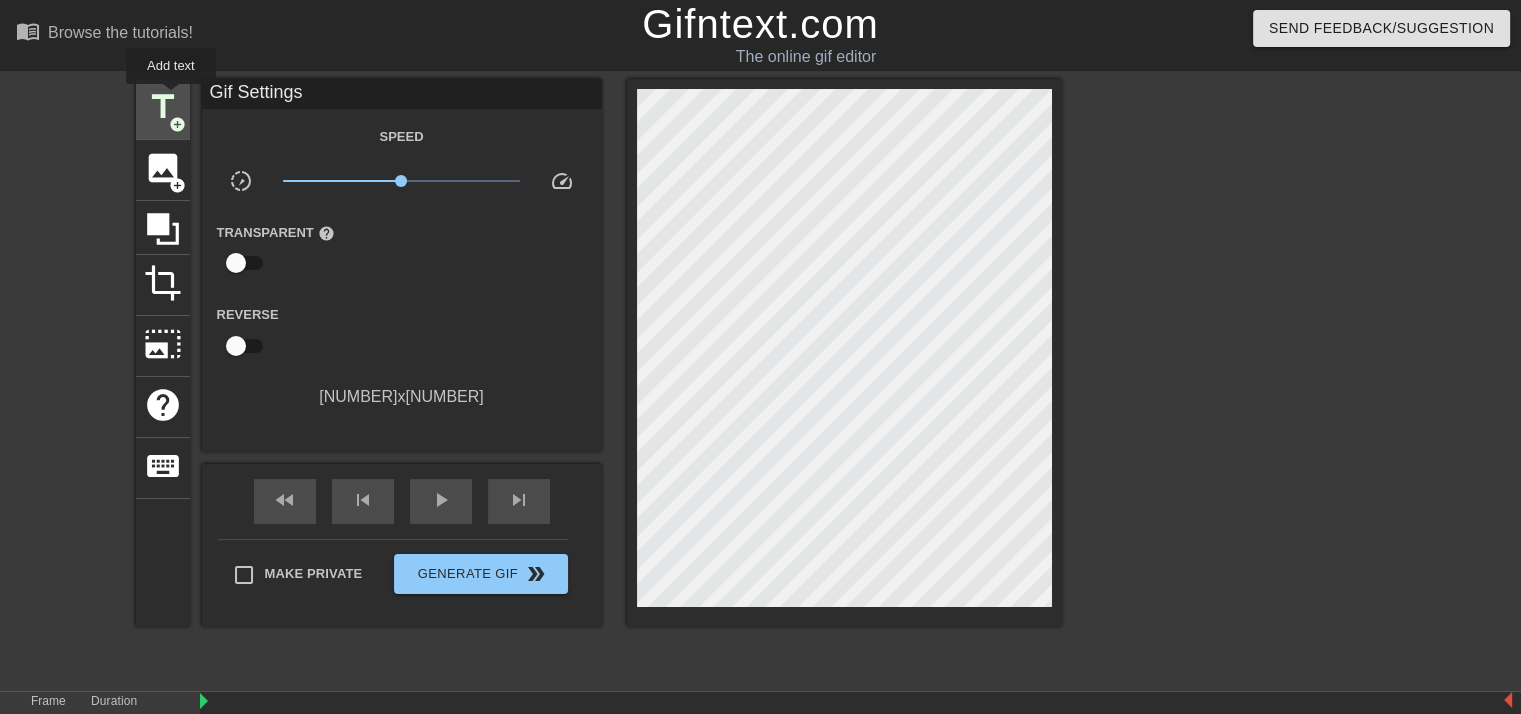 click on "title" at bounding box center [163, 107] 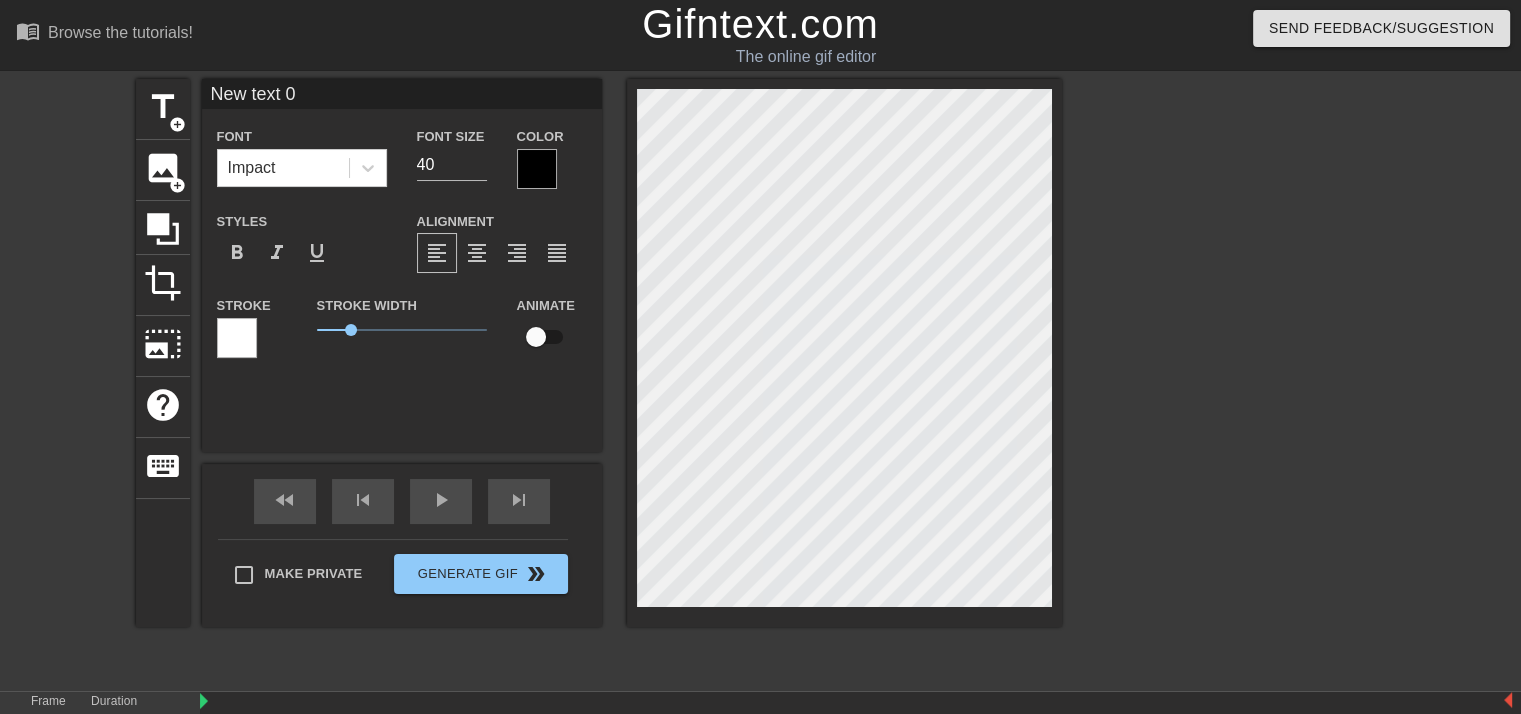 click on "New text 0" at bounding box center [402, 94] 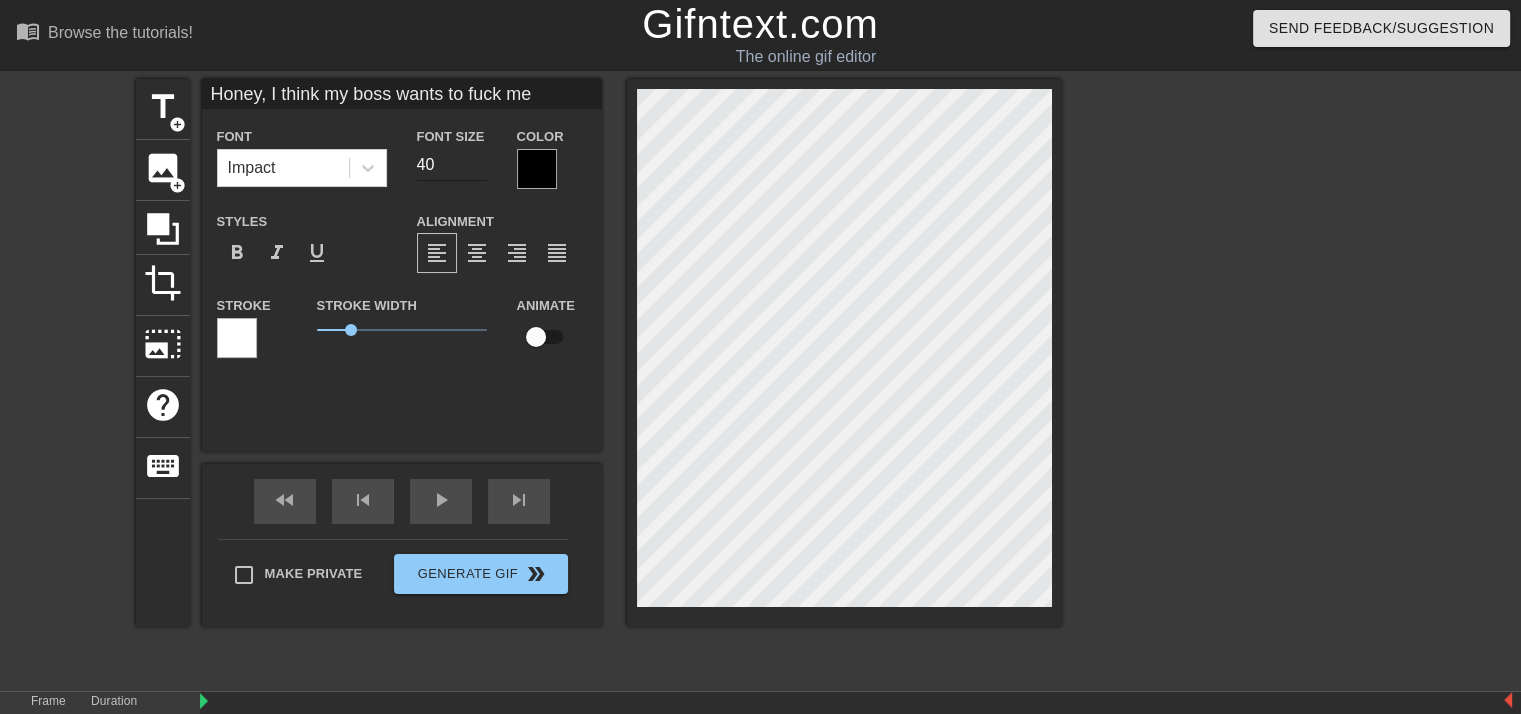 type on "Honey, I think my boss wants to fuck me" 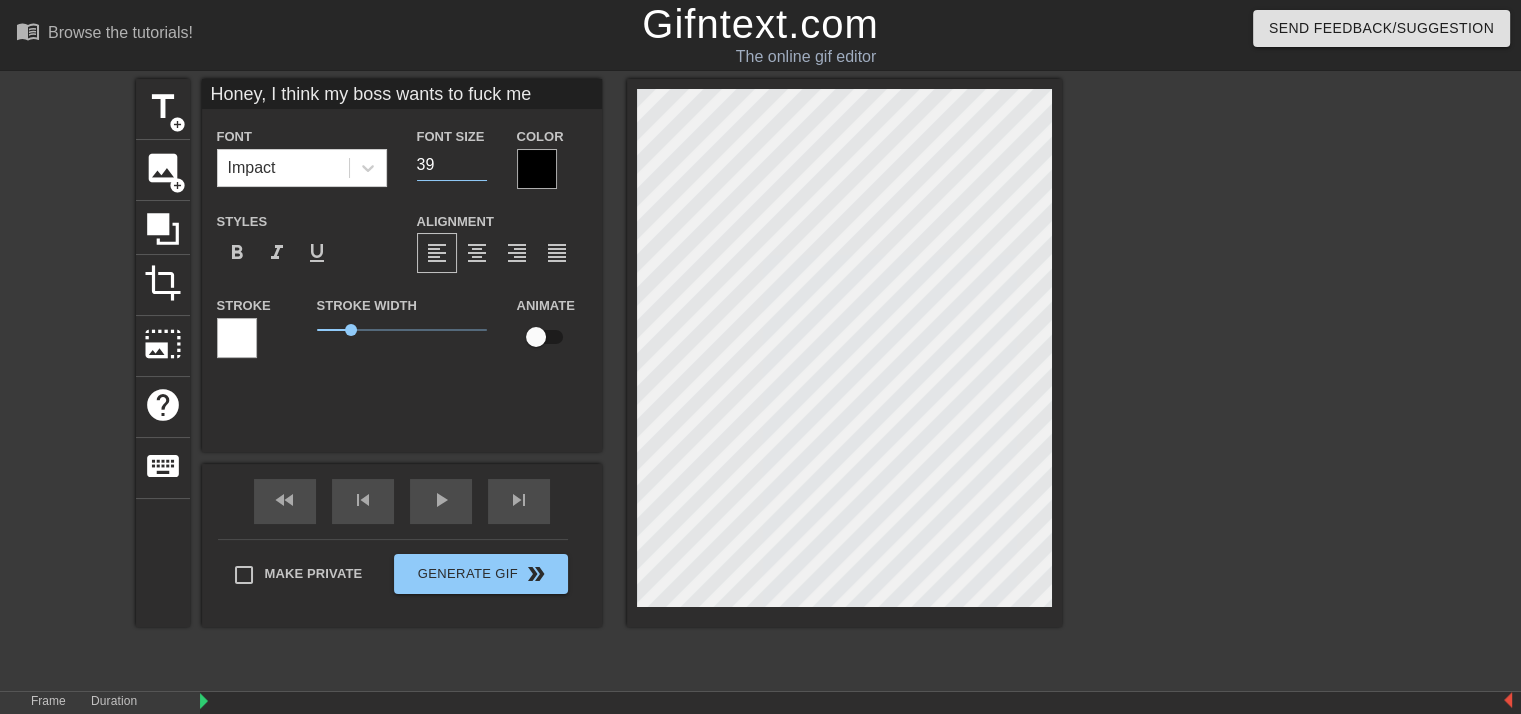 click on "39" at bounding box center [452, 165] 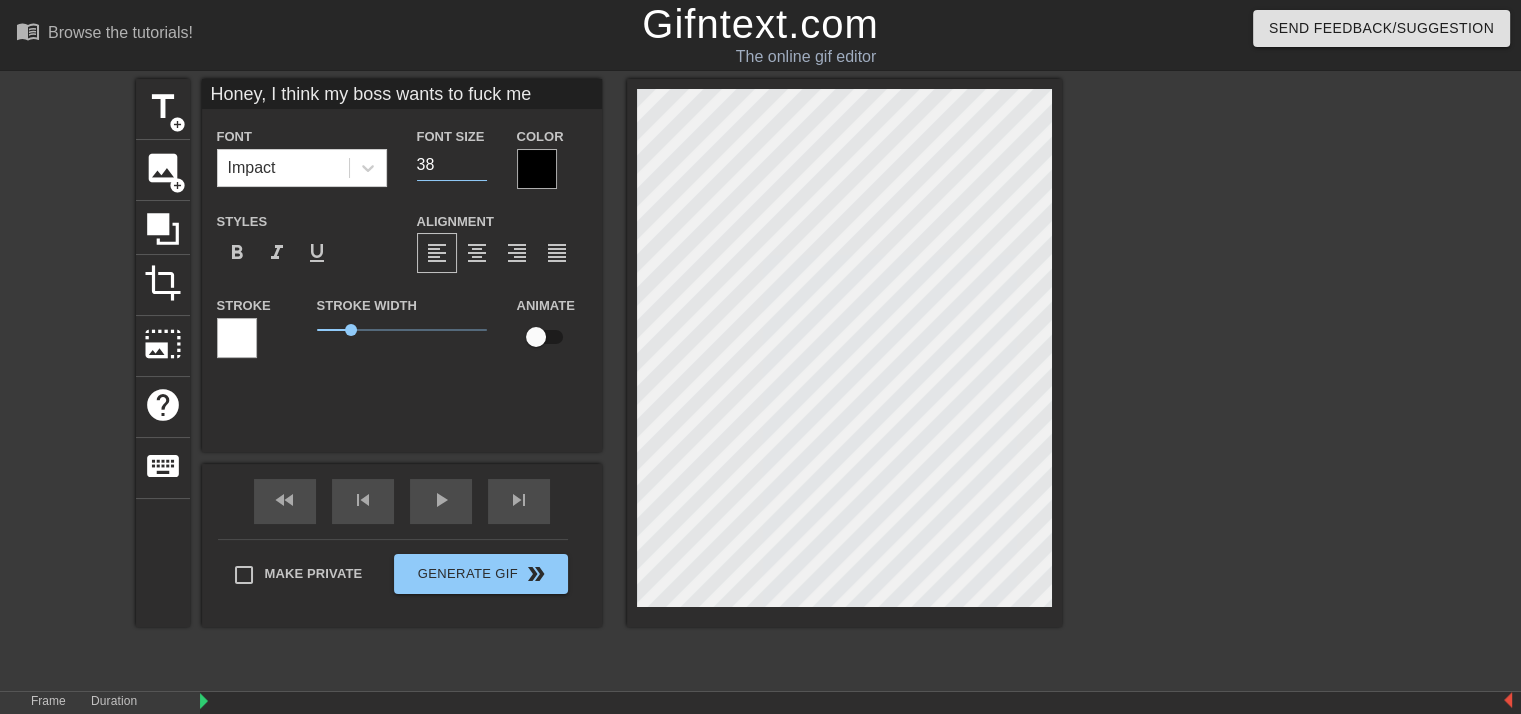click on "38" at bounding box center (452, 165) 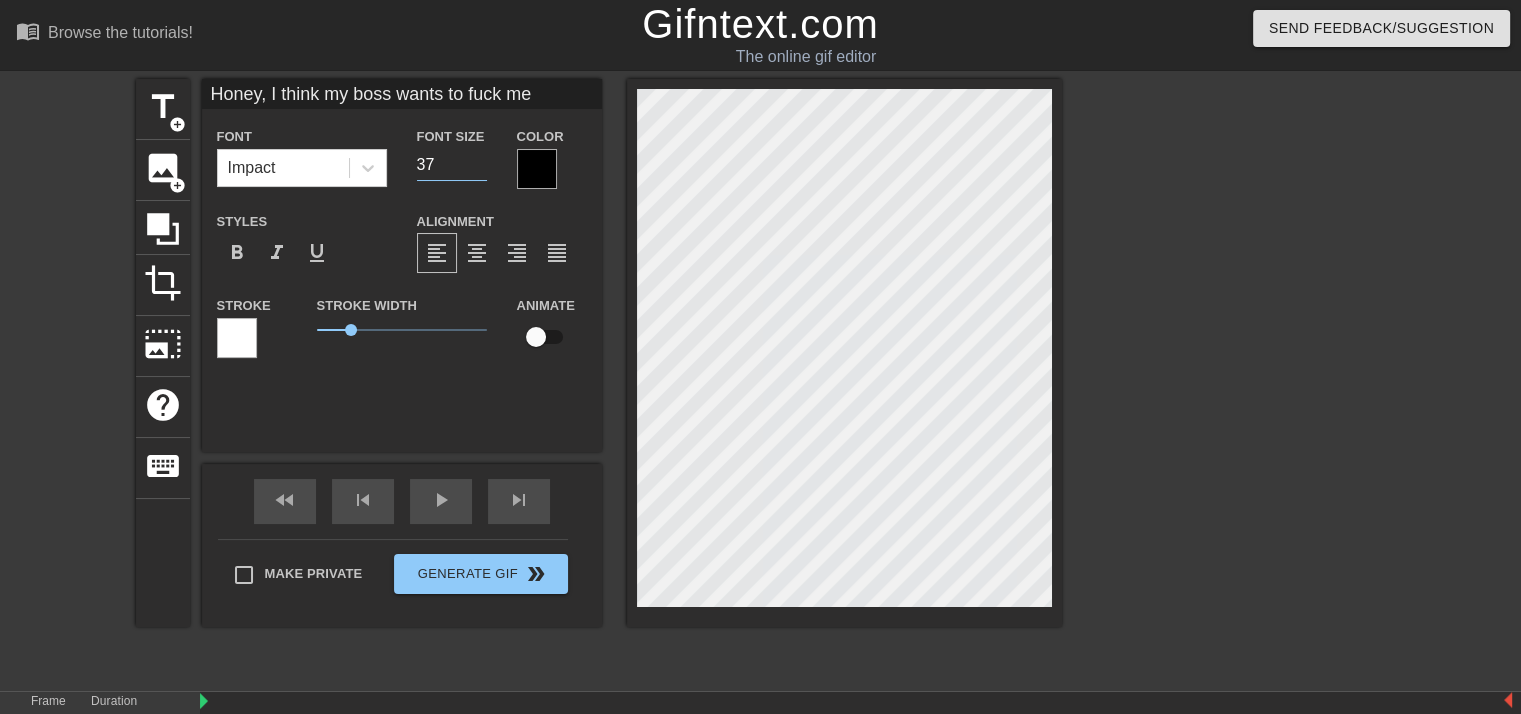 click on "37" at bounding box center [452, 165] 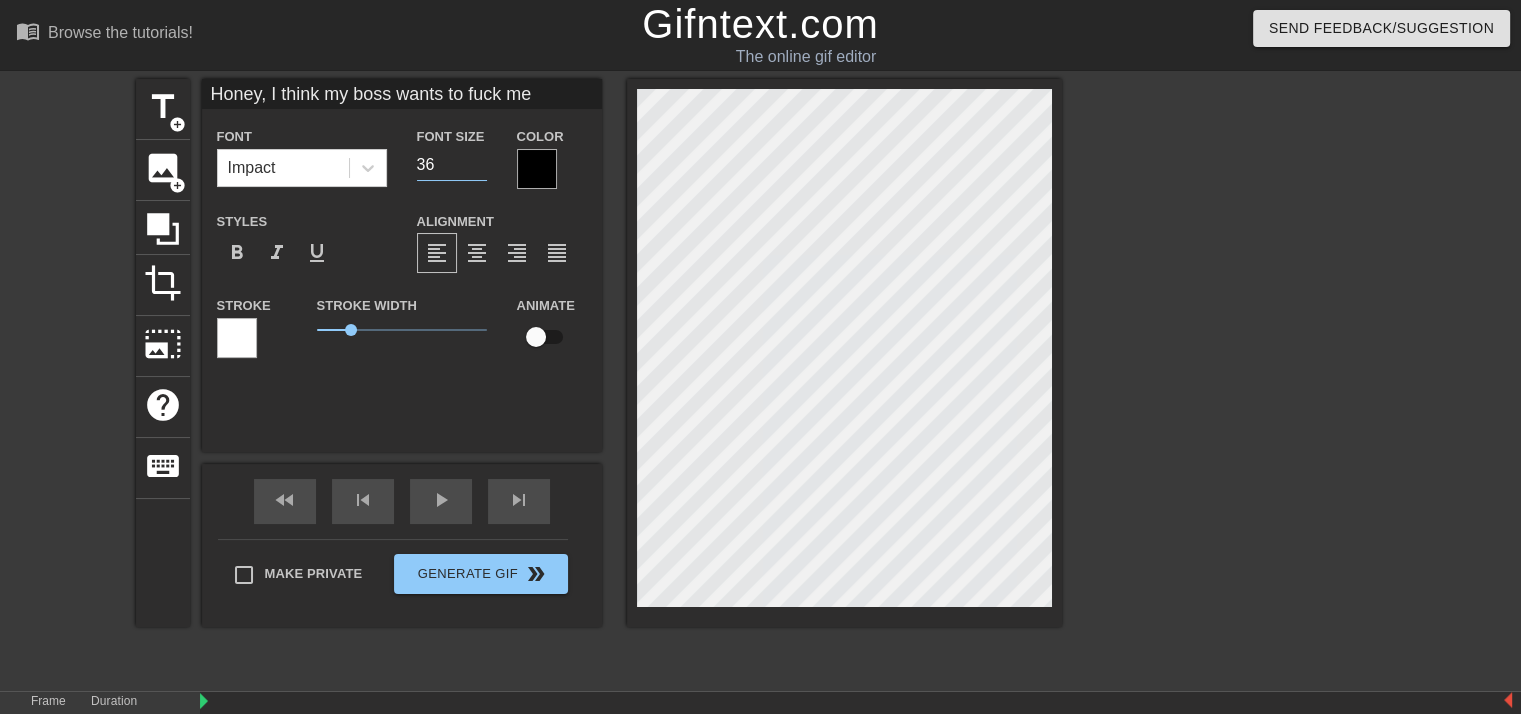 click on "36" at bounding box center (452, 165) 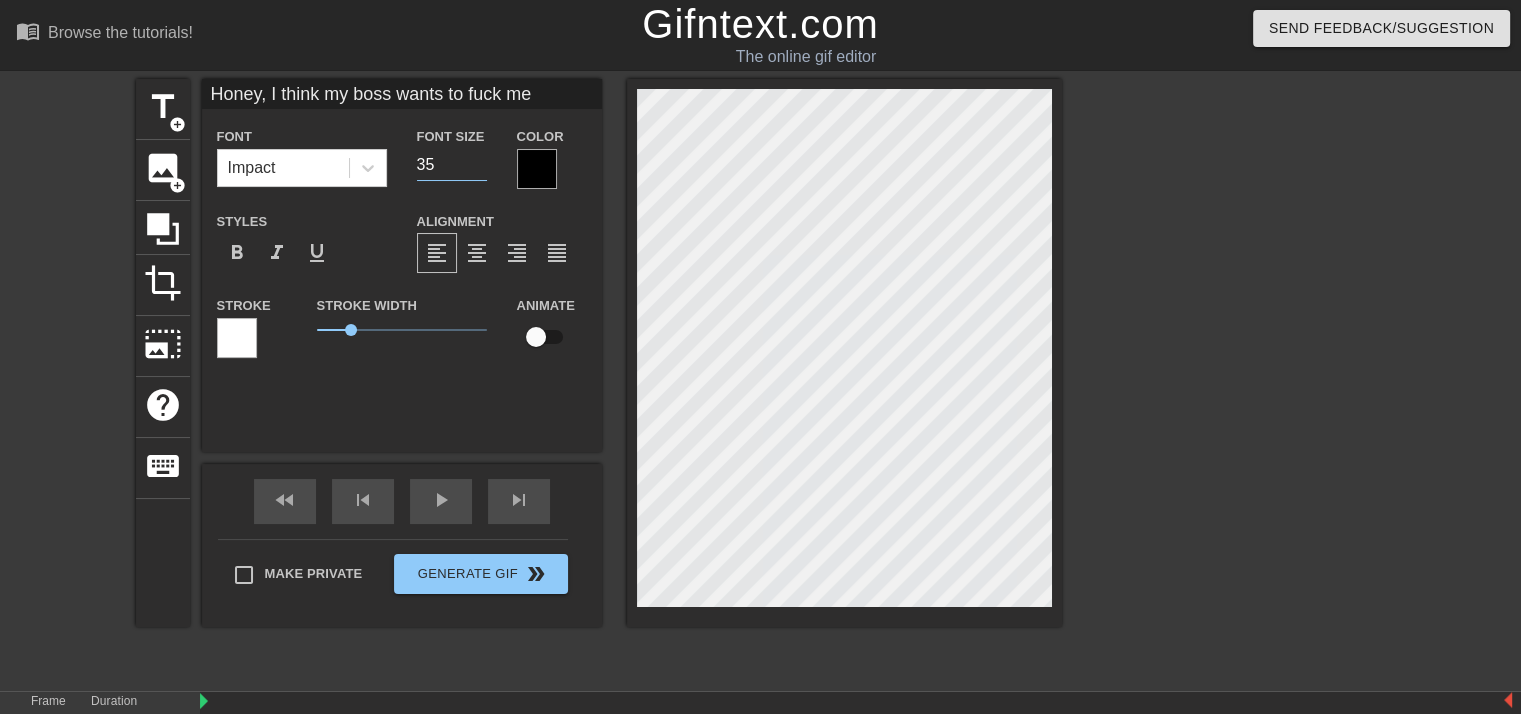 click on "35" at bounding box center (452, 165) 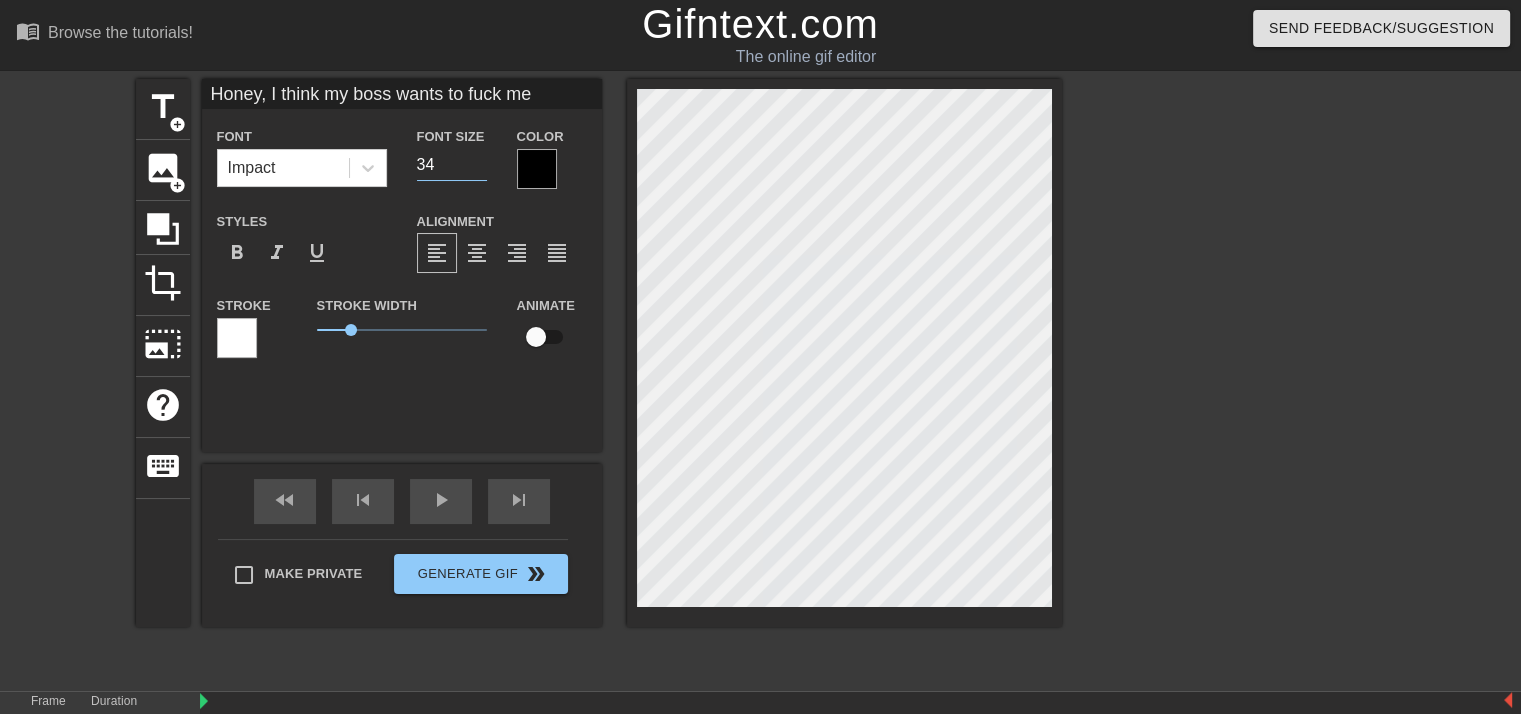 click on "34" at bounding box center [452, 165] 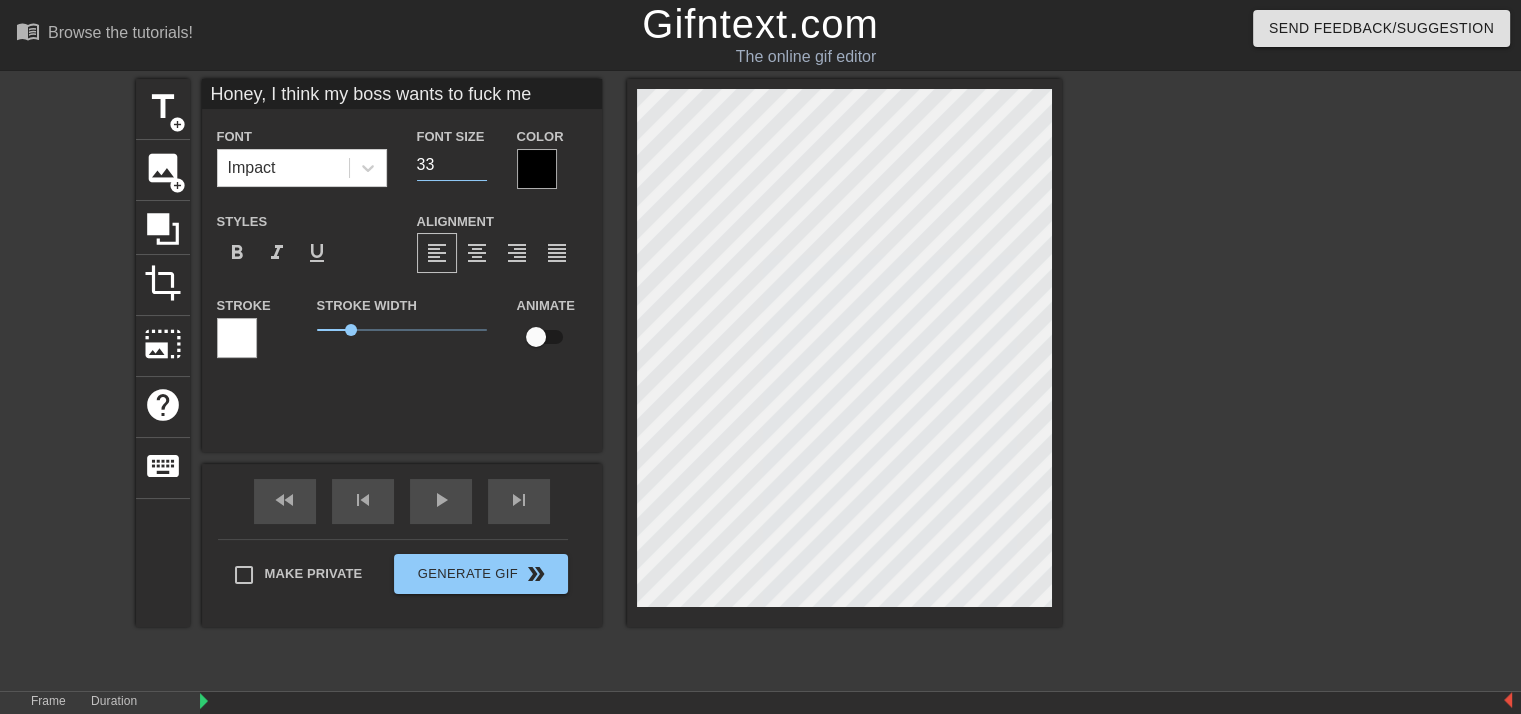 click on "33" at bounding box center [452, 165] 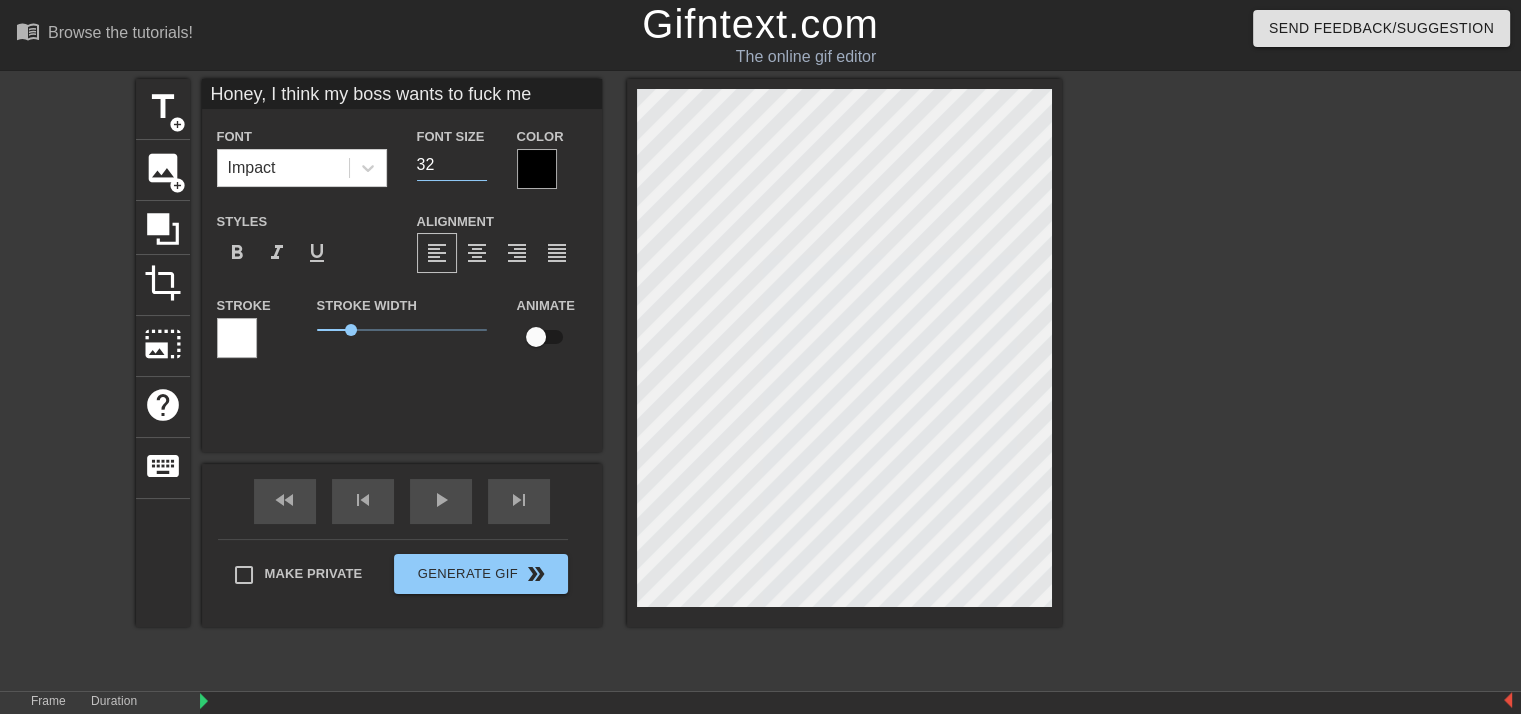 click on "32" at bounding box center (452, 165) 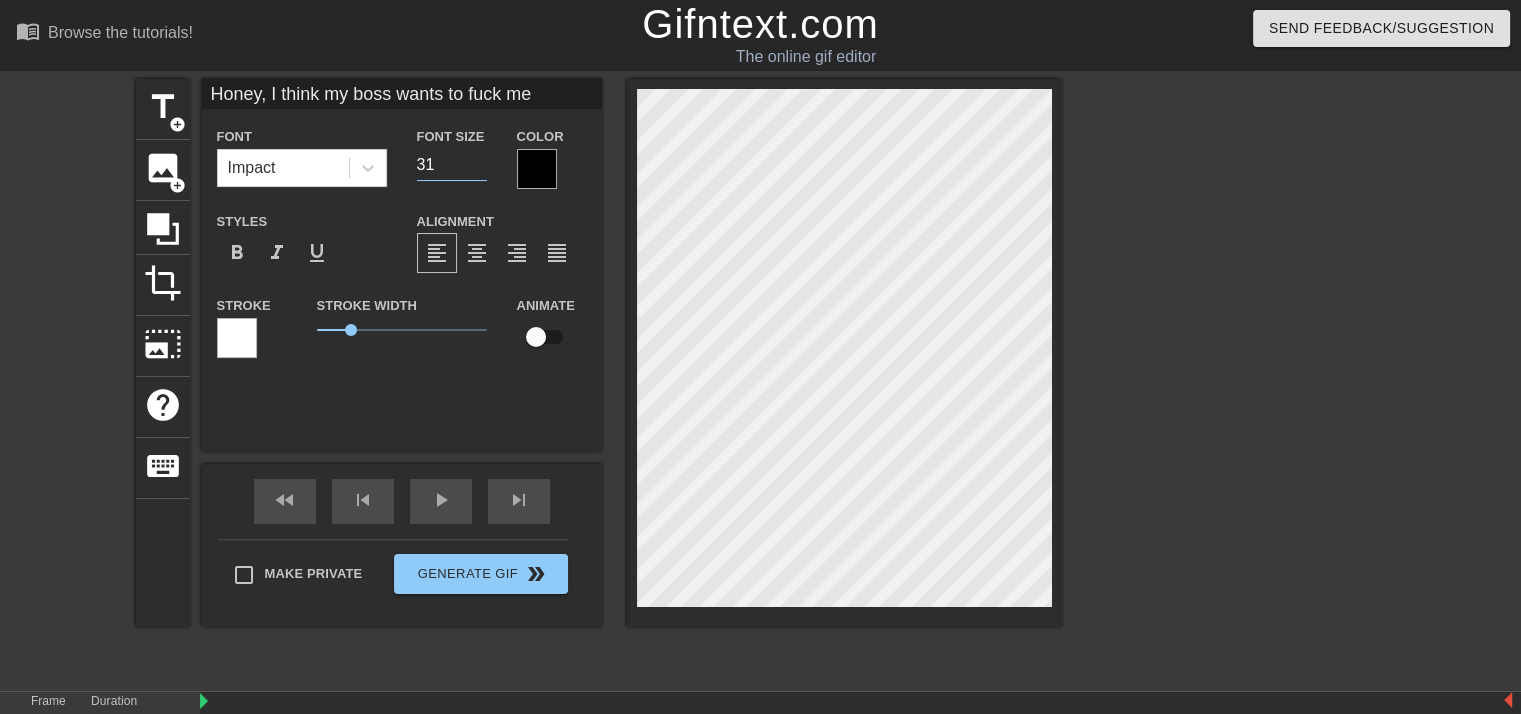 click on "31" at bounding box center (452, 165) 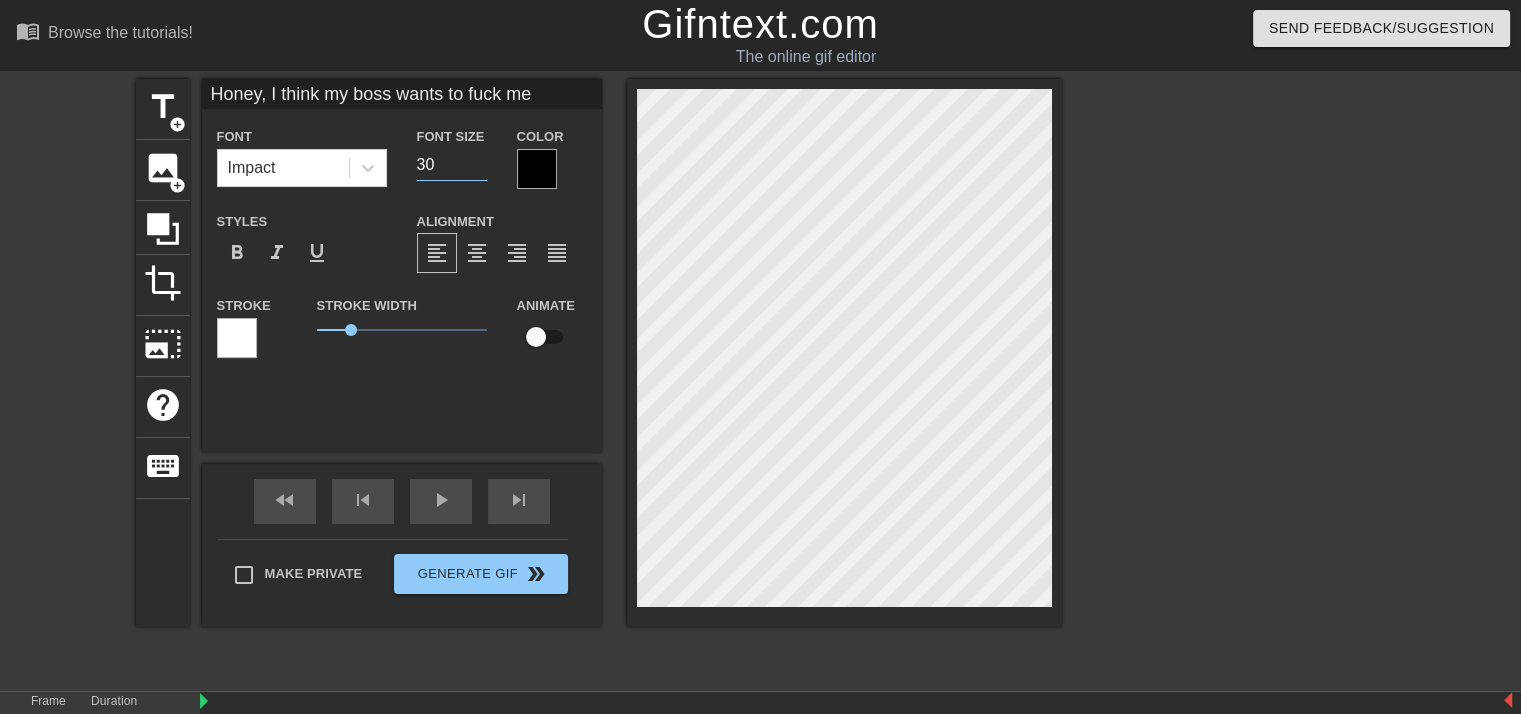 click on "30" at bounding box center [452, 165] 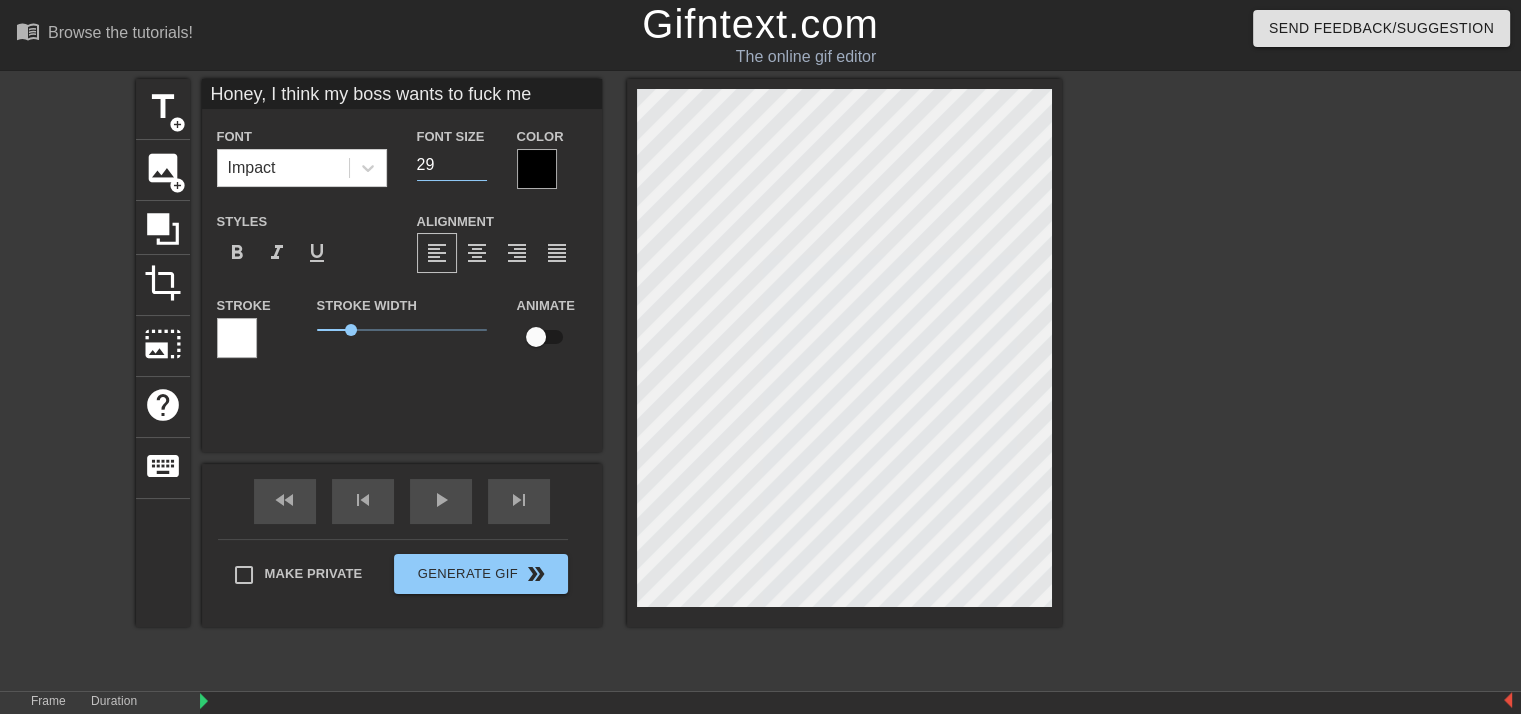 click on "29" at bounding box center (452, 165) 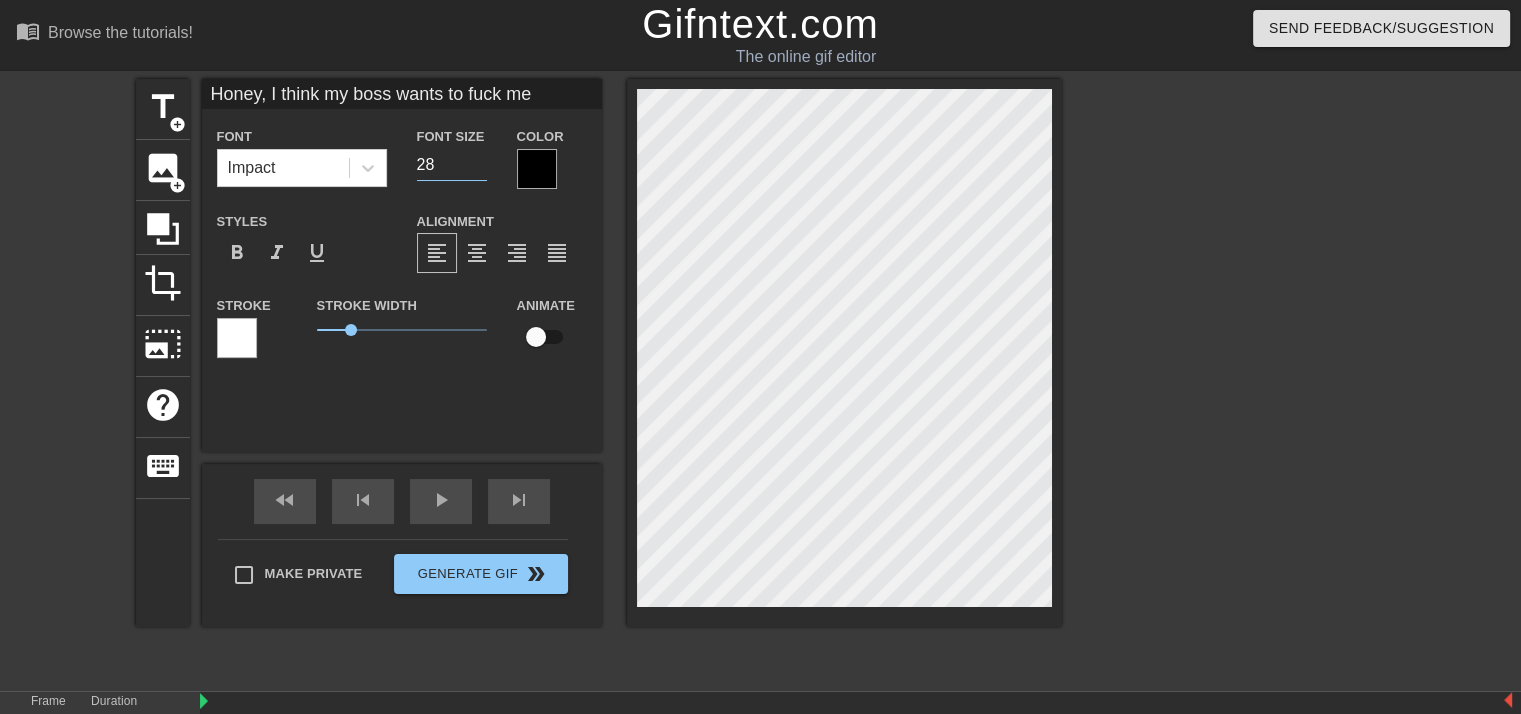 click on "28" at bounding box center (452, 165) 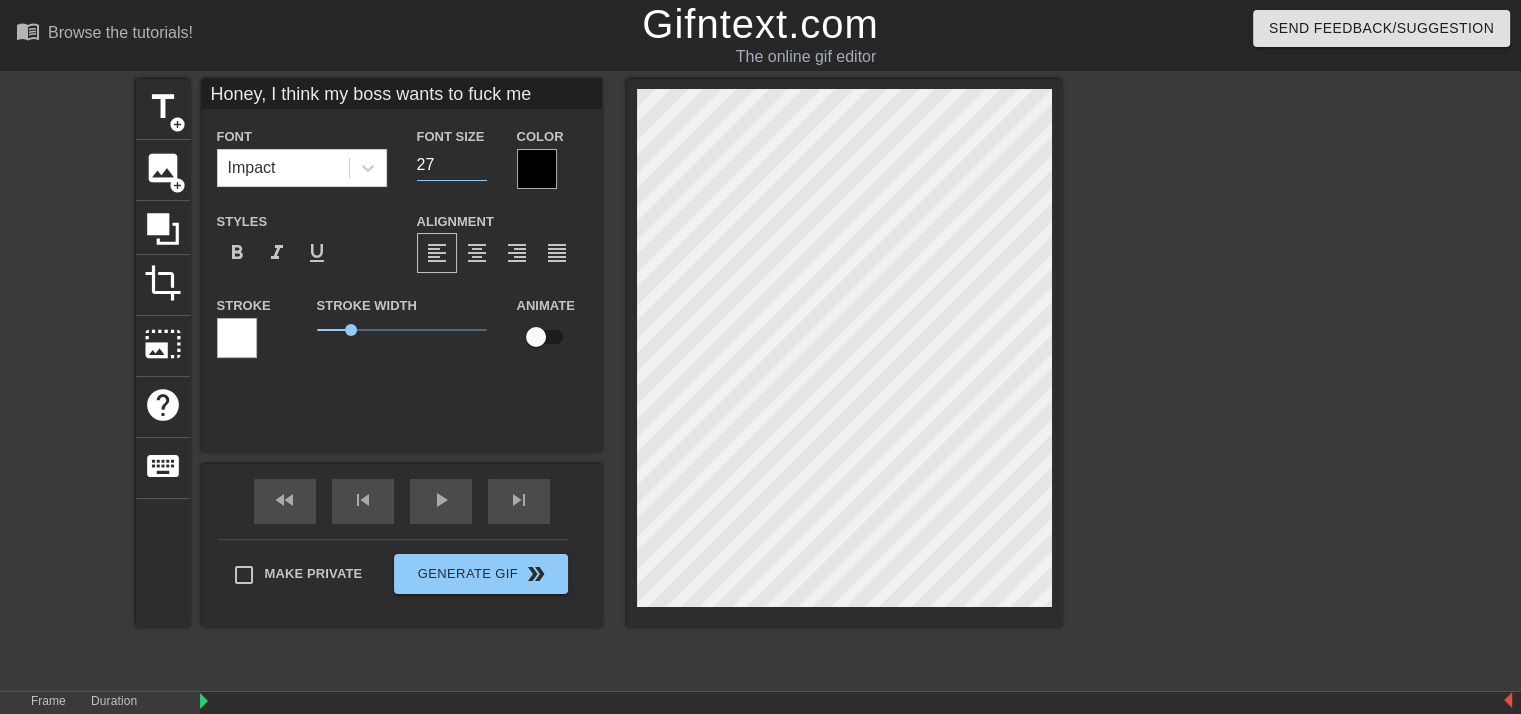 click on "27" at bounding box center (452, 165) 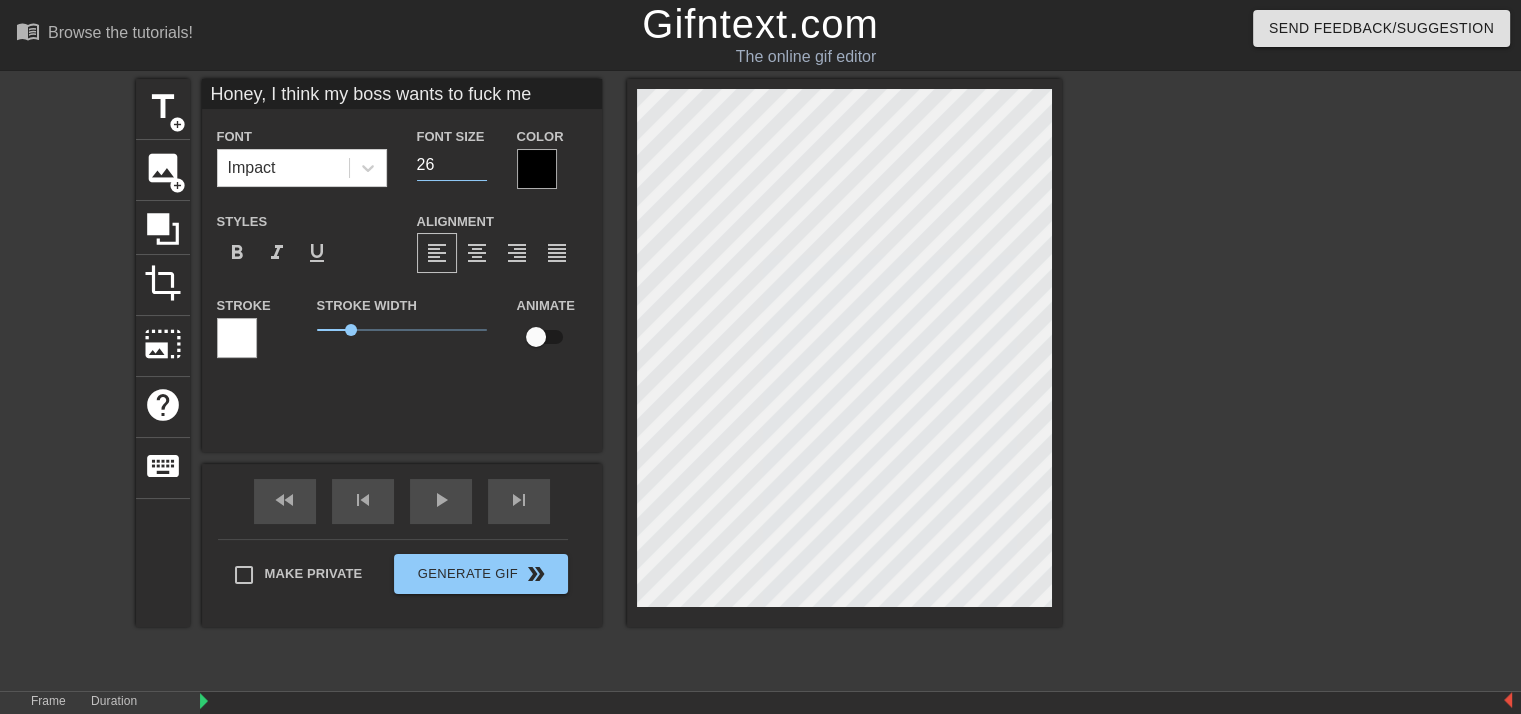 click on "26" at bounding box center [452, 165] 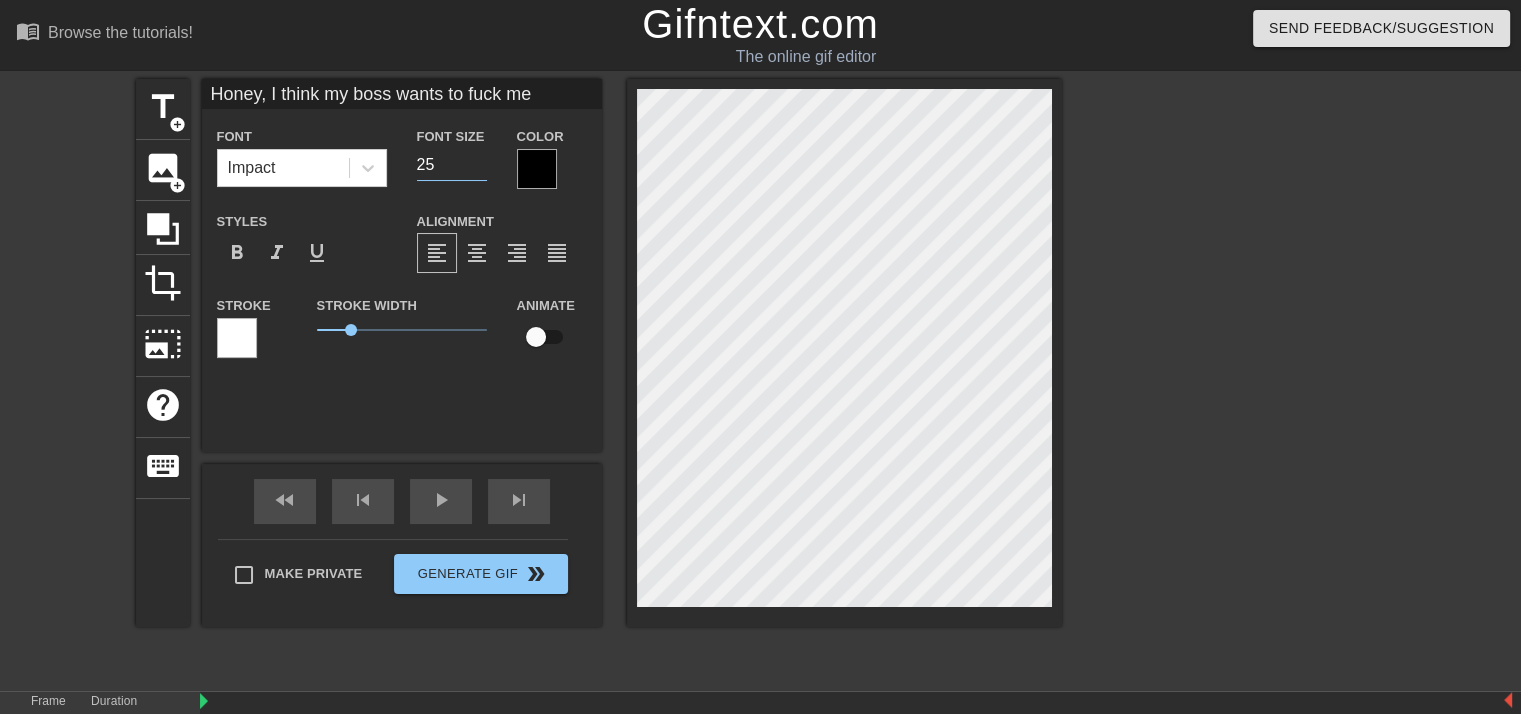 type on "25" 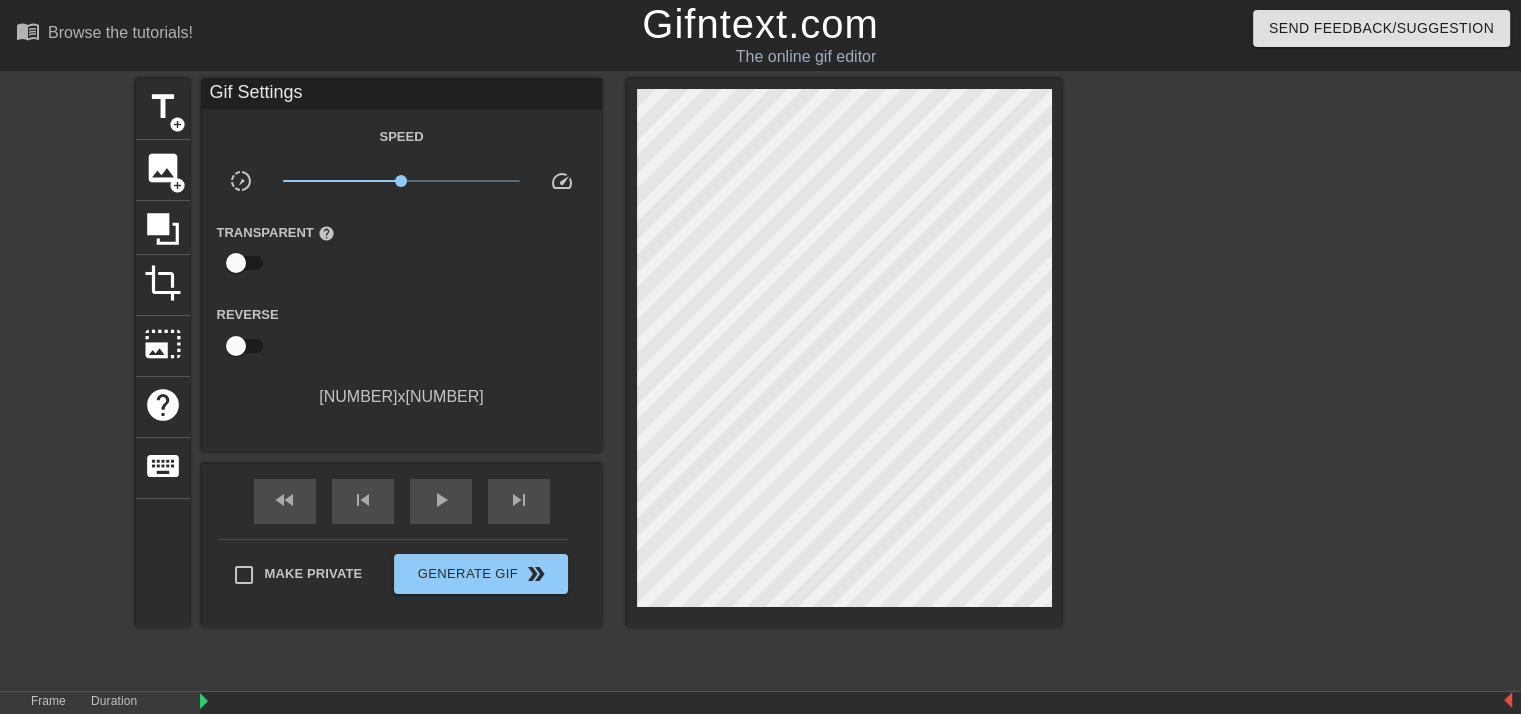 click at bounding box center [1236, 379] 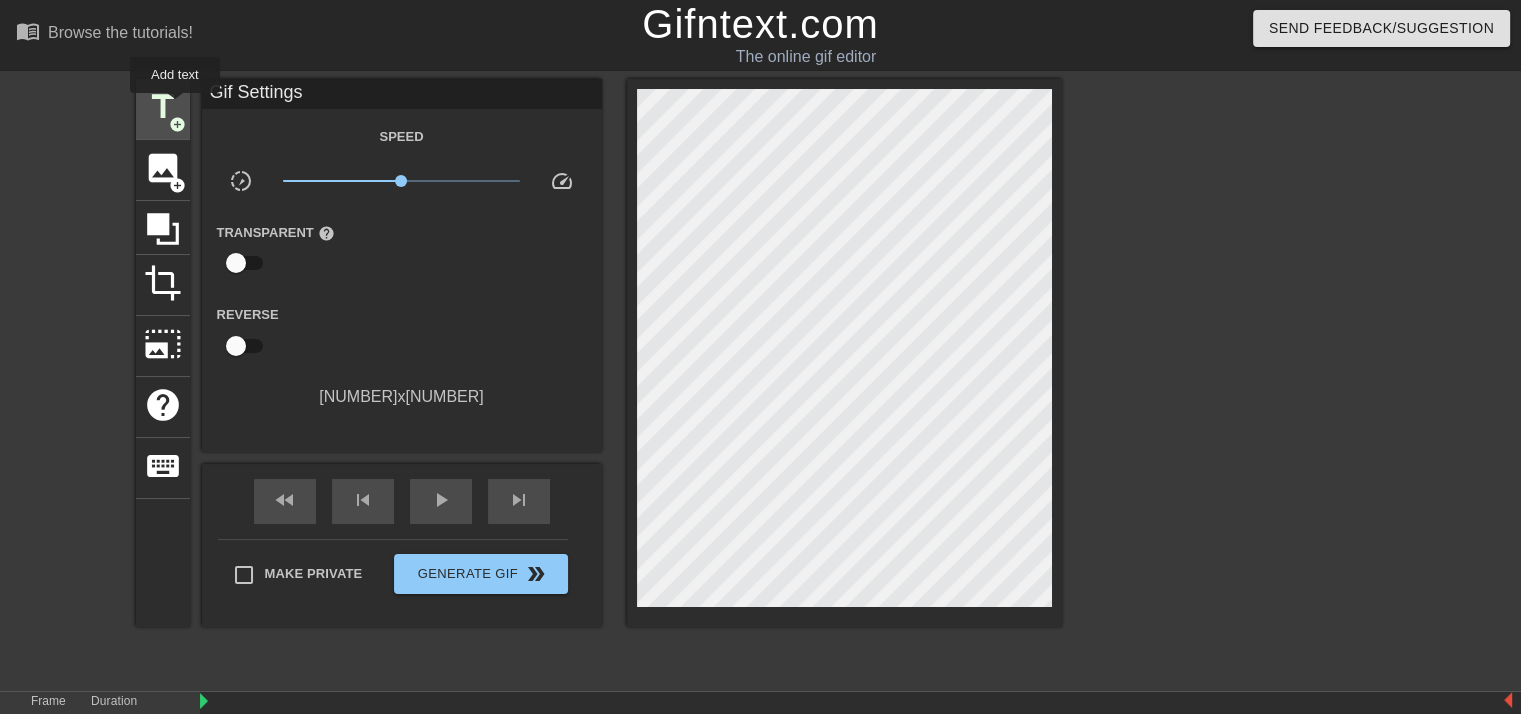 click on "title" at bounding box center [163, 107] 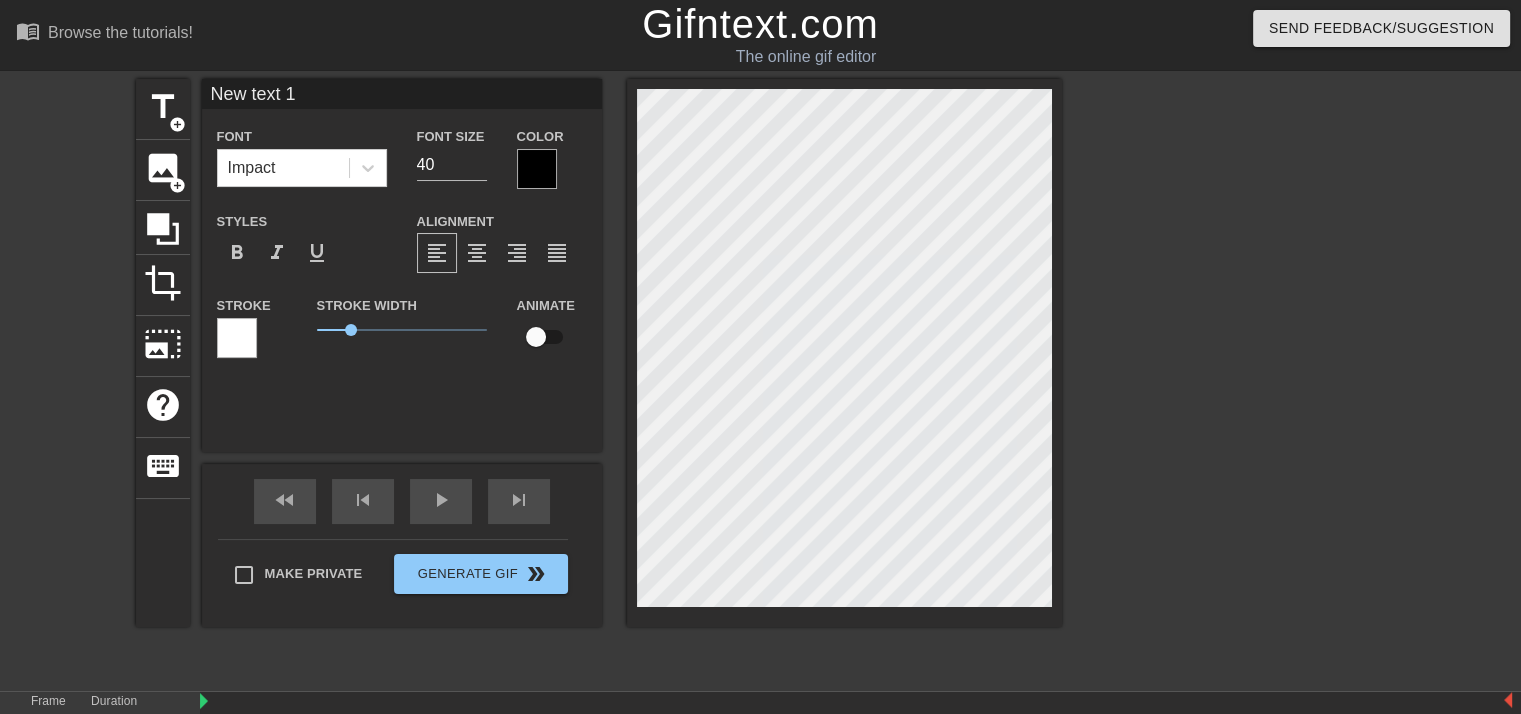 click on "New text 1" at bounding box center (402, 94) 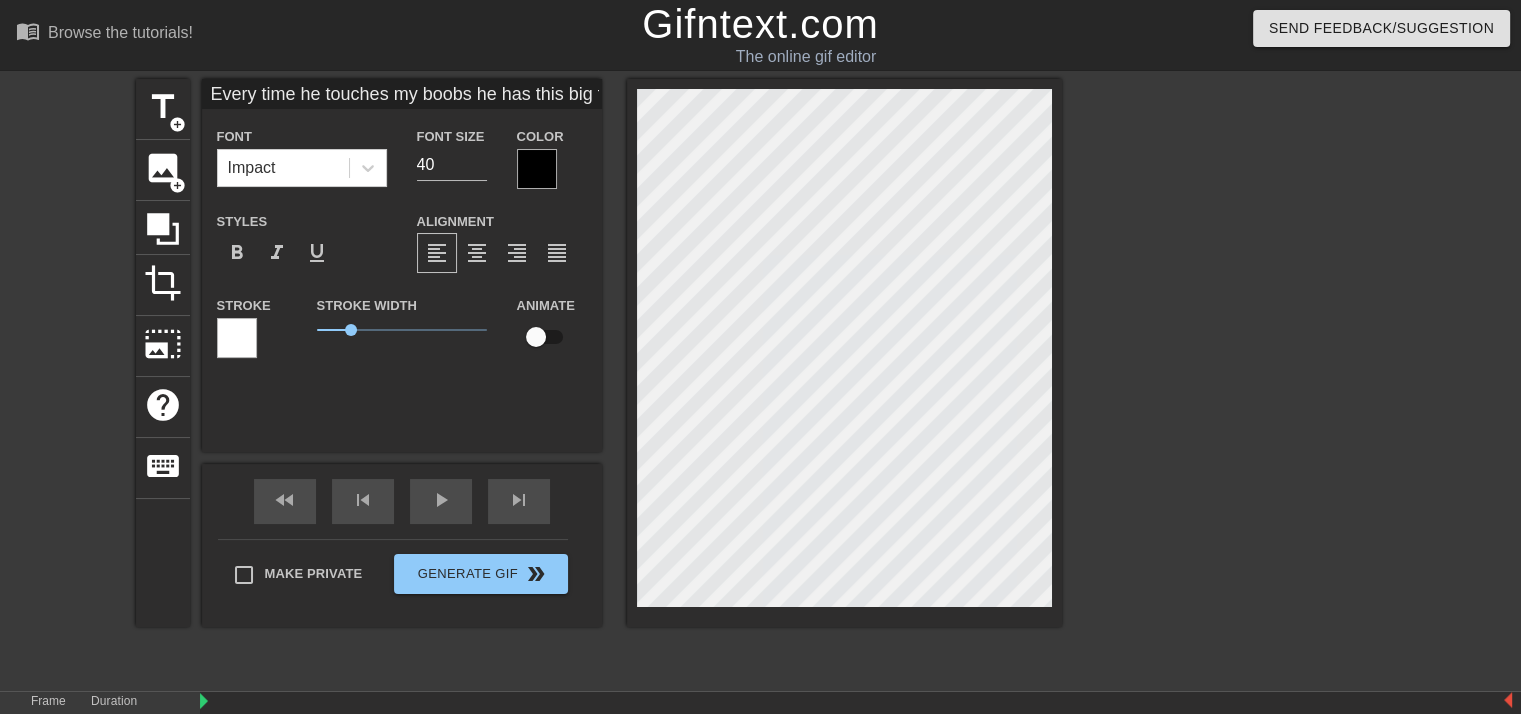 scroll, scrollTop: 0, scrollLeft: 121, axis: horizontal 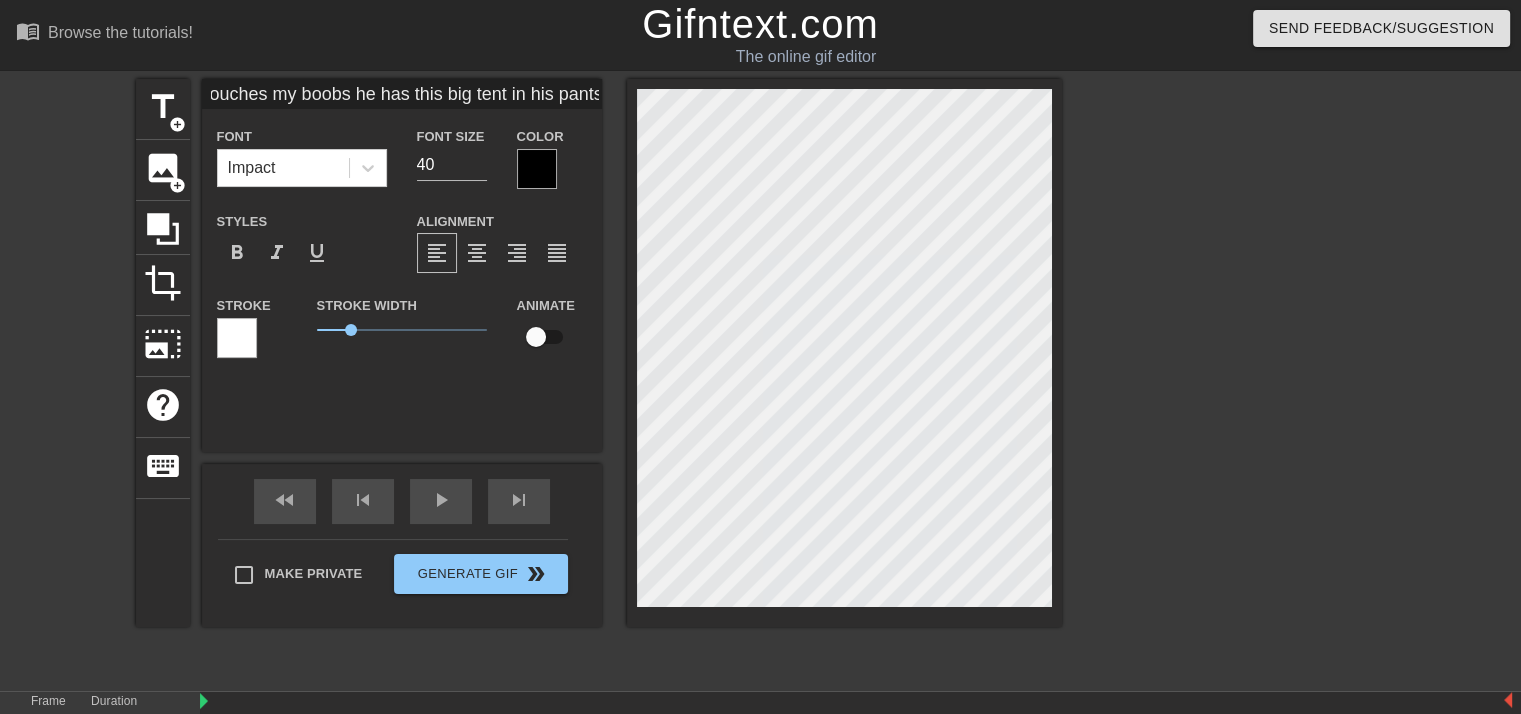 drag, startPoint x: 352, startPoint y: 98, endPoint x: 626, endPoint y: 105, distance: 274.08942 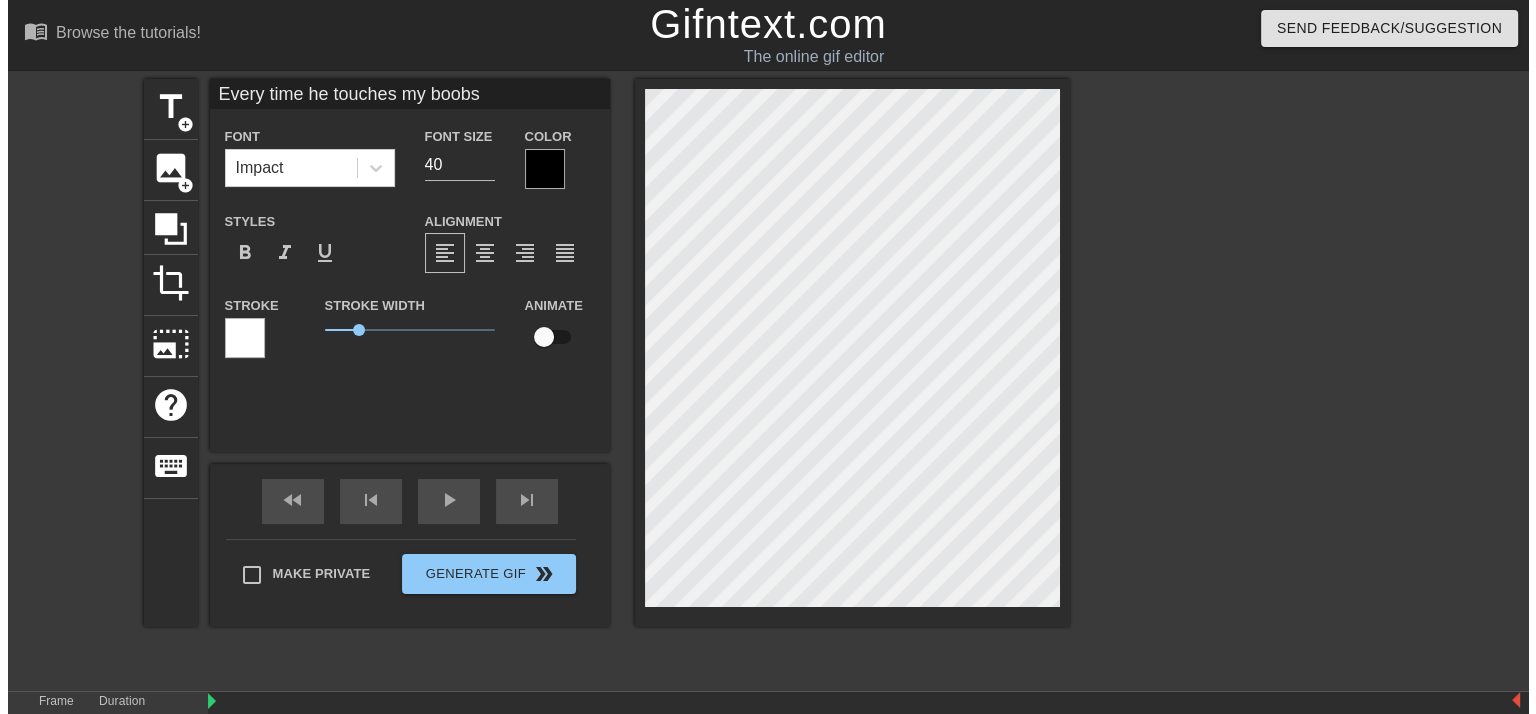 scroll, scrollTop: 0, scrollLeft: 0, axis: both 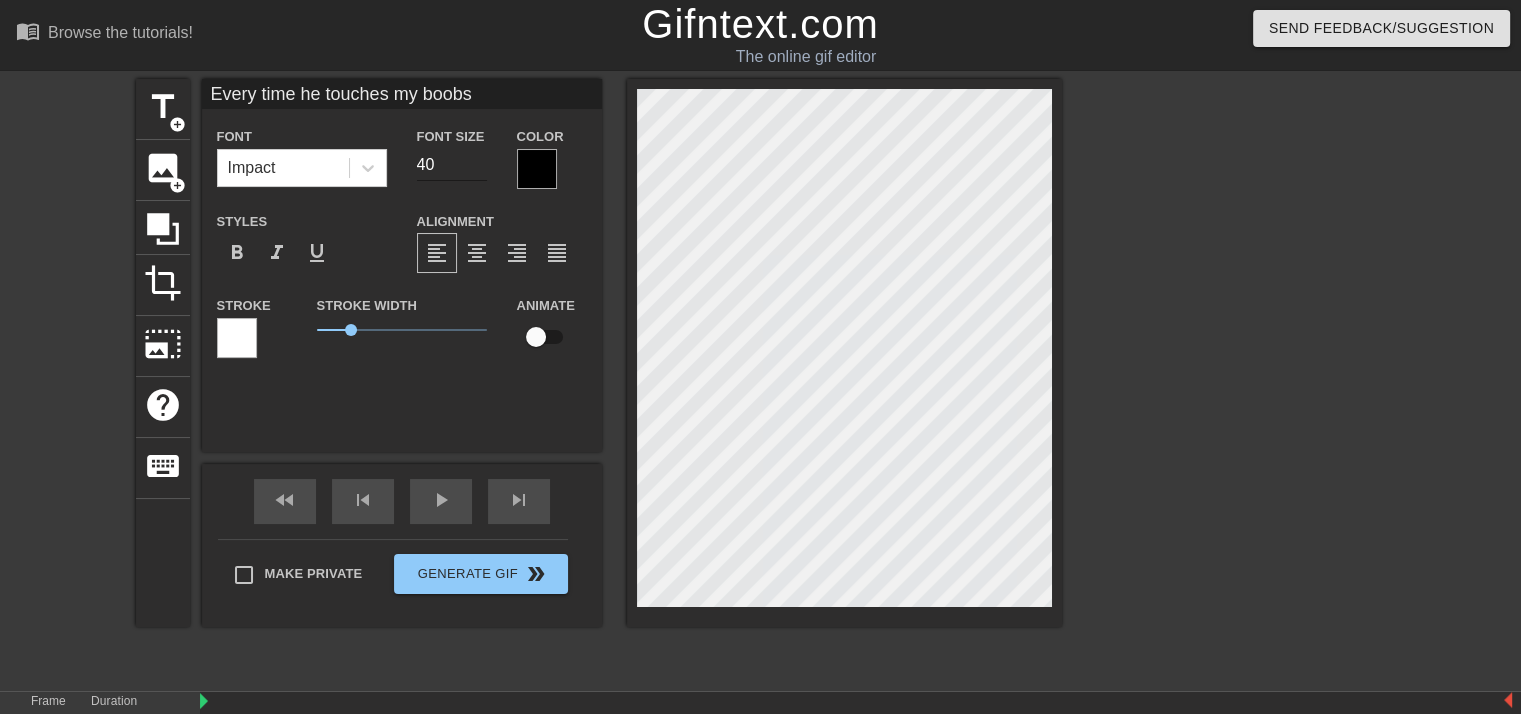 type on "Every time he touches my boobs" 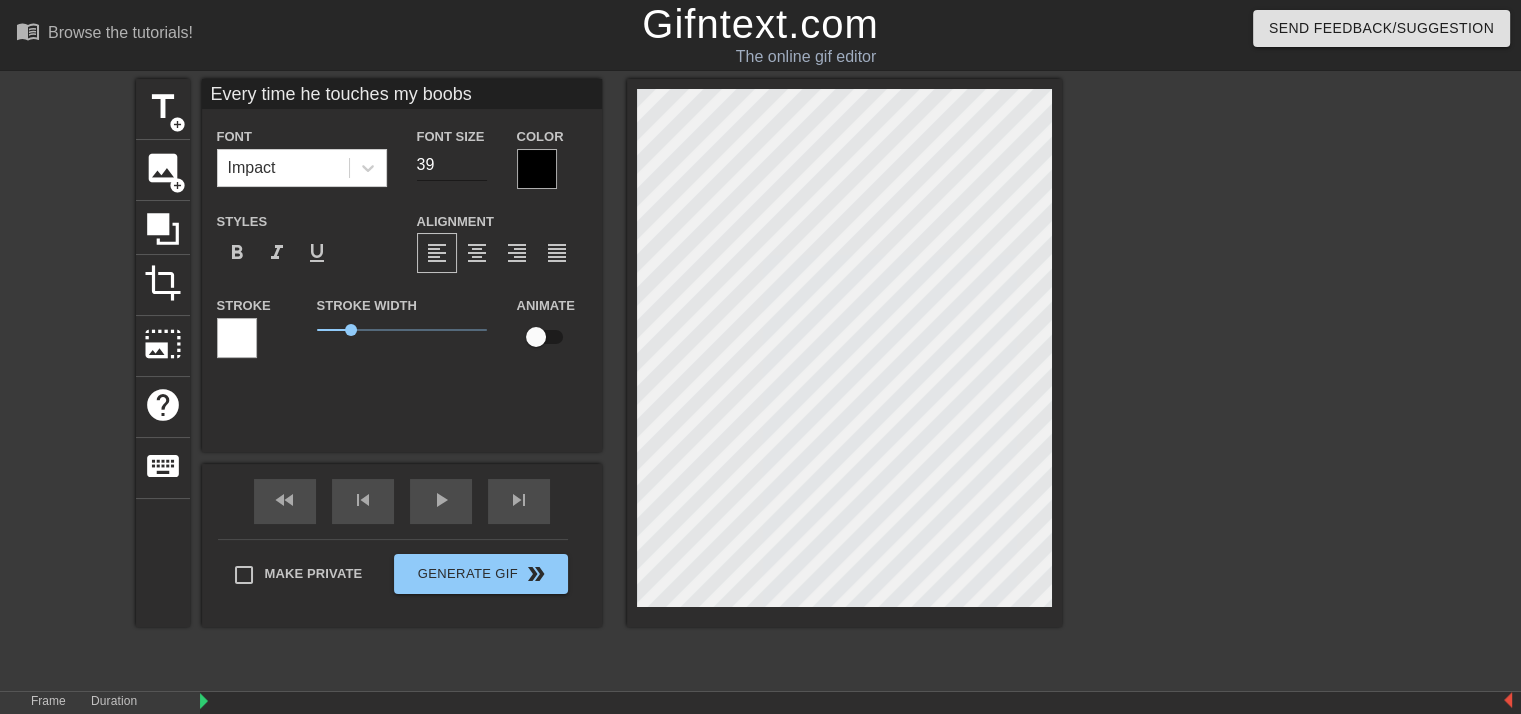click on "39" at bounding box center (452, 165) 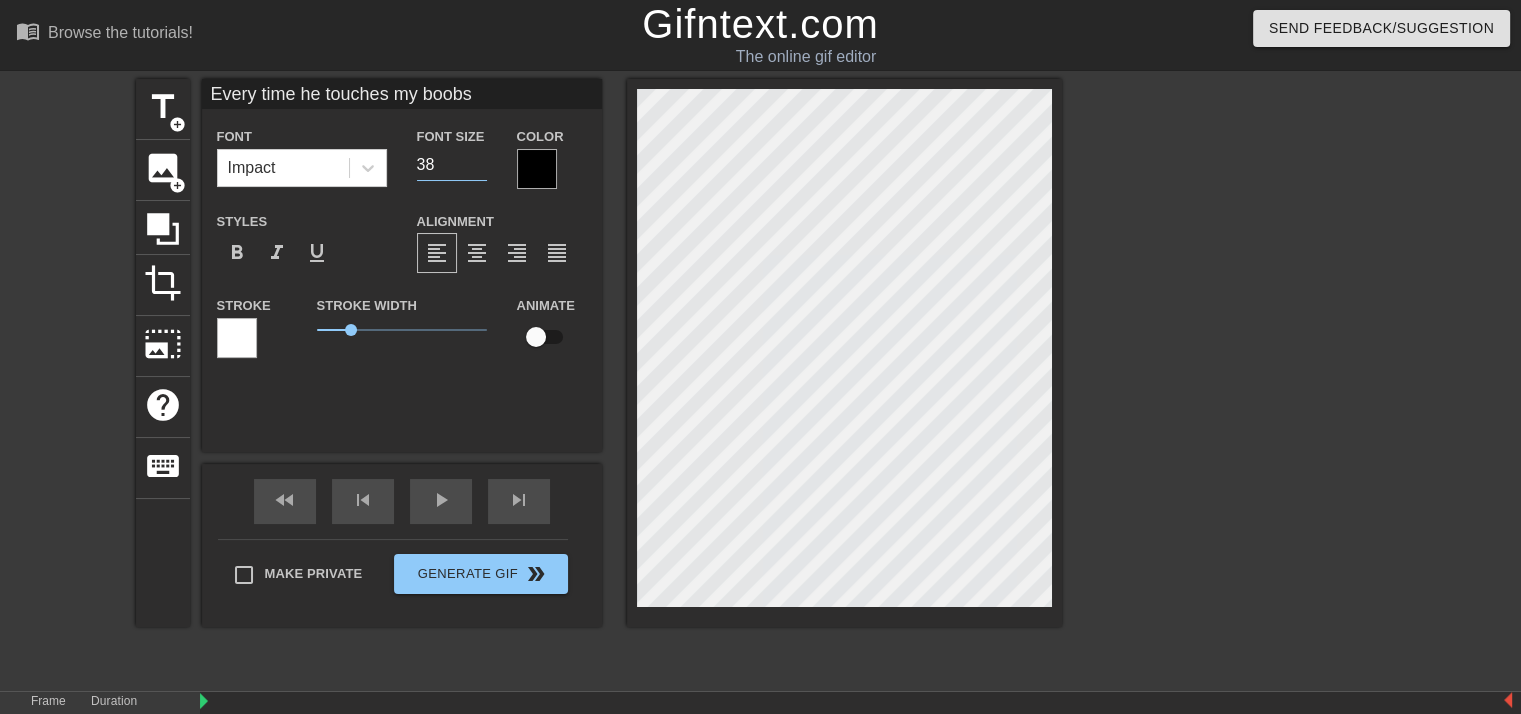 click on "38" at bounding box center (452, 165) 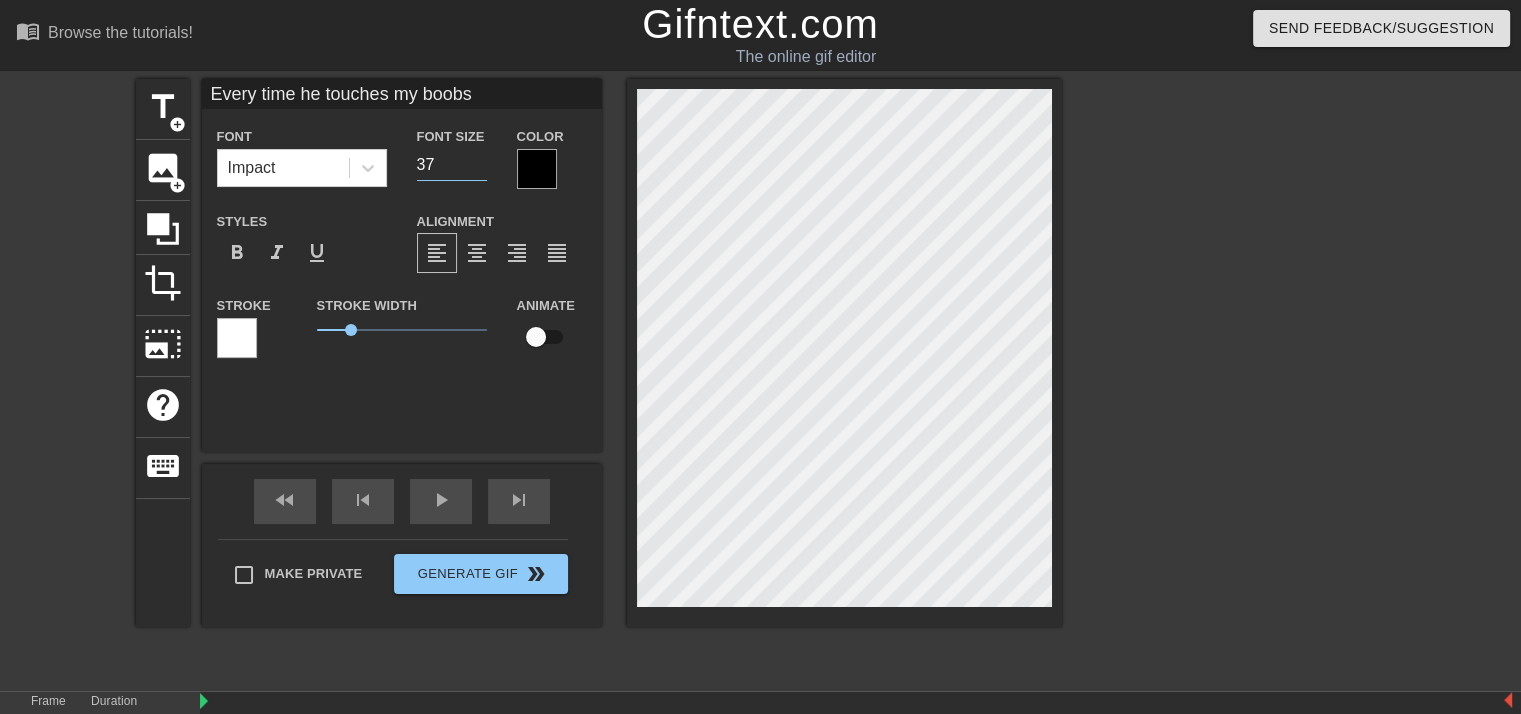 click on "37" at bounding box center [452, 165] 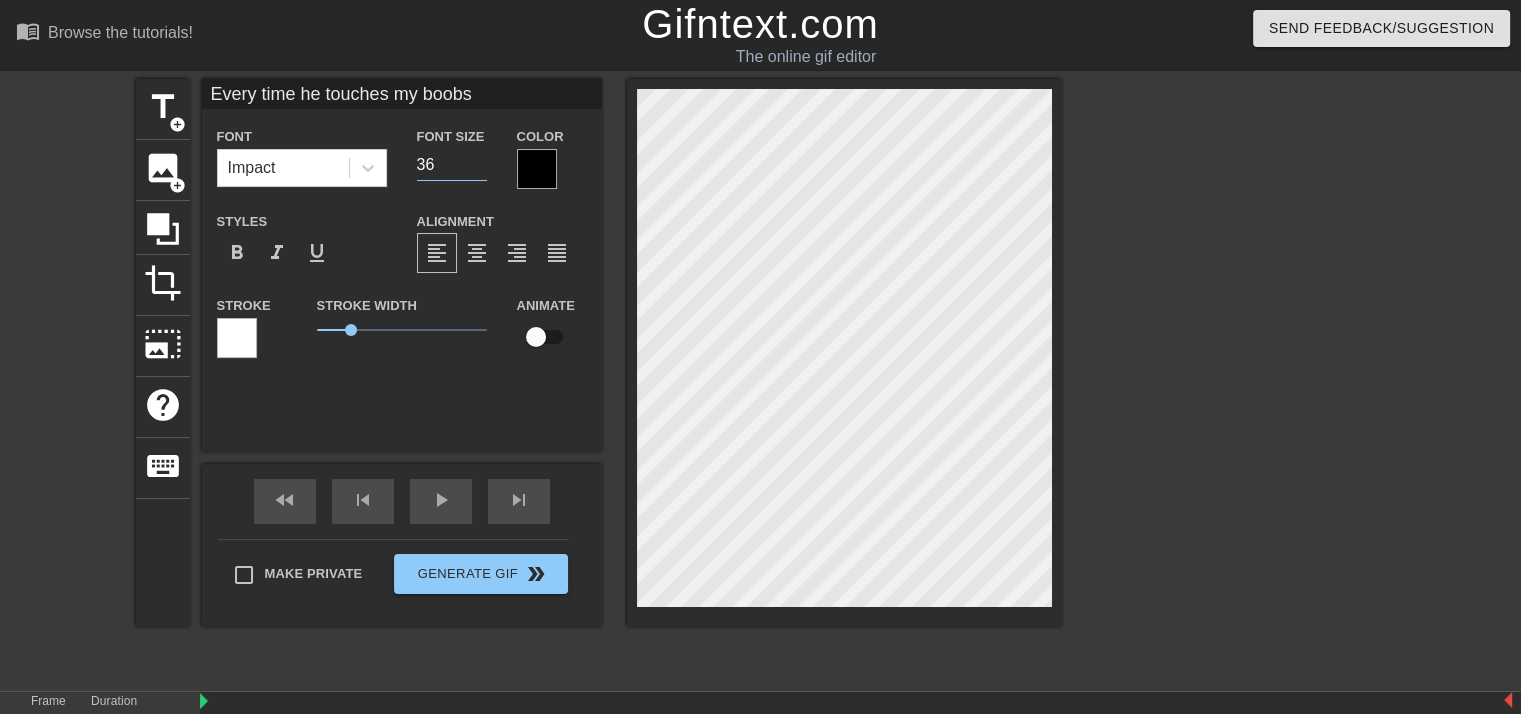 click on "36" at bounding box center (452, 165) 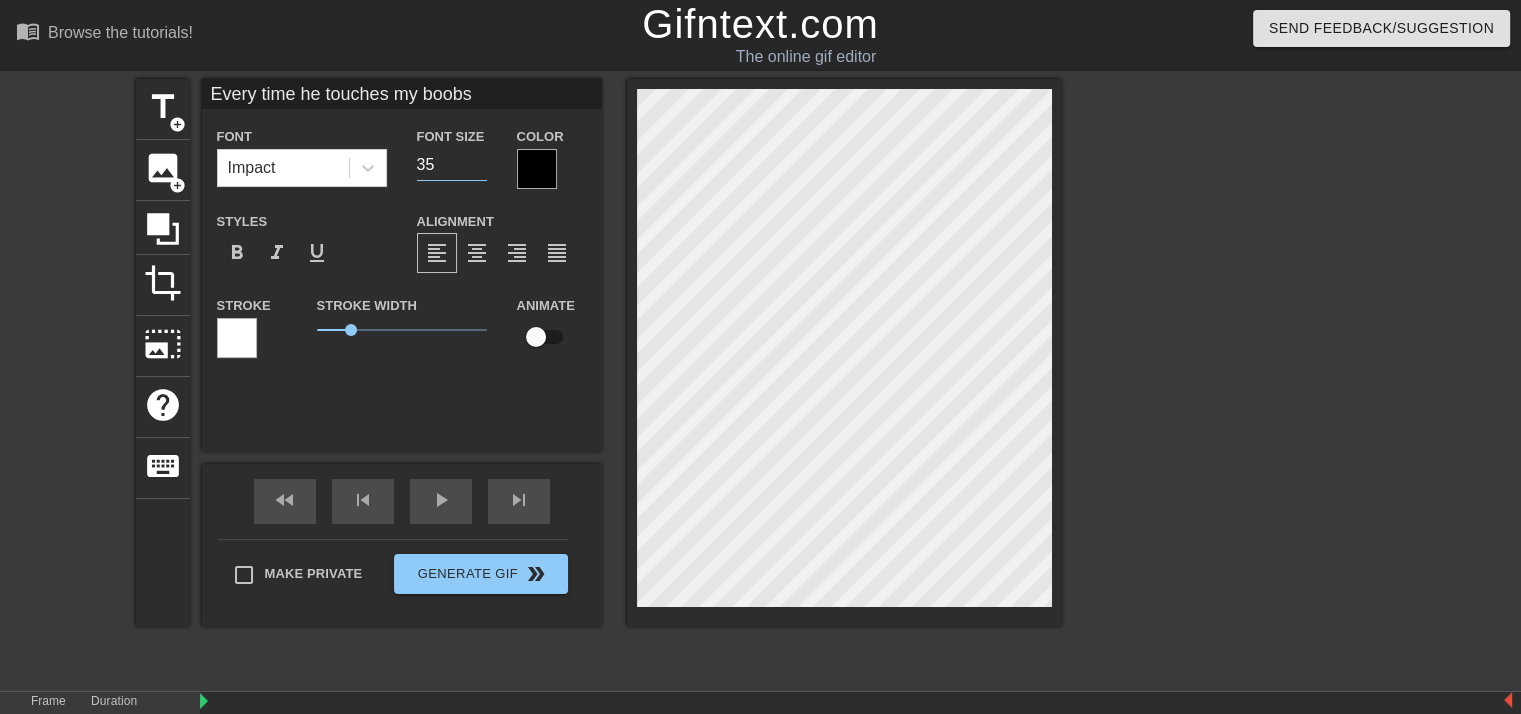 click on "35" at bounding box center [452, 165] 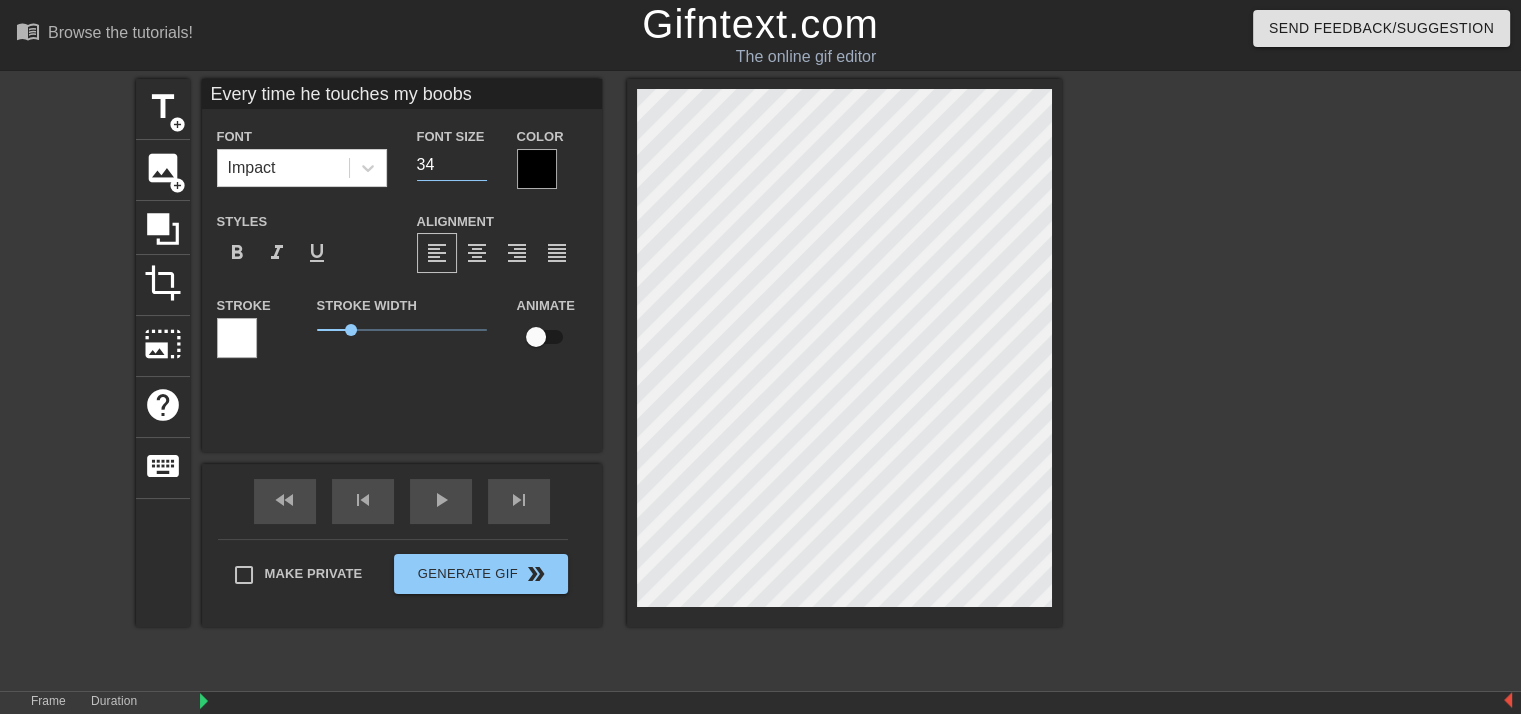 click on "34" at bounding box center (452, 165) 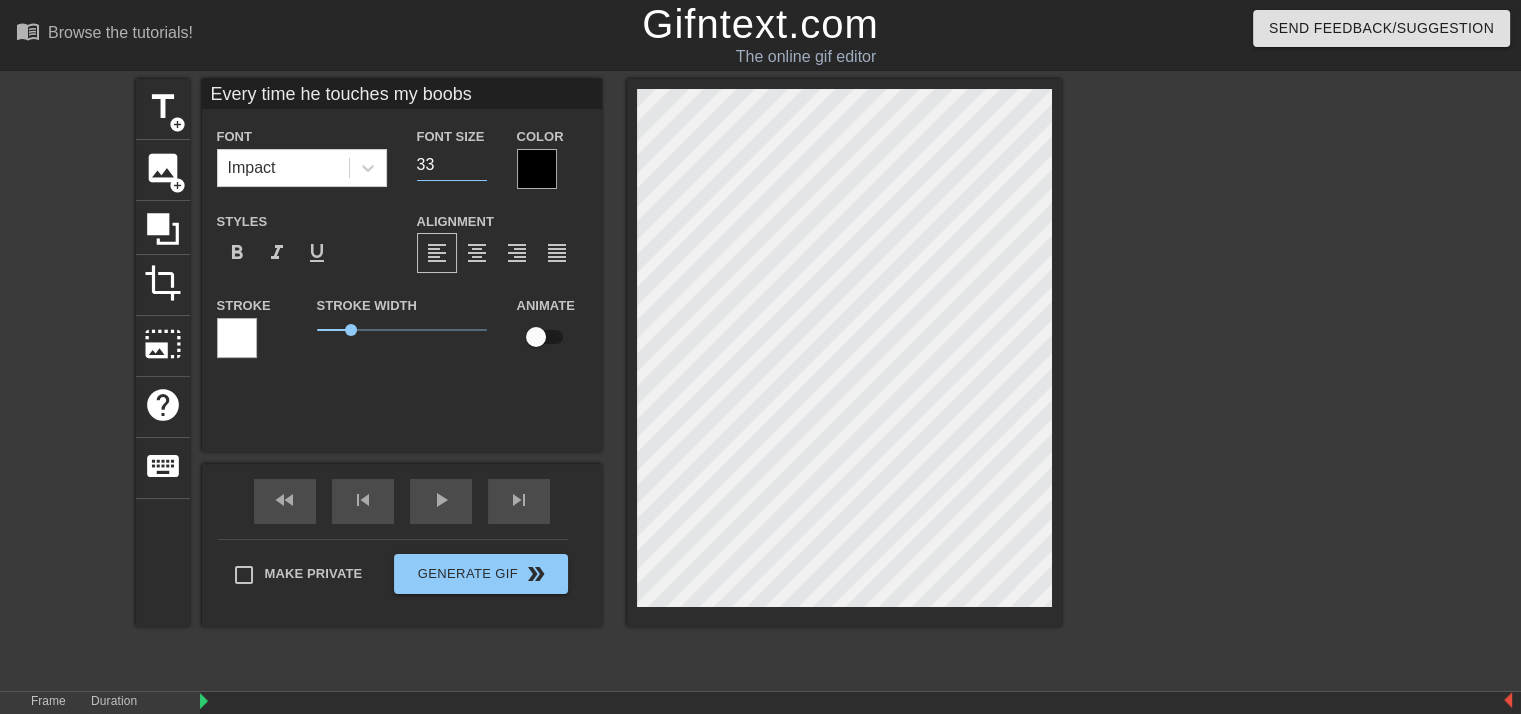 click on "33" at bounding box center (452, 165) 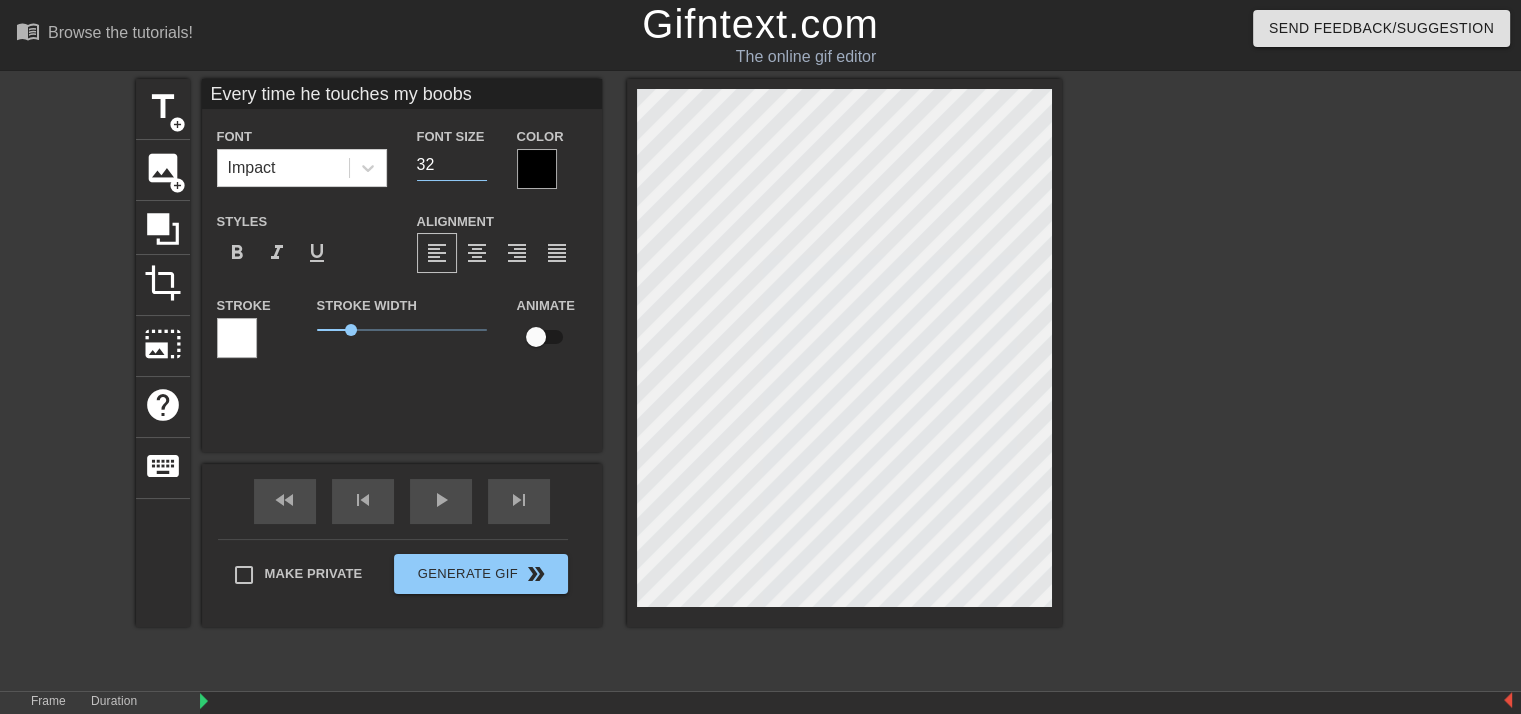 click on "32" at bounding box center (452, 165) 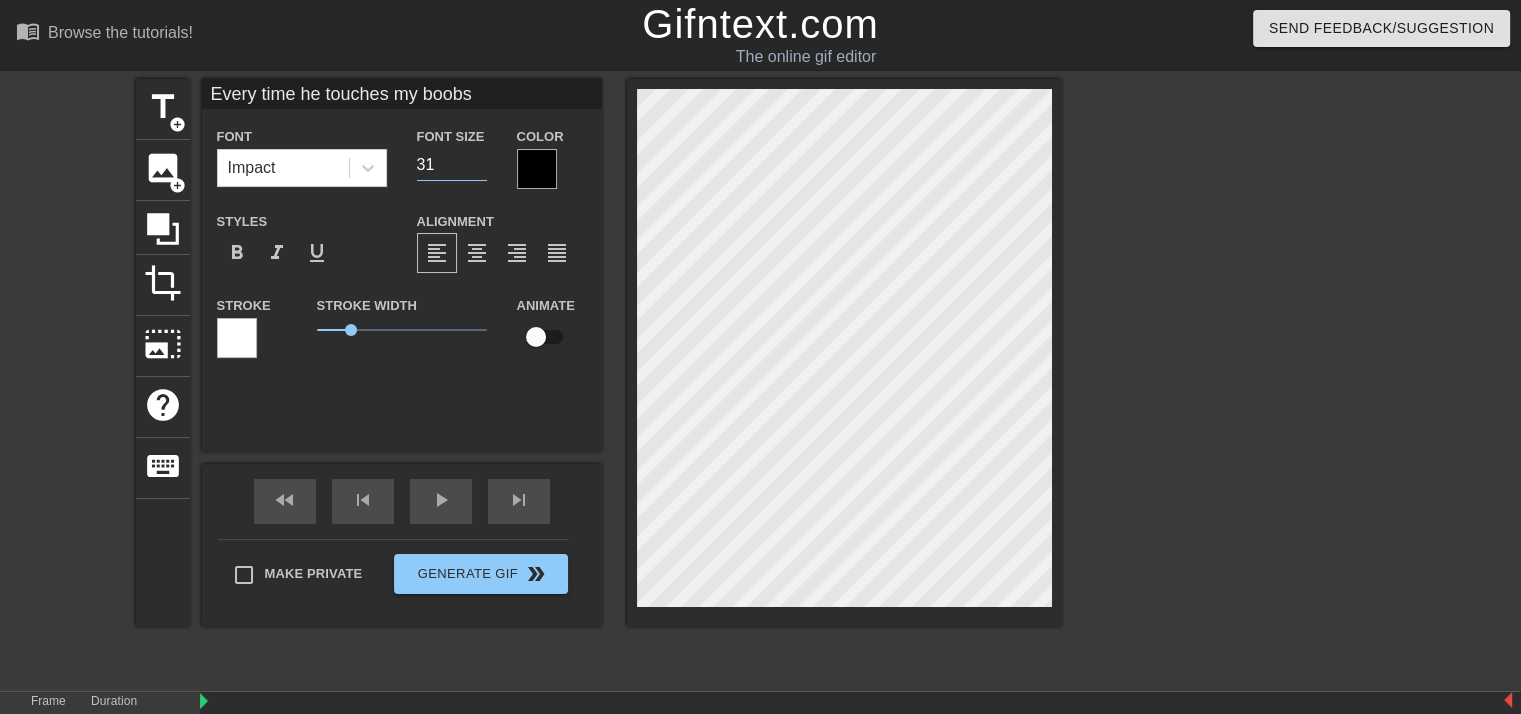 click on "31" at bounding box center (452, 165) 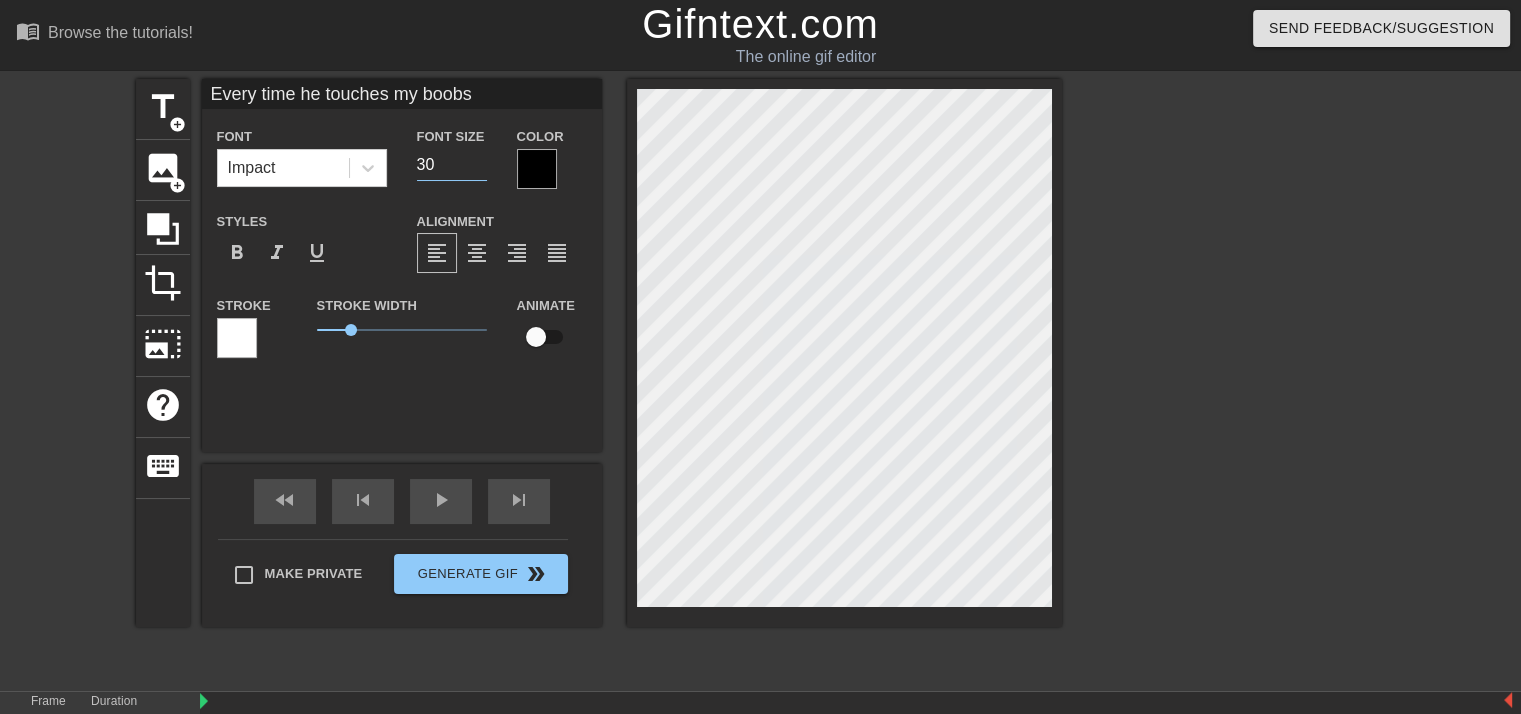click on "30" at bounding box center (452, 165) 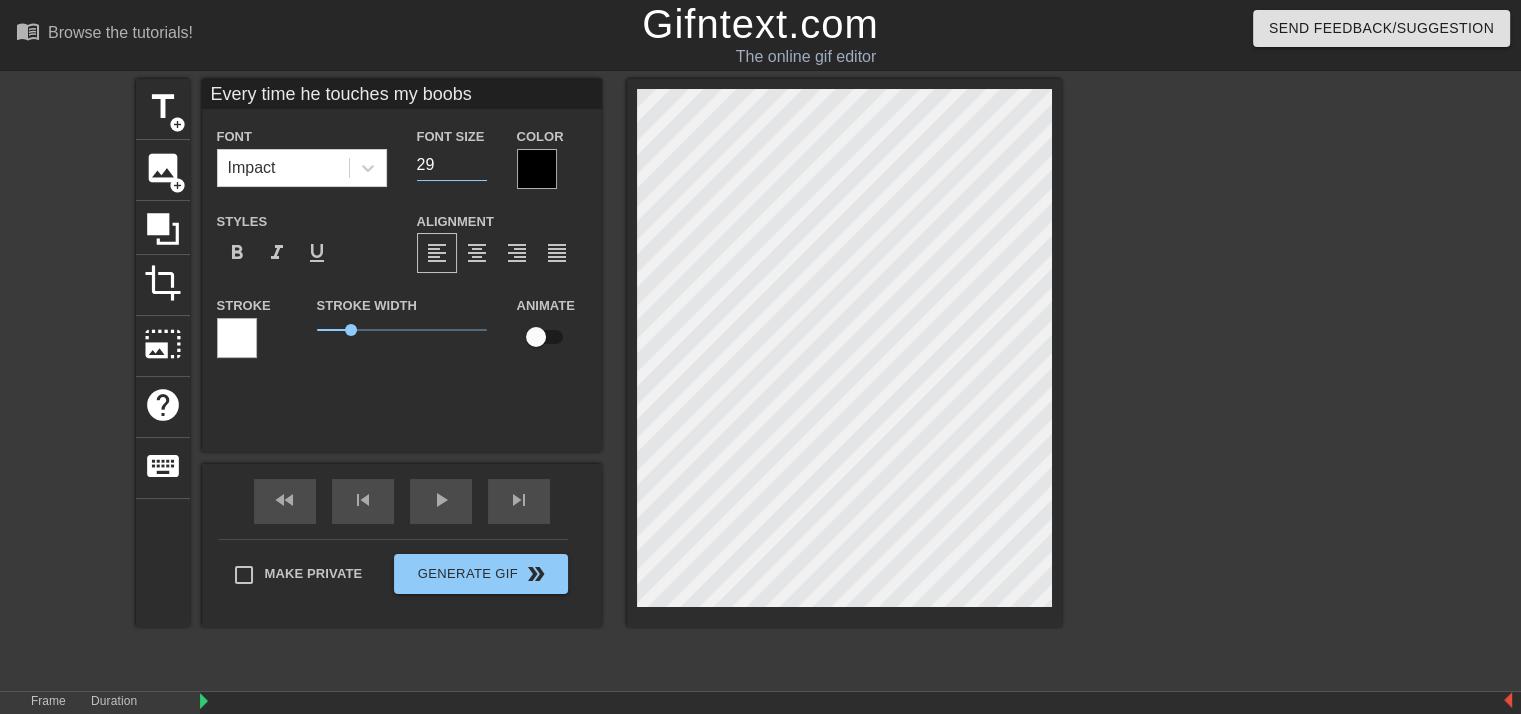 type on "29" 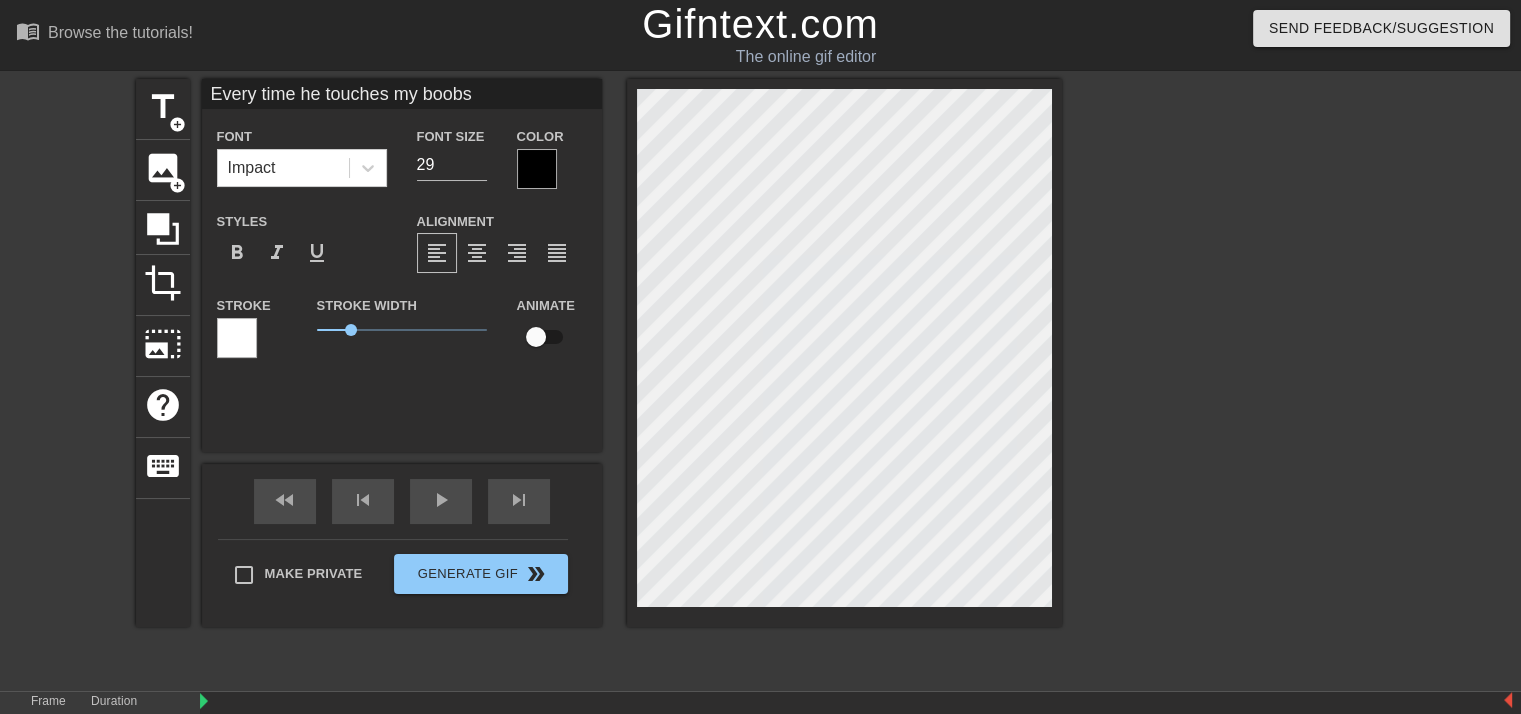 click at bounding box center (1236, 379) 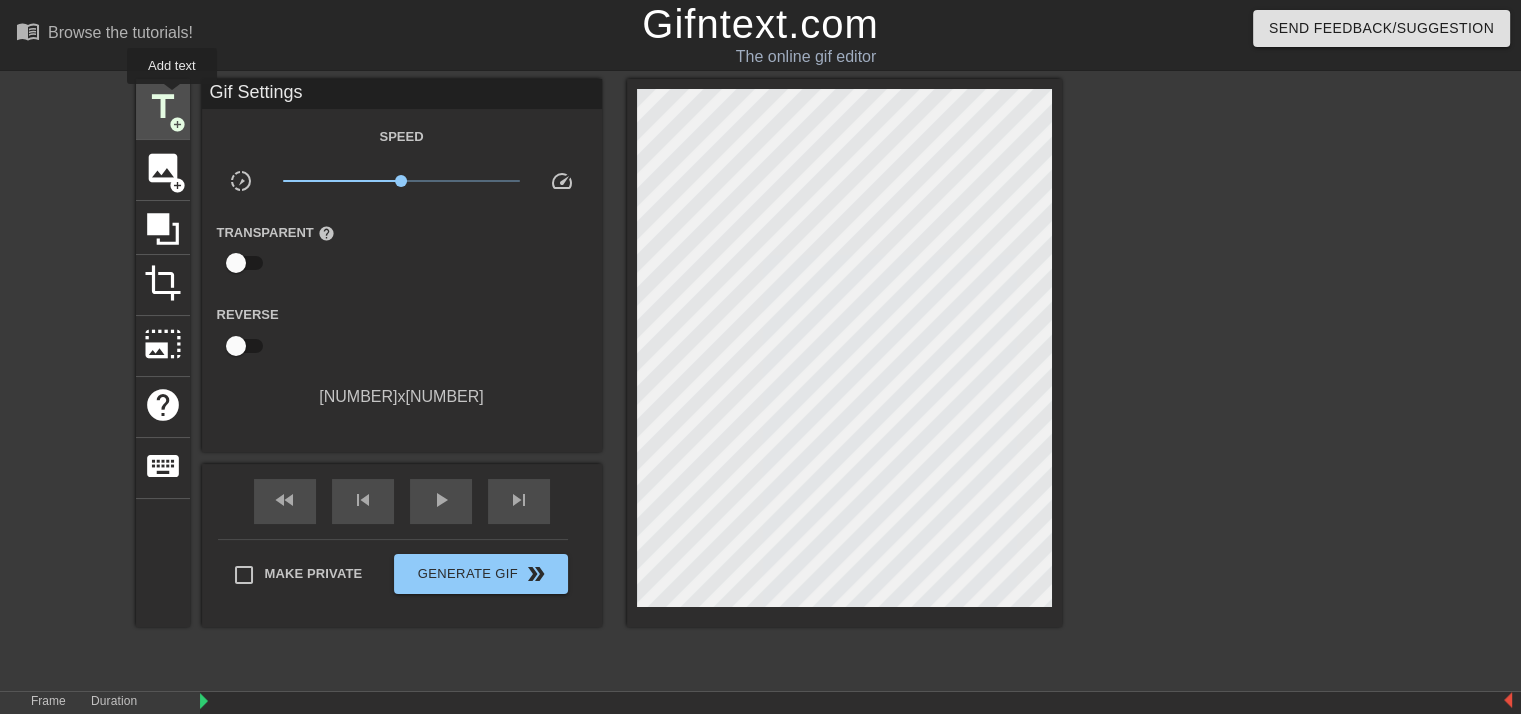 click on "title" at bounding box center (163, 107) 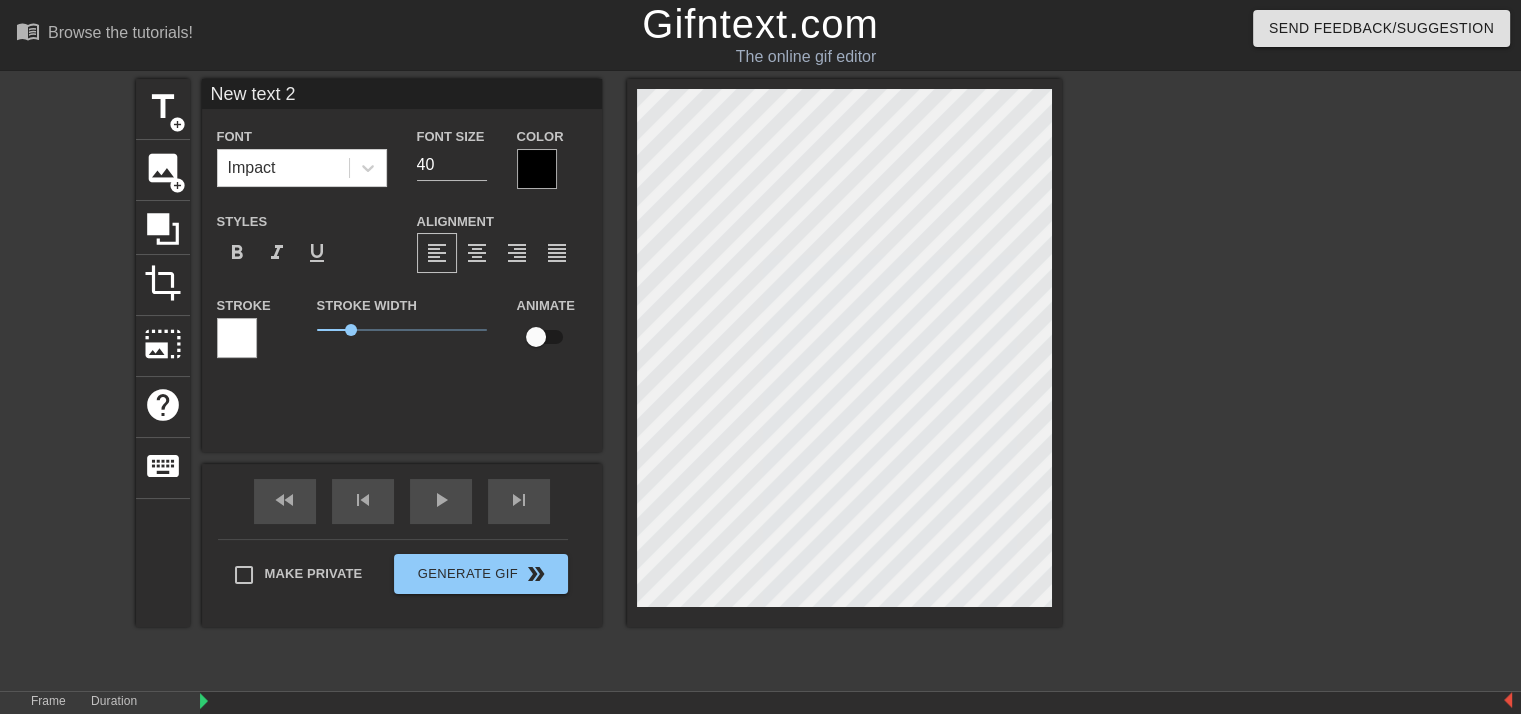 click on "New text 2" at bounding box center [402, 94] 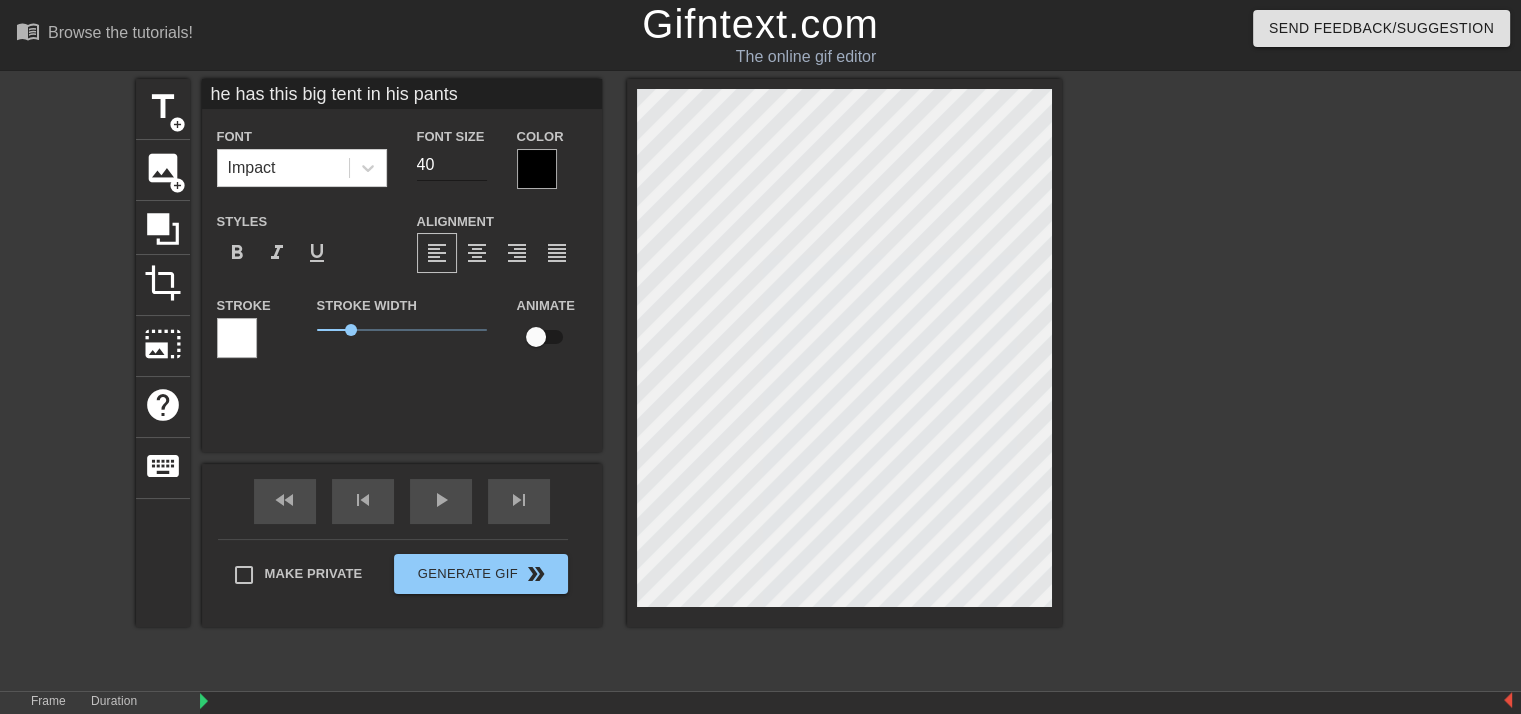 type on "he has this big tent in his pants" 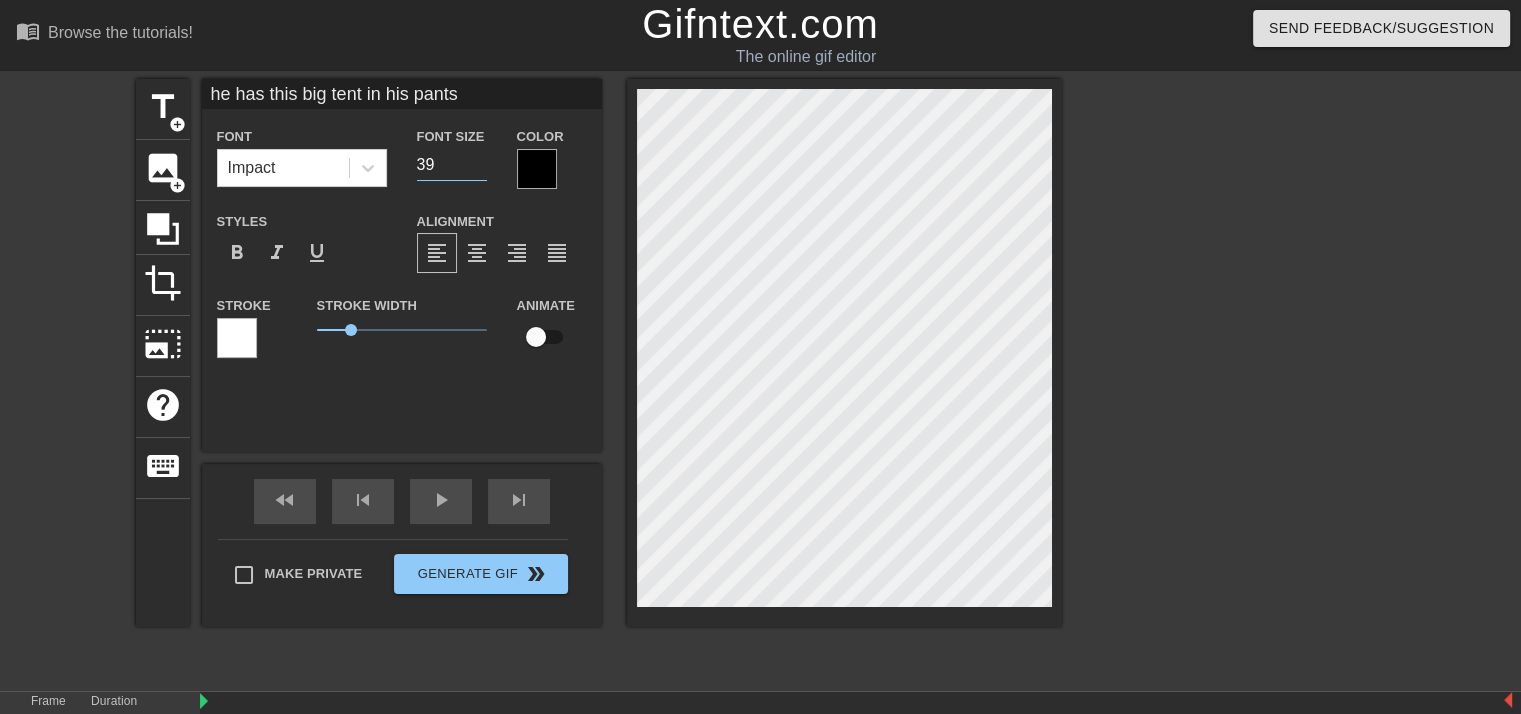 click on "39" at bounding box center [452, 165] 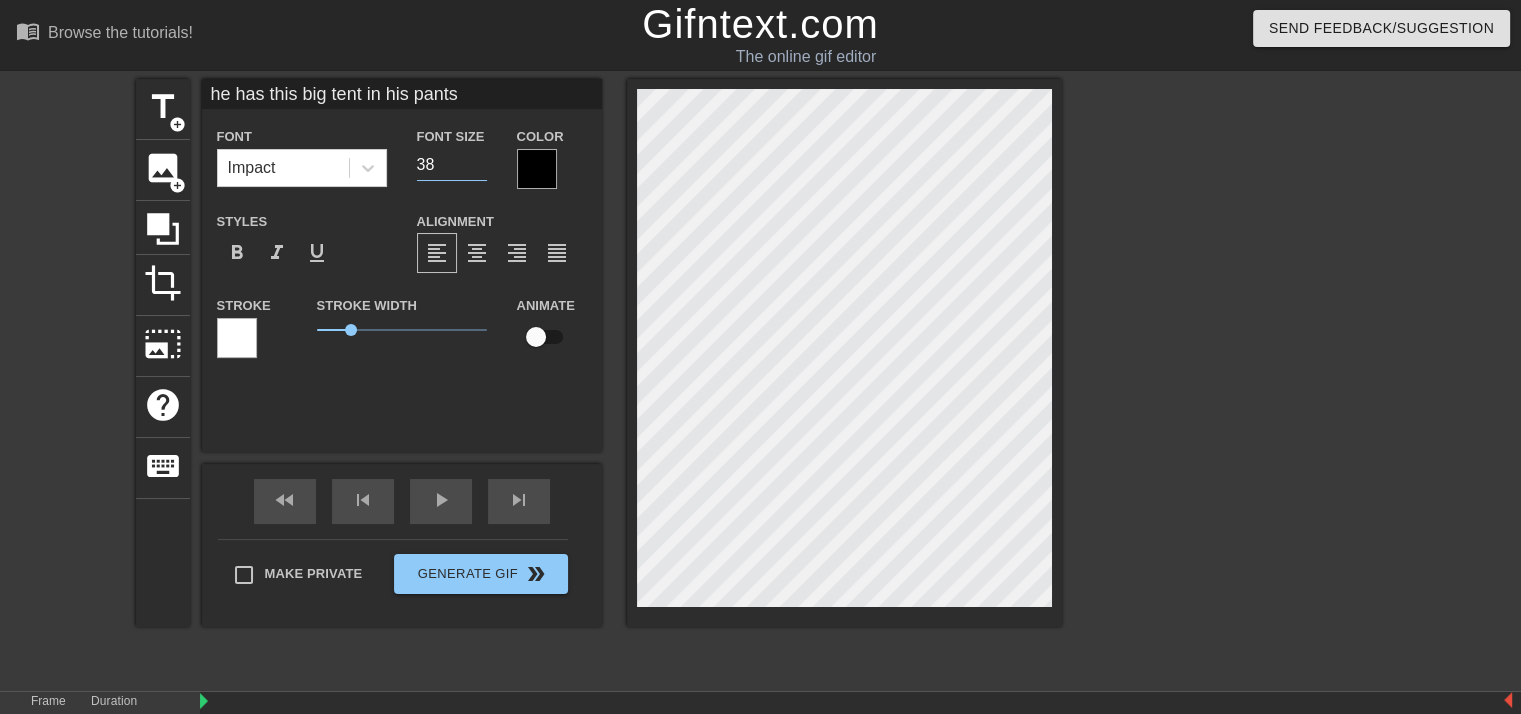 click on "38" at bounding box center [452, 165] 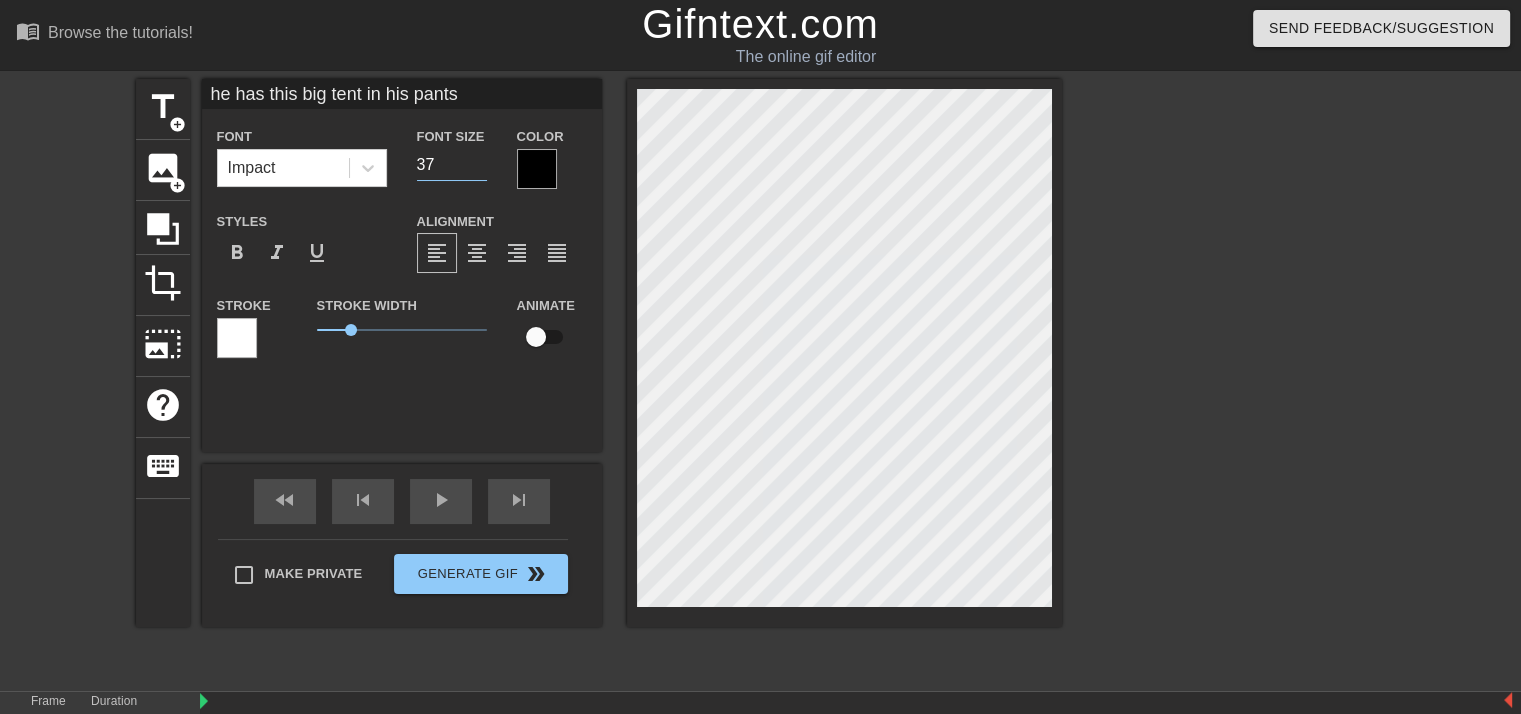 click on "37" at bounding box center [452, 165] 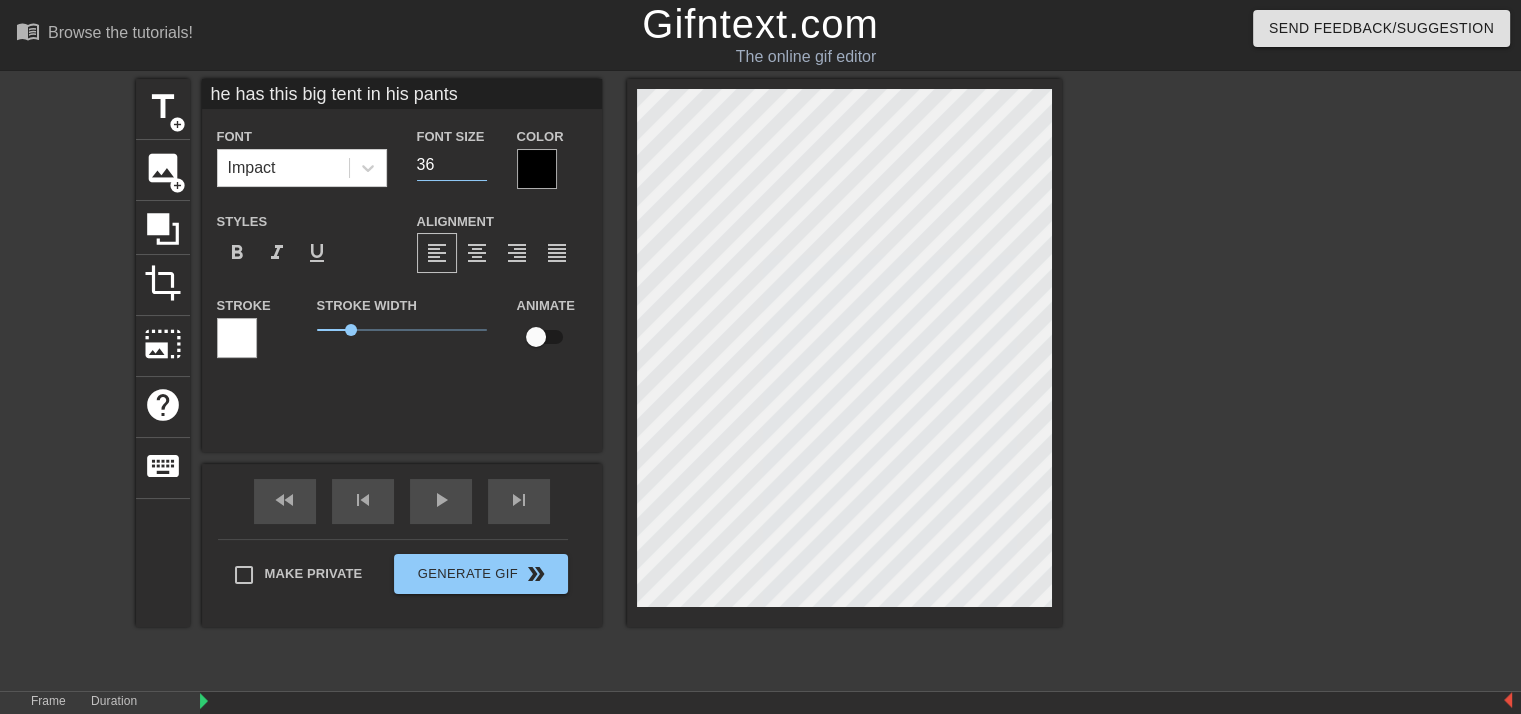 click on "36" at bounding box center [452, 165] 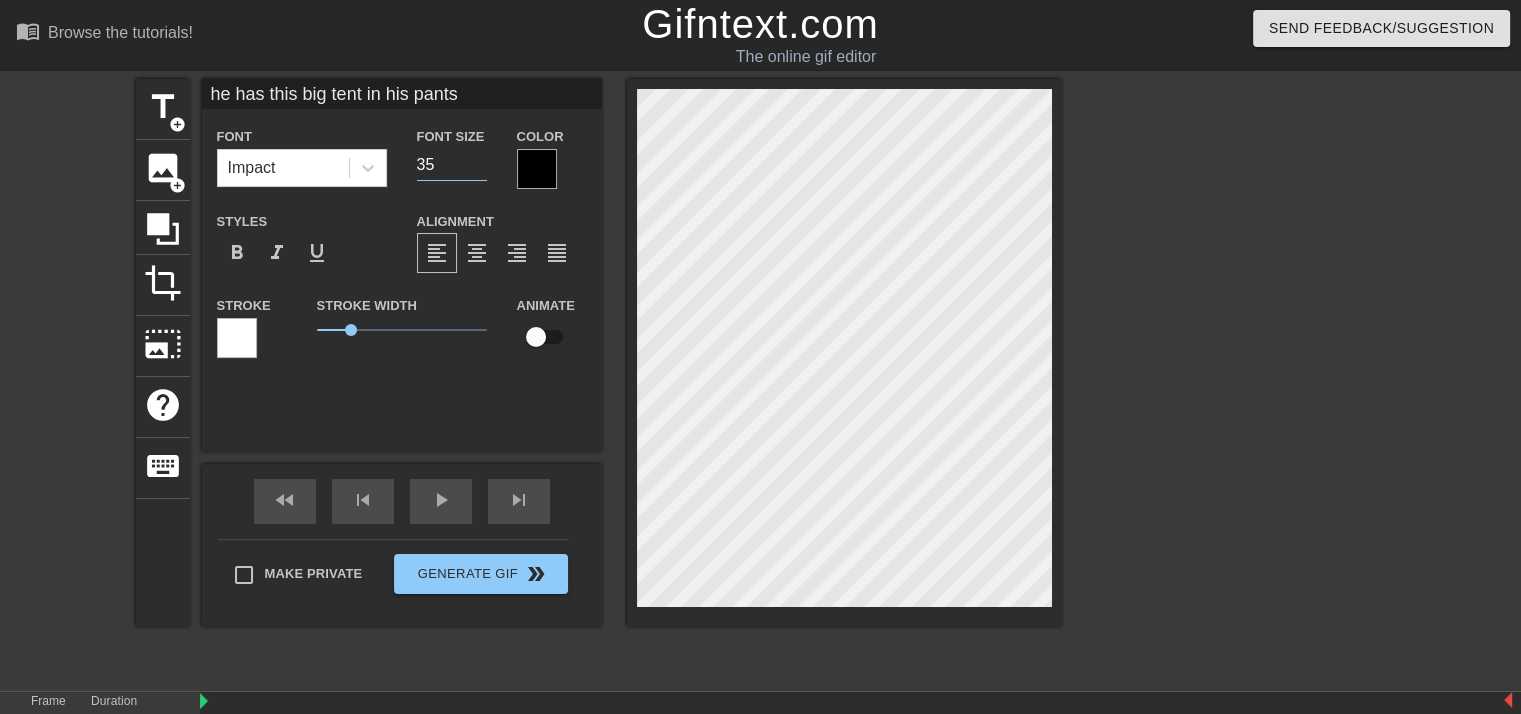 click on "35" at bounding box center (452, 165) 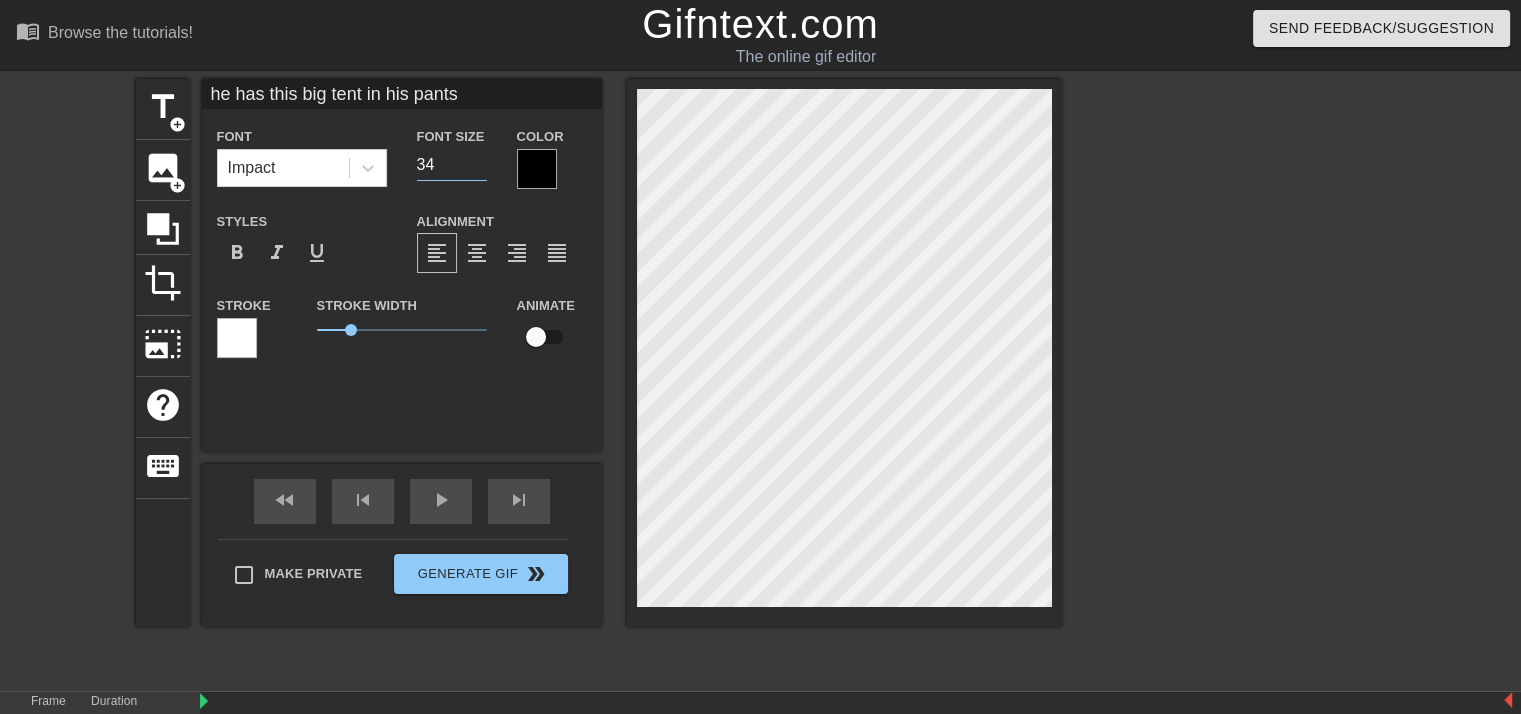 click on "34" at bounding box center [452, 165] 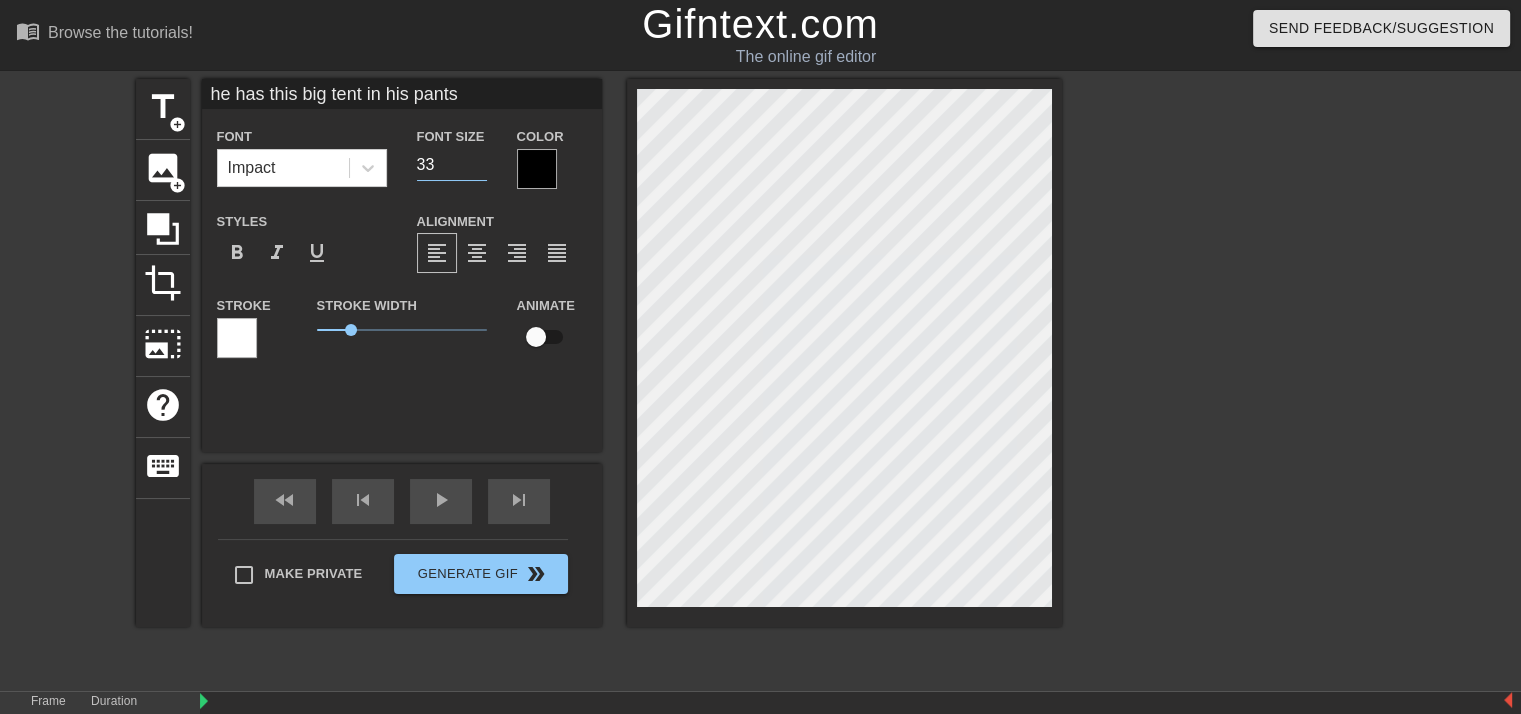 click on "33" at bounding box center (452, 165) 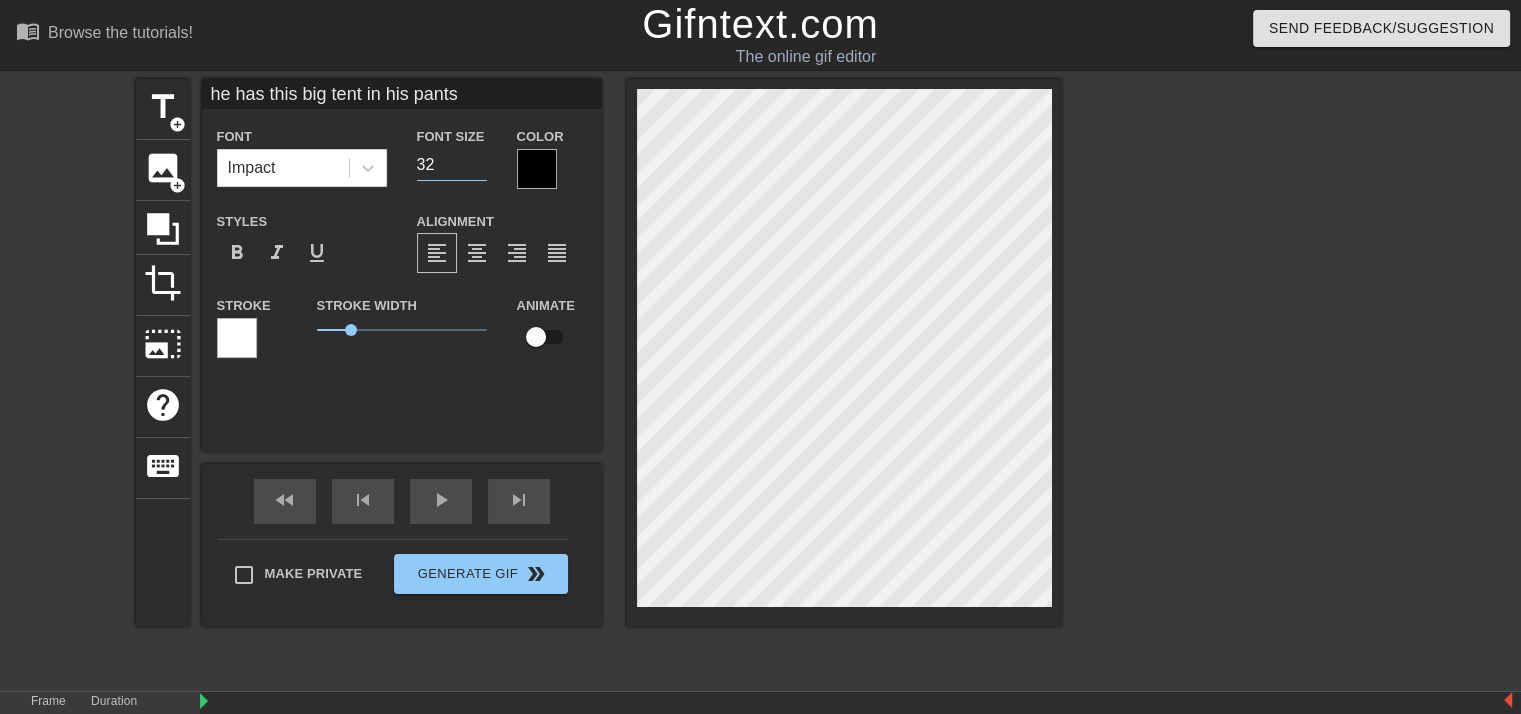 click on "32" at bounding box center [452, 165] 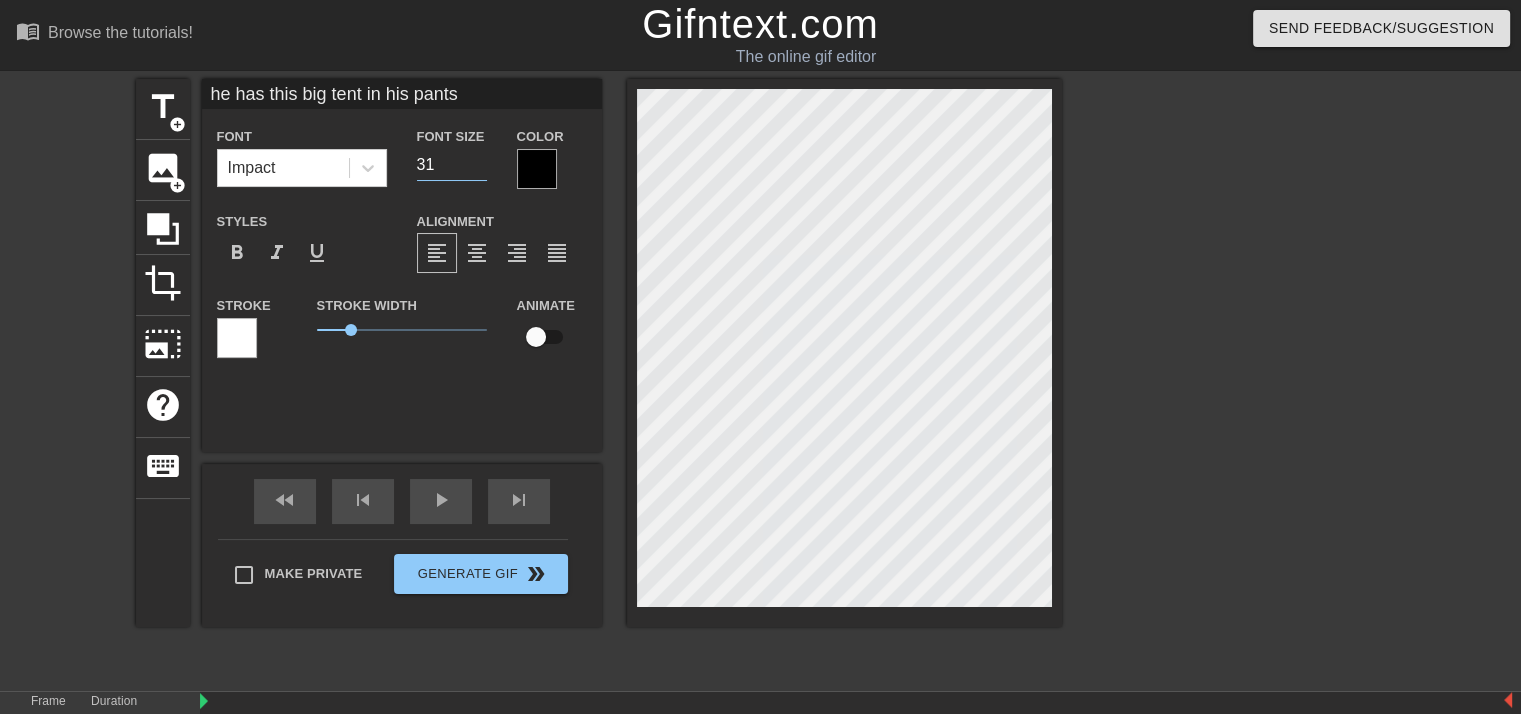type on "31" 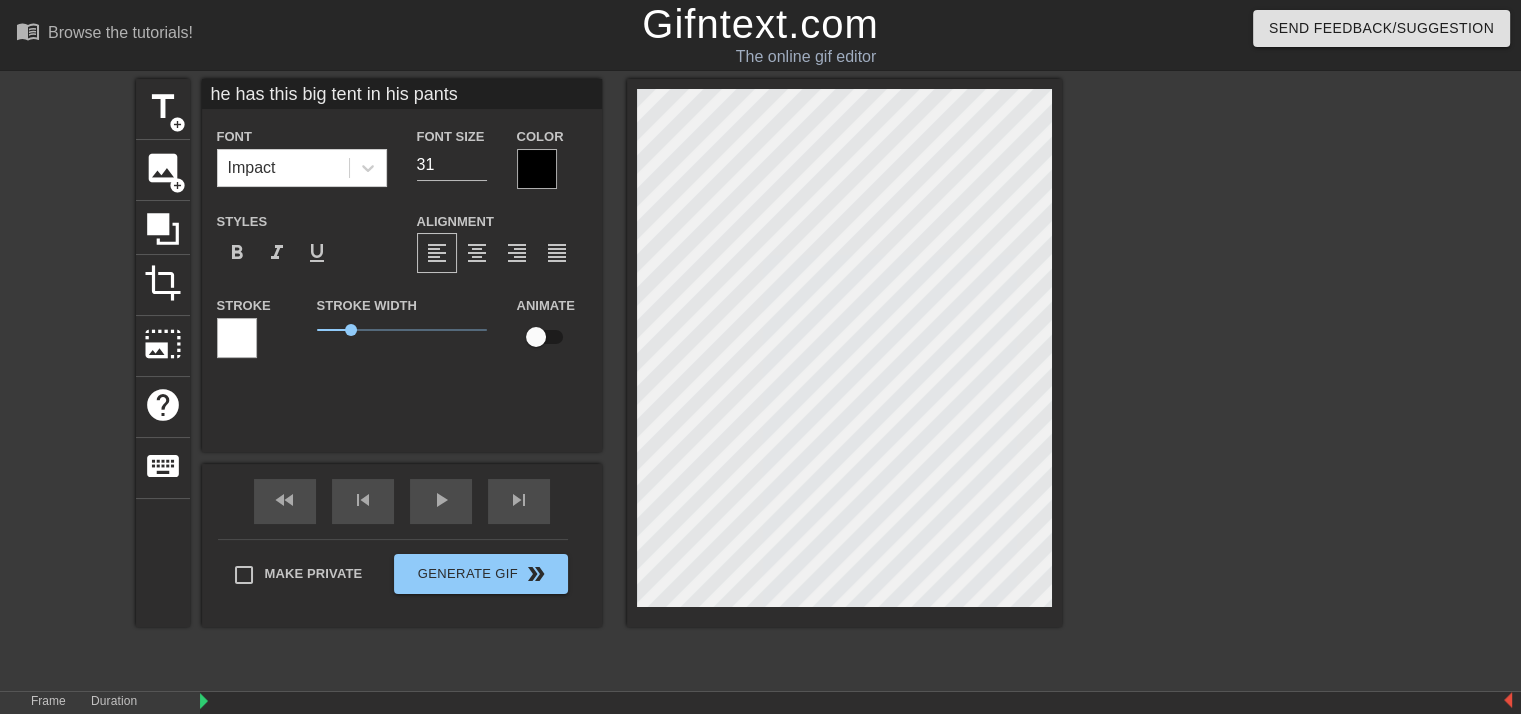 click at bounding box center [1236, 379] 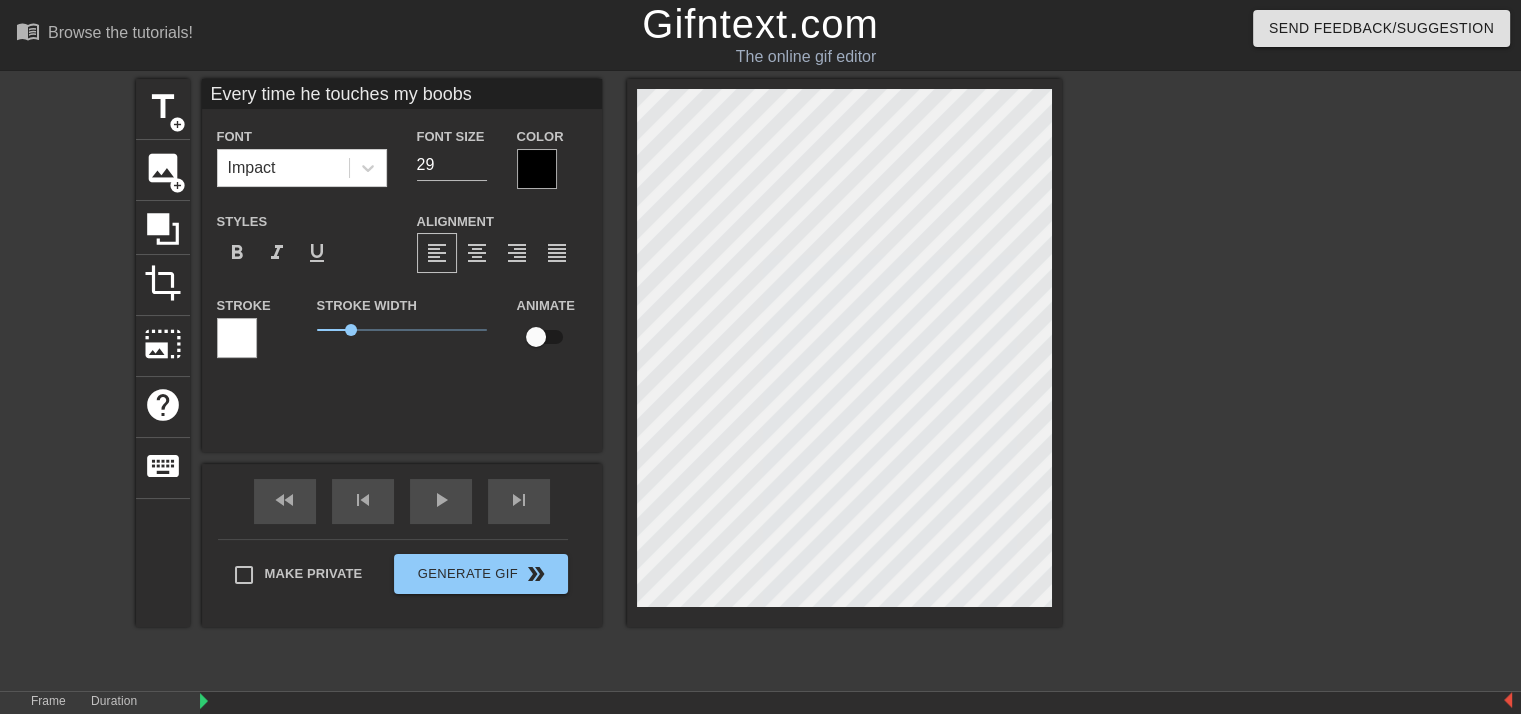 click at bounding box center (1236, 379) 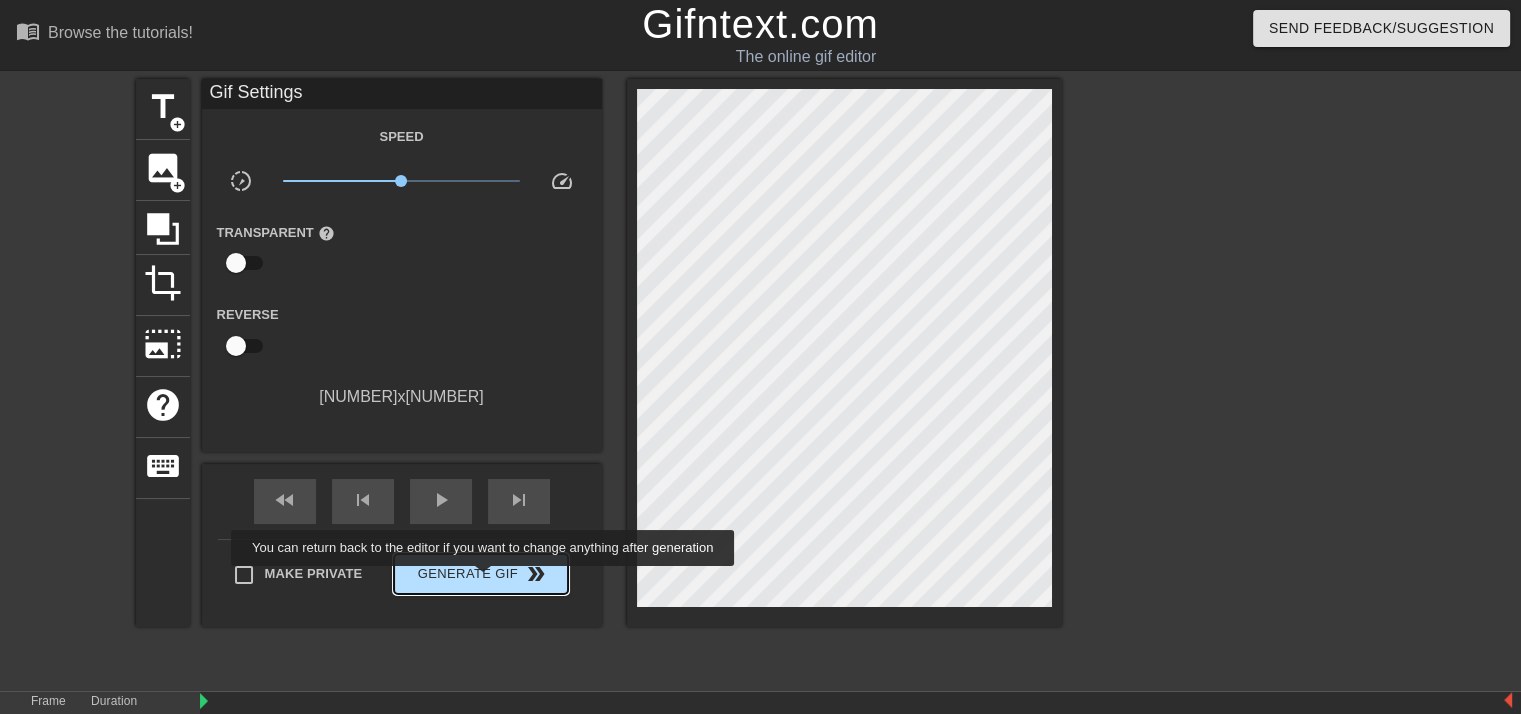 click on "Generate Gif double_arrow" at bounding box center (480, 574) 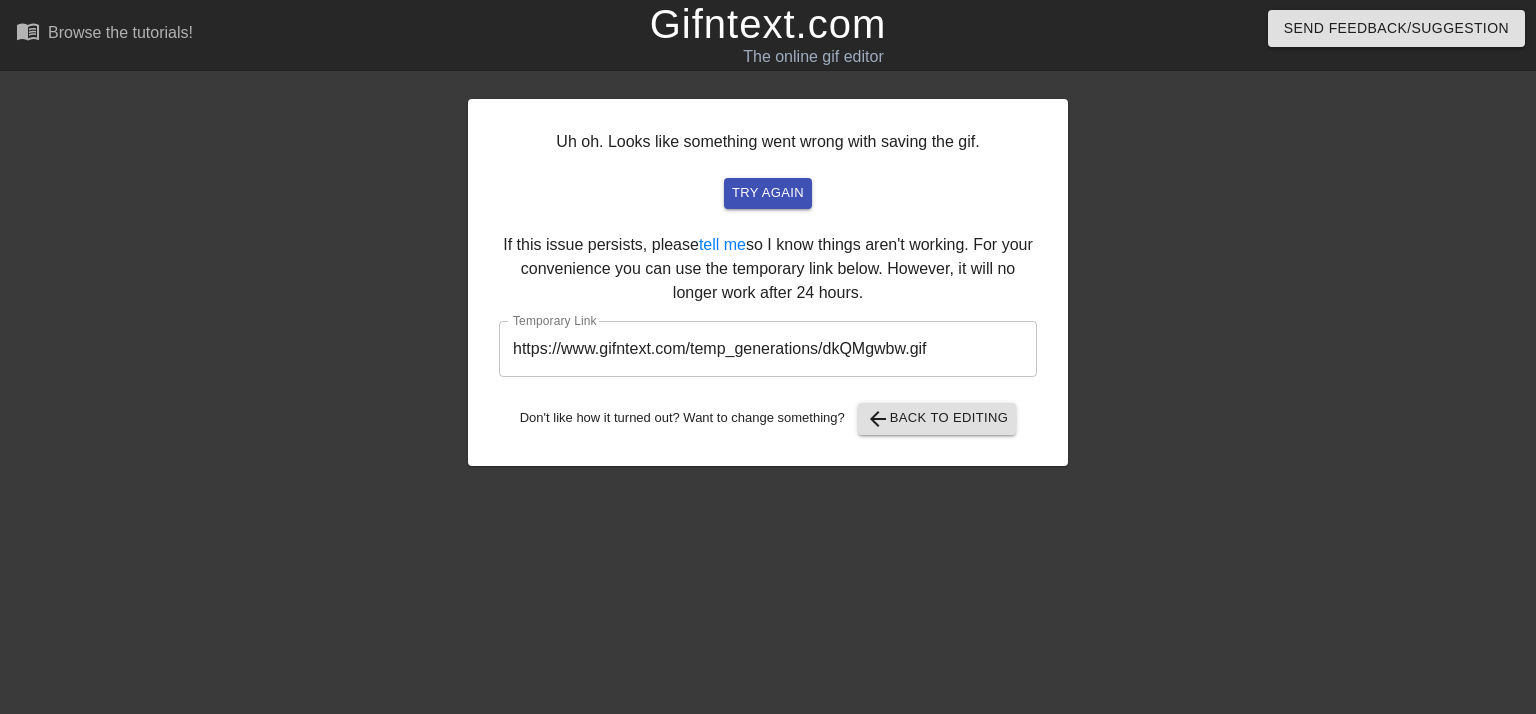 click on "https://www.gifntext.com/temp_generations/dkQMgwbw.gif" at bounding box center [768, 349] 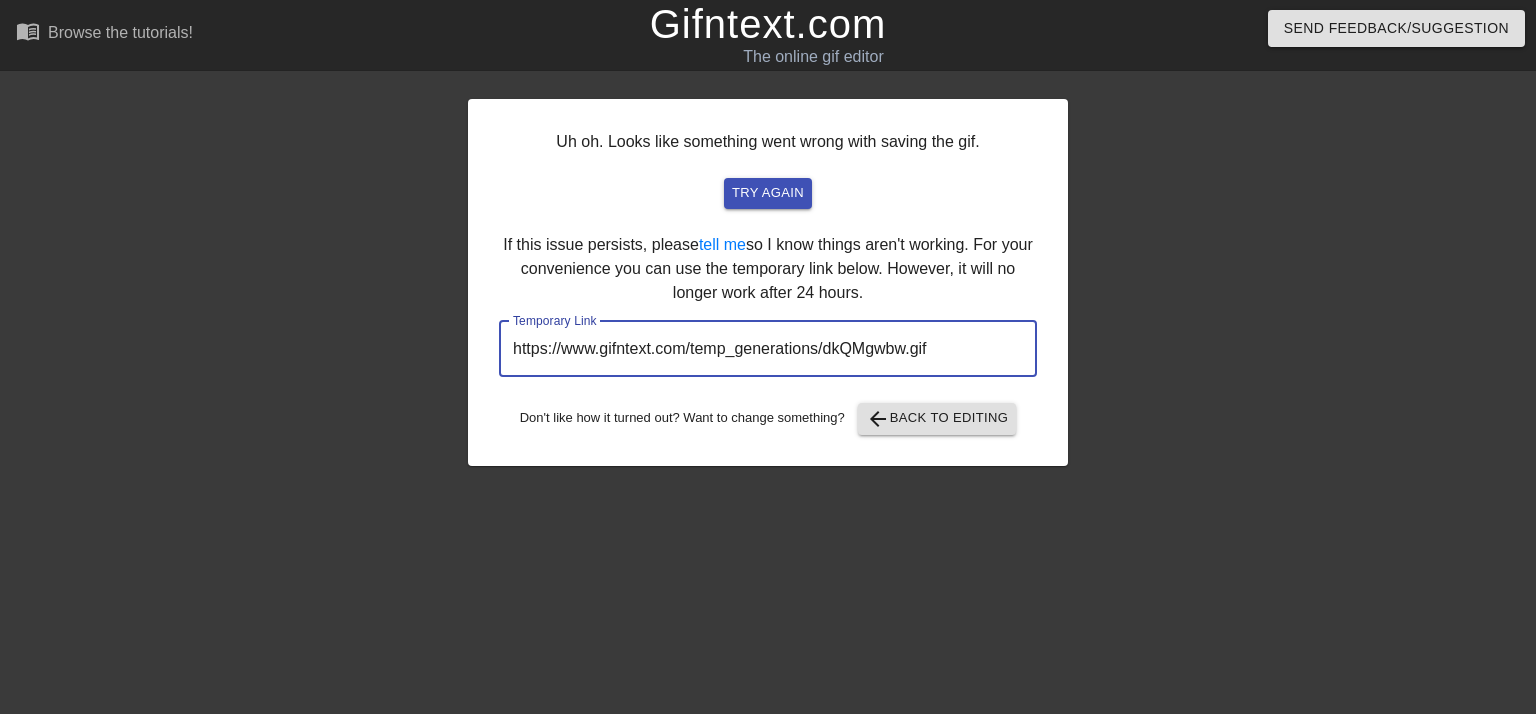 click on "https://www.gifntext.com/temp_generations/dkQMgwbw.gif" at bounding box center (768, 349) 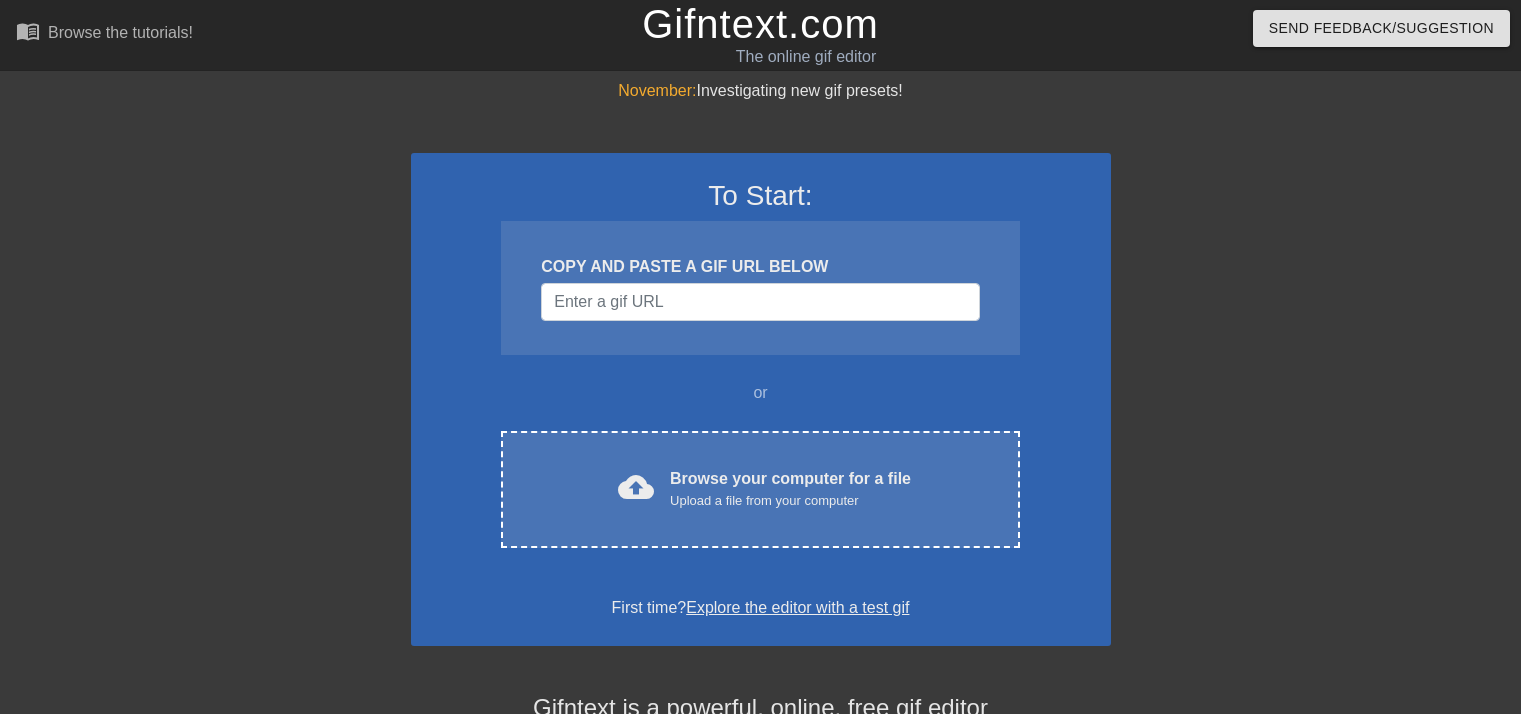 scroll, scrollTop: 0, scrollLeft: 0, axis: both 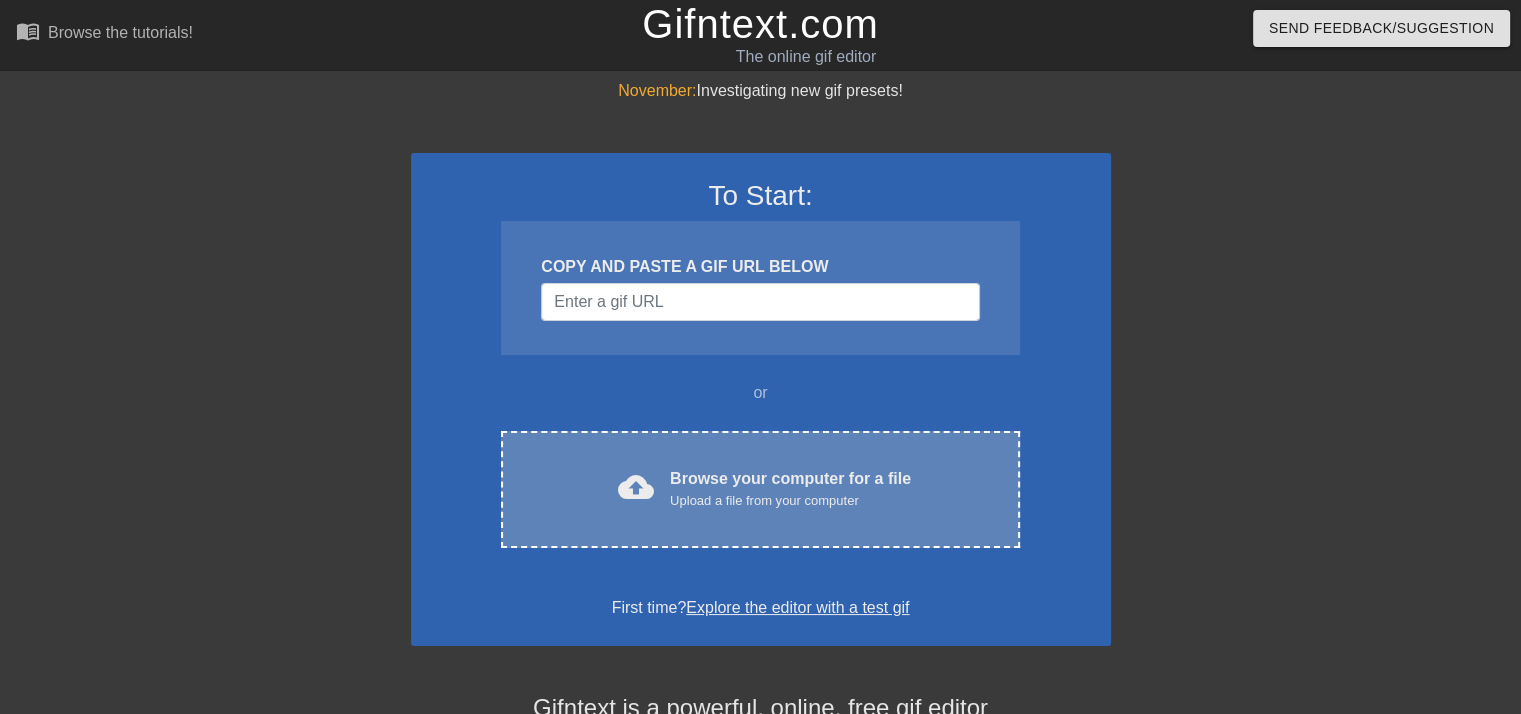 click on "cloud_upload Browse your computer for a file Upload a file from your computer Choose files" at bounding box center [760, 489] 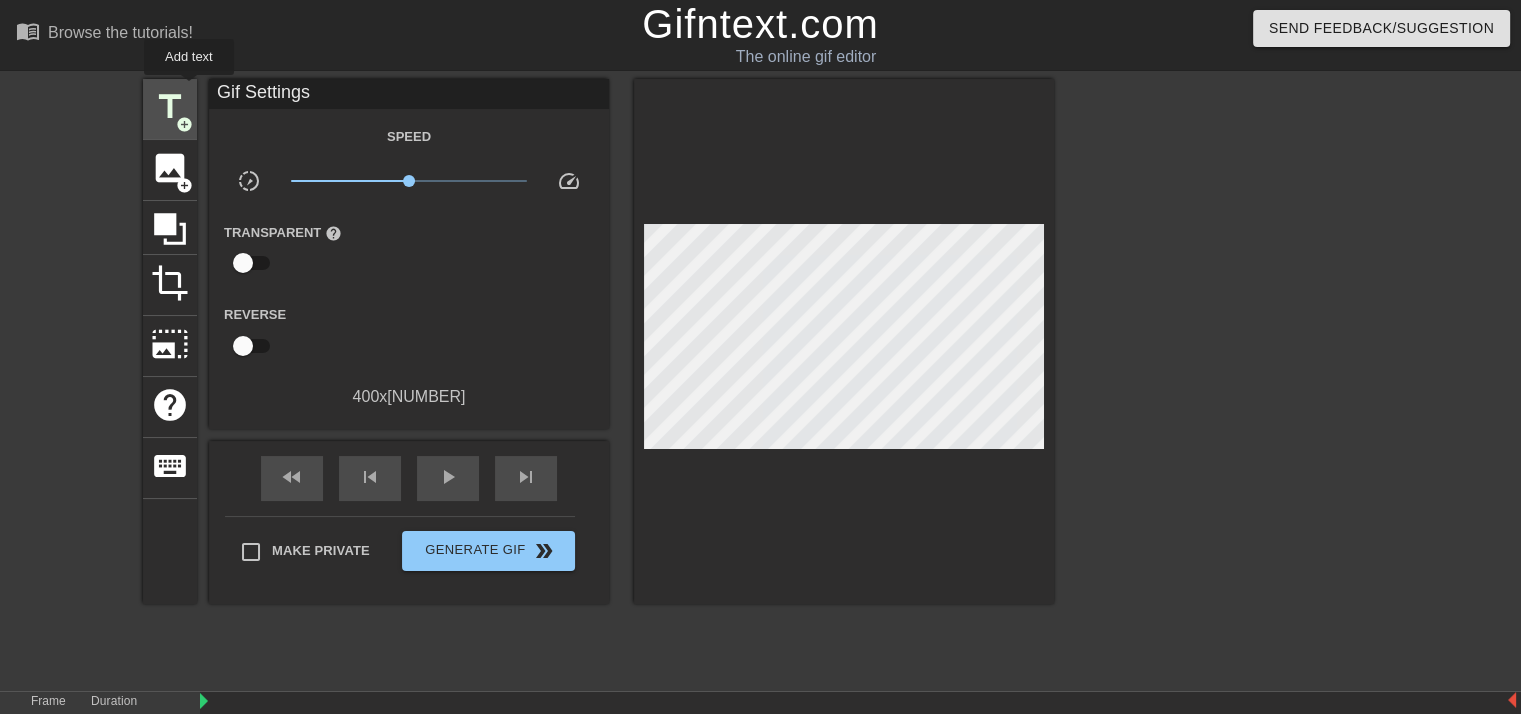click on "title" at bounding box center (170, 107) 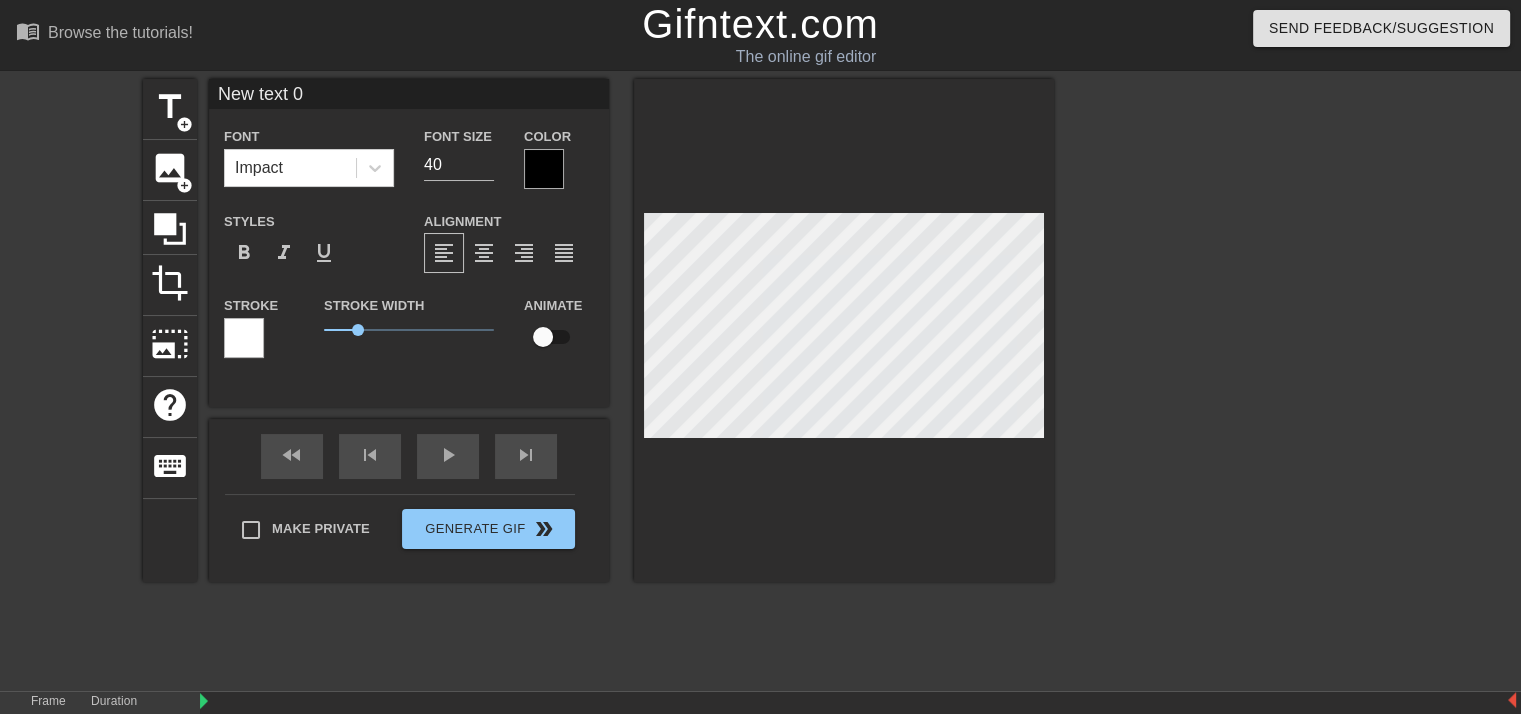 click on "New text 0" at bounding box center [409, 94] 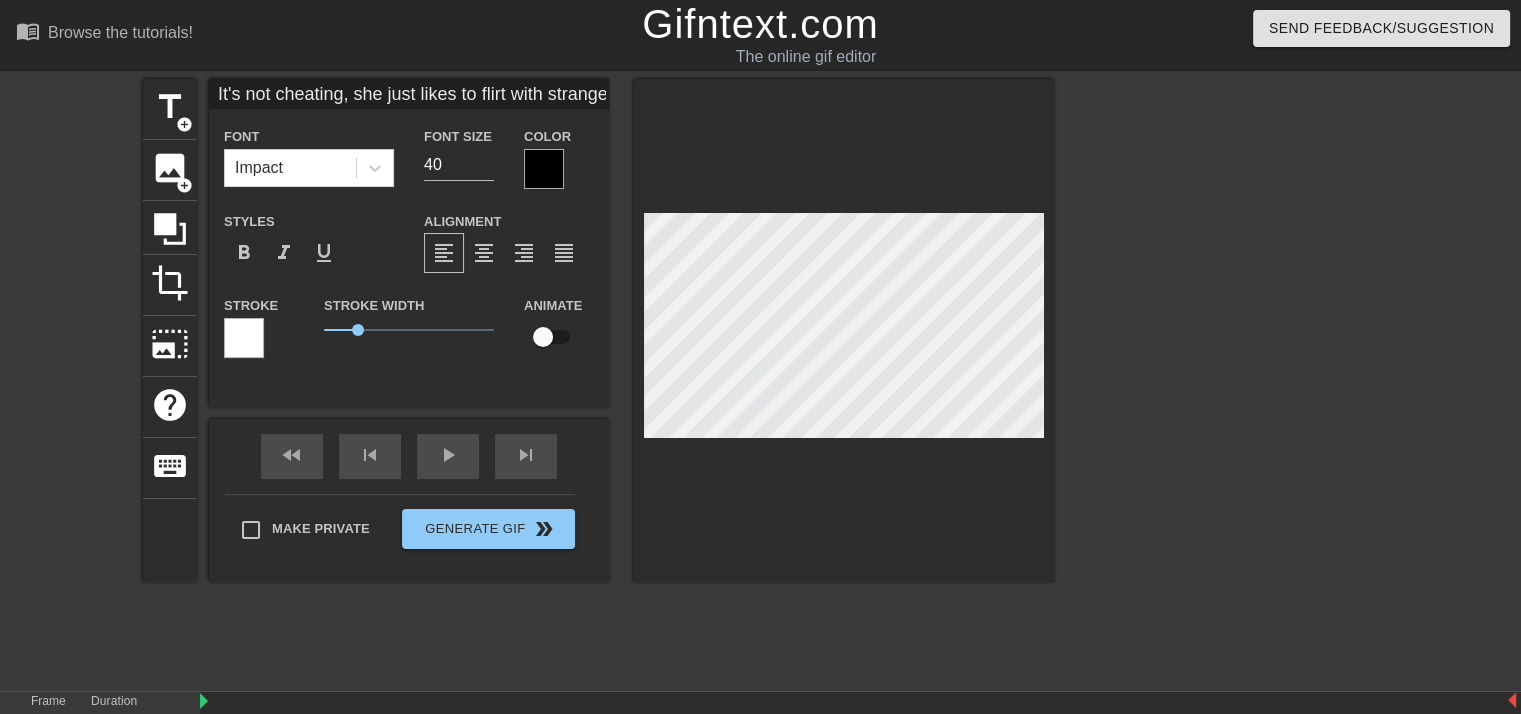 scroll, scrollTop: 0, scrollLeft: 17, axis: horizontal 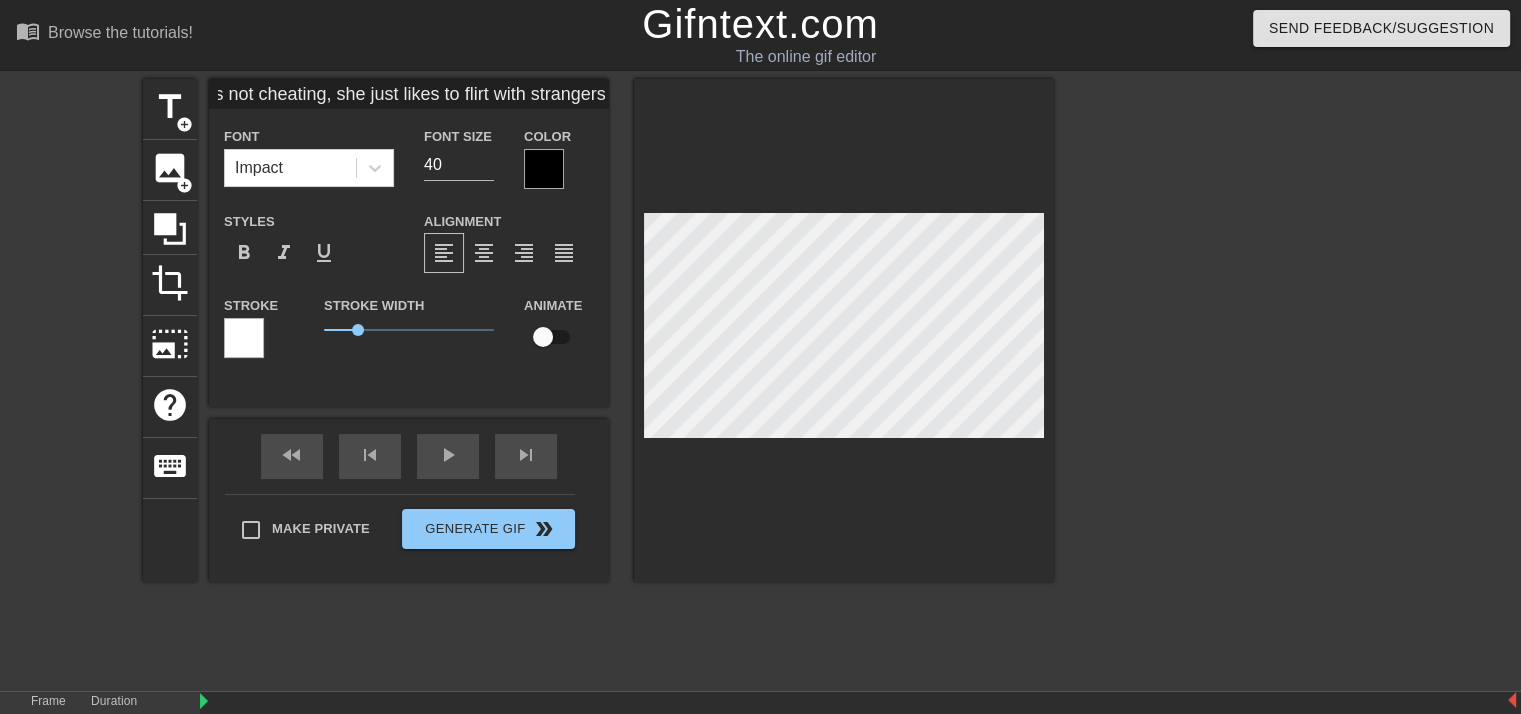 drag, startPoint x: 334, startPoint y: 97, endPoint x: 683, endPoint y: 113, distance: 349.36658 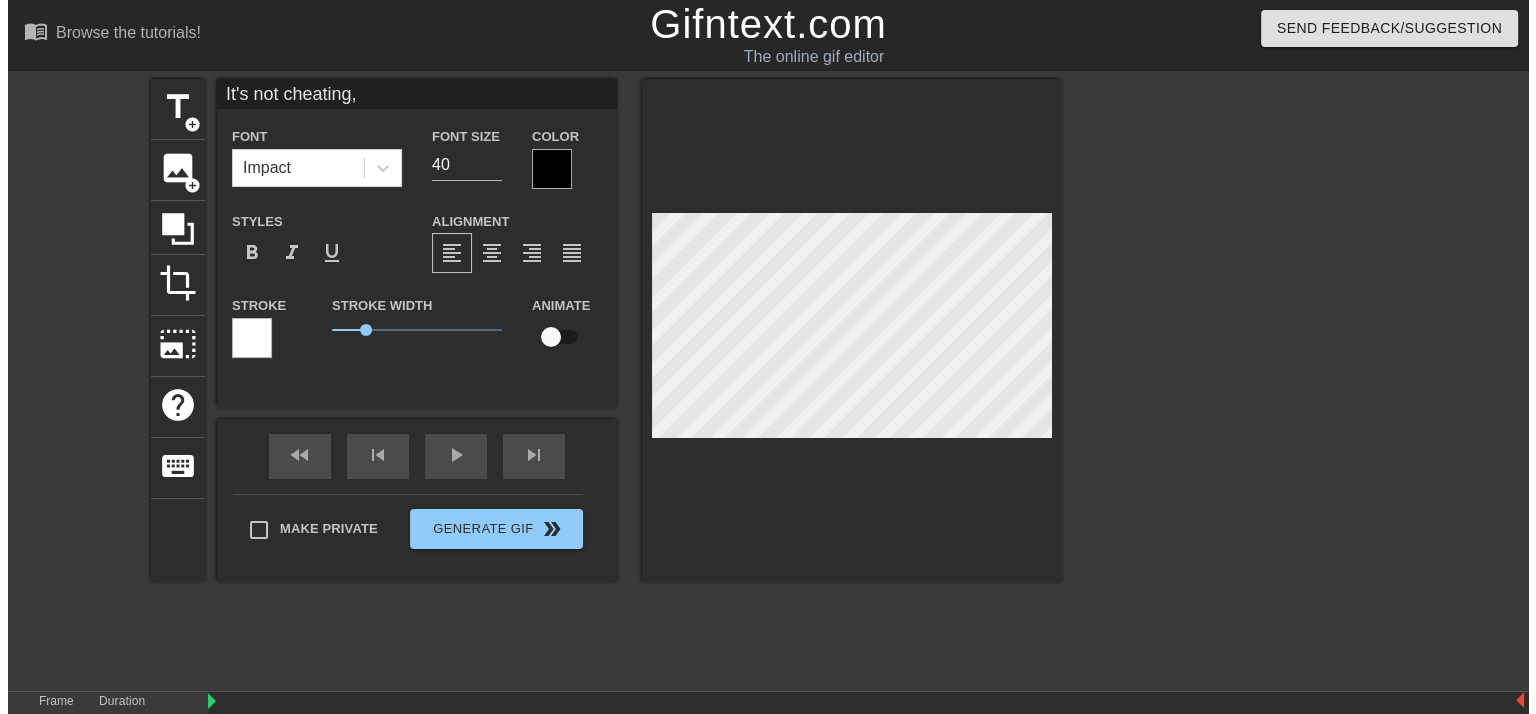 scroll, scrollTop: 0, scrollLeft: 0, axis: both 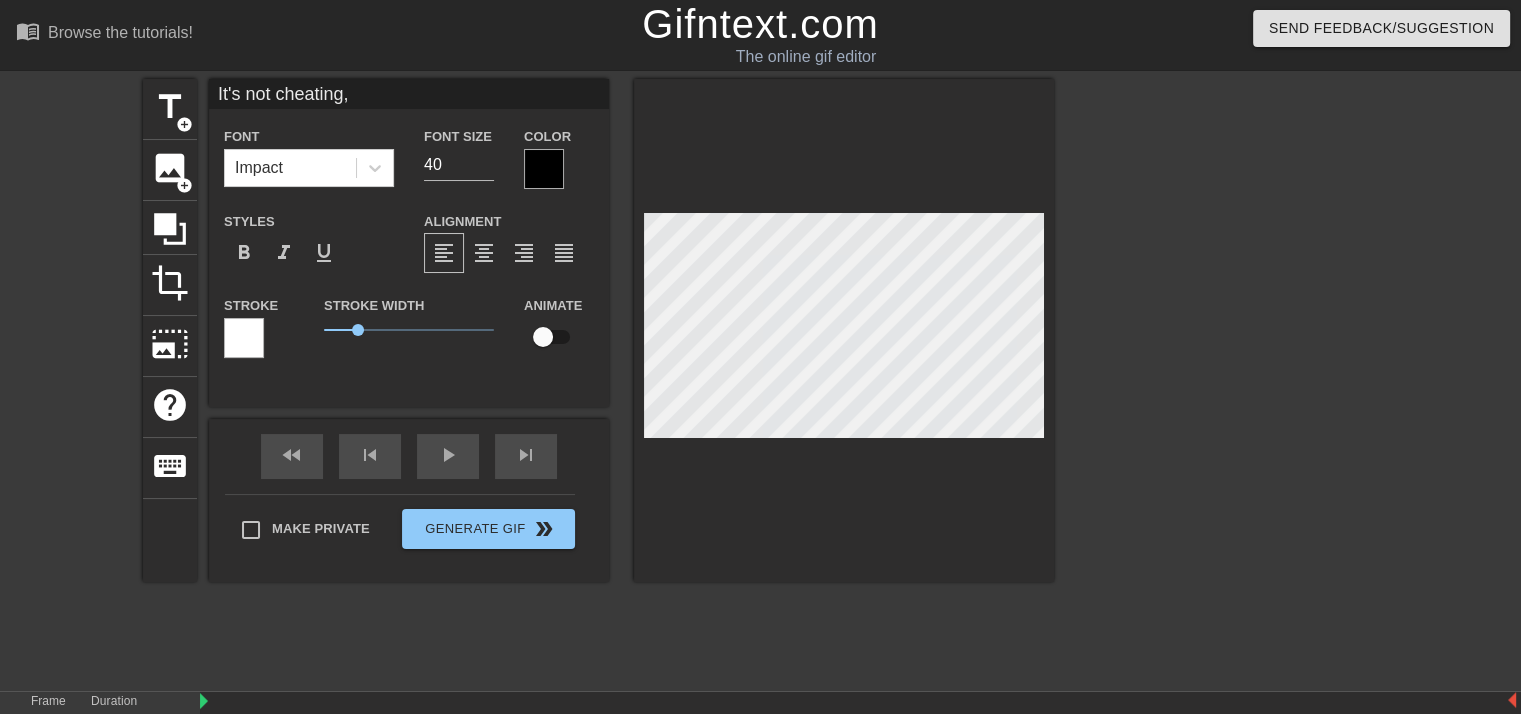 type on "It's not cheating," 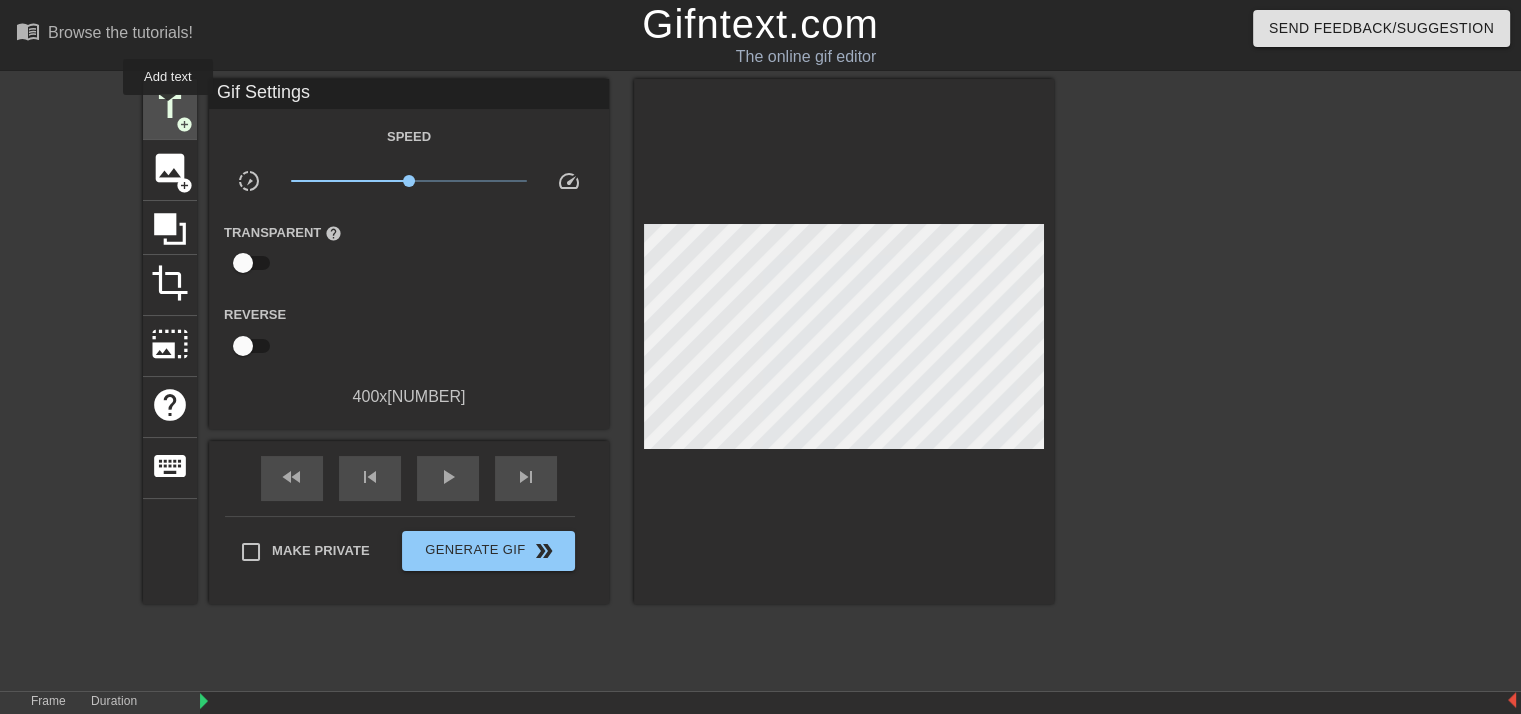 click on "title" at bounding box center [170, 107] 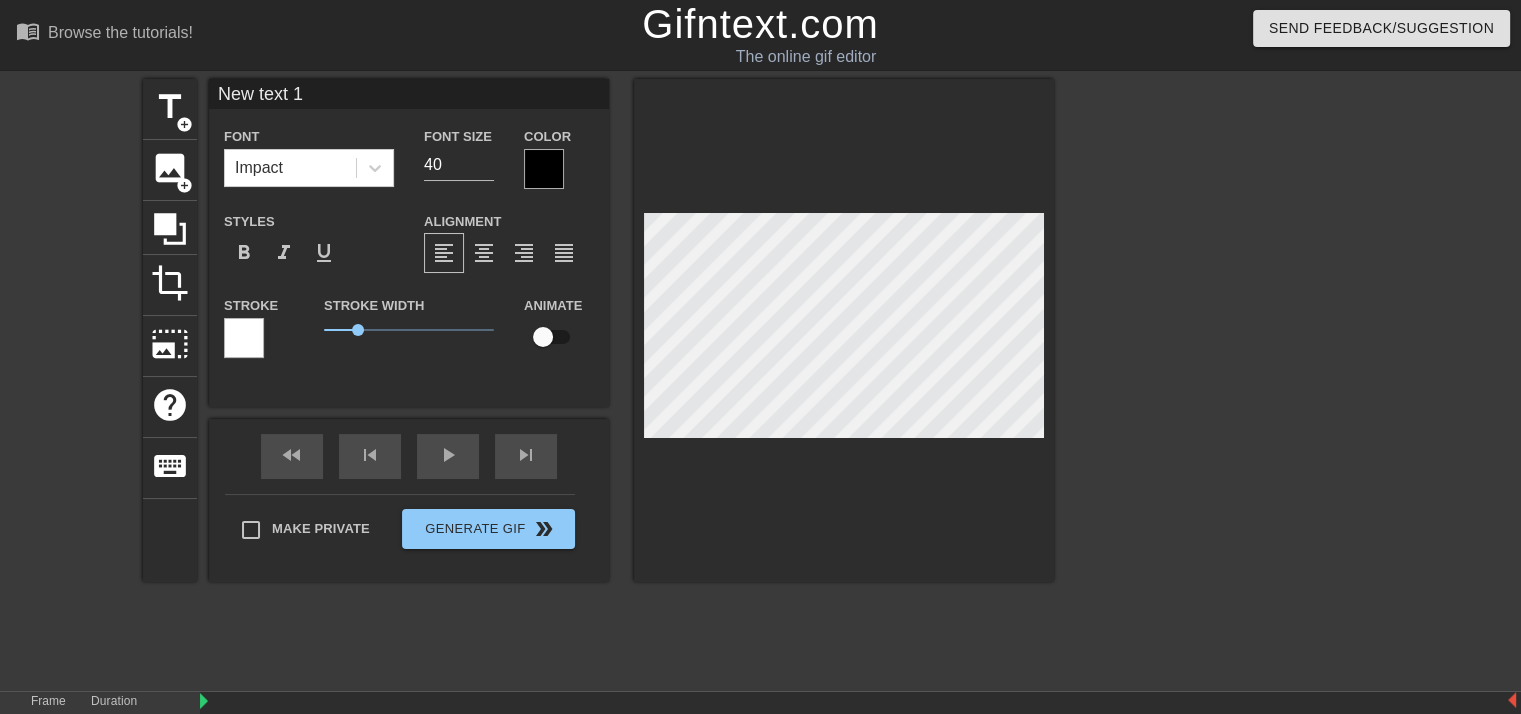 click on "New text 1" at bounding box center [409, 94] 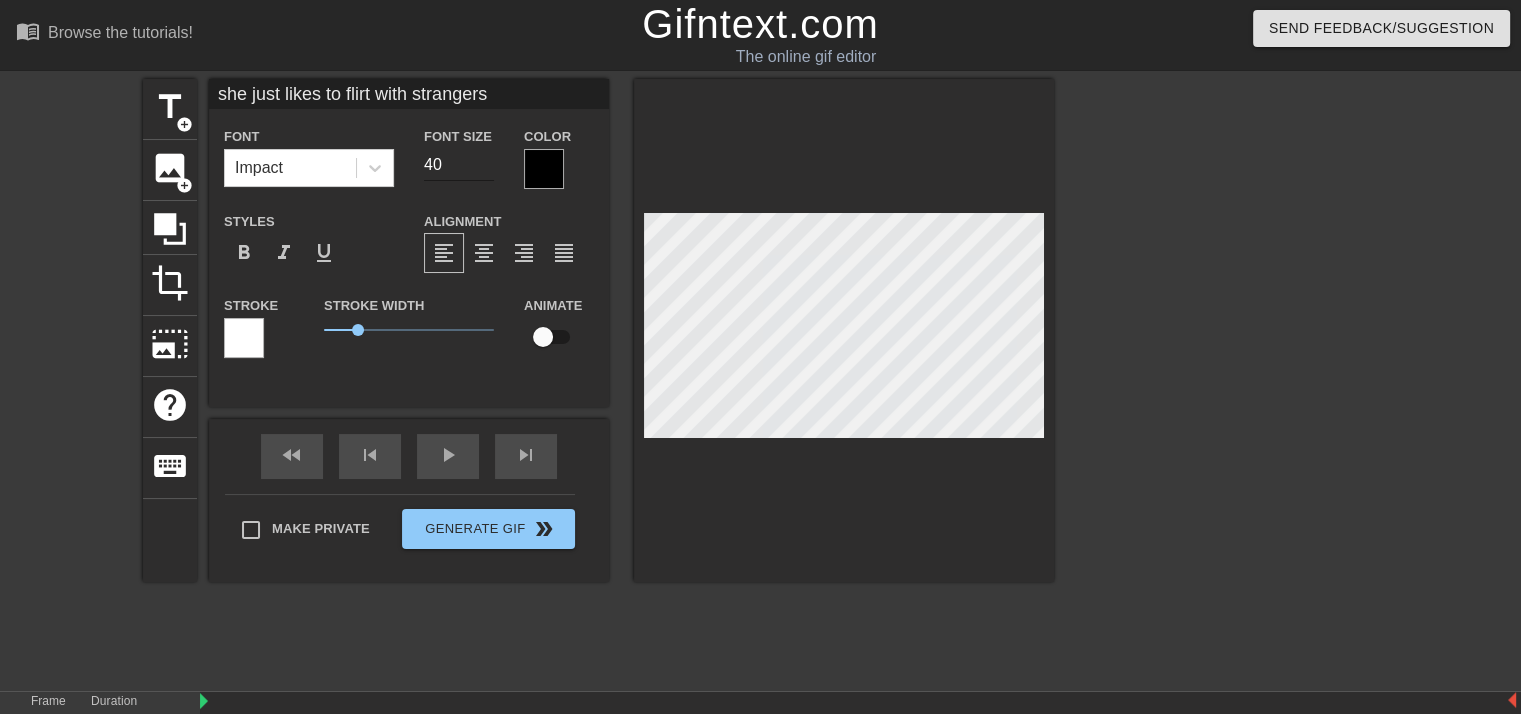 type on "she just likes to flirt with strangers" 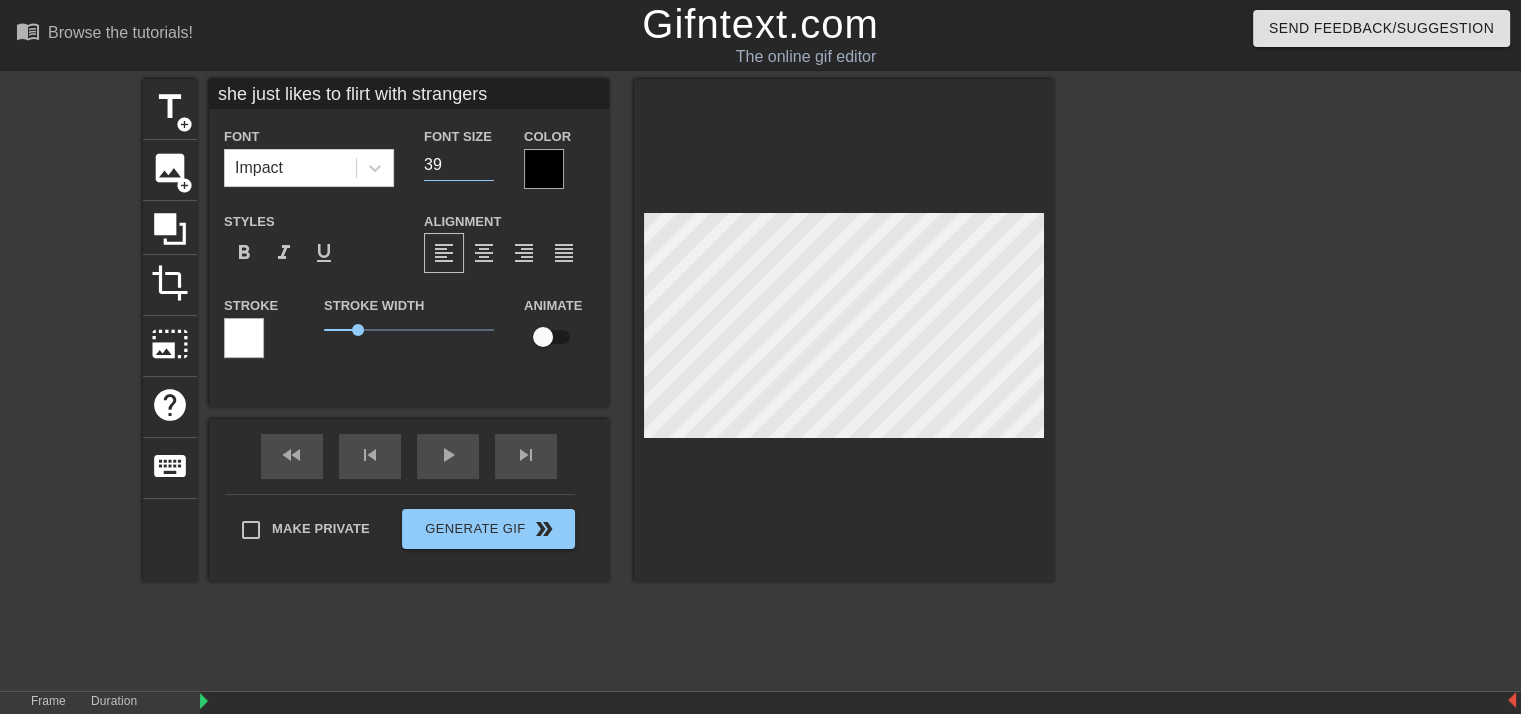 click on "39" at bounding box center (459, 165) 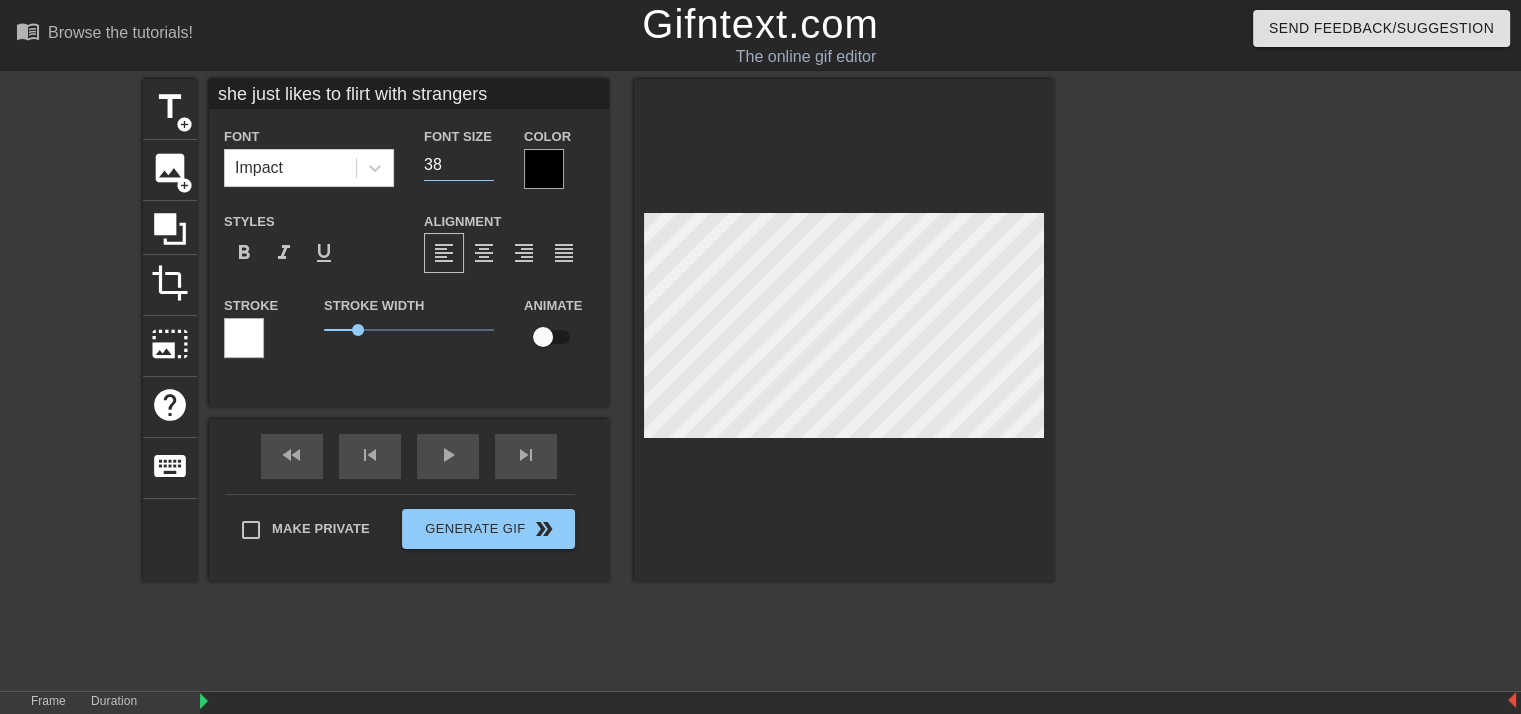 click on "38" at bounding box center [459, 165] 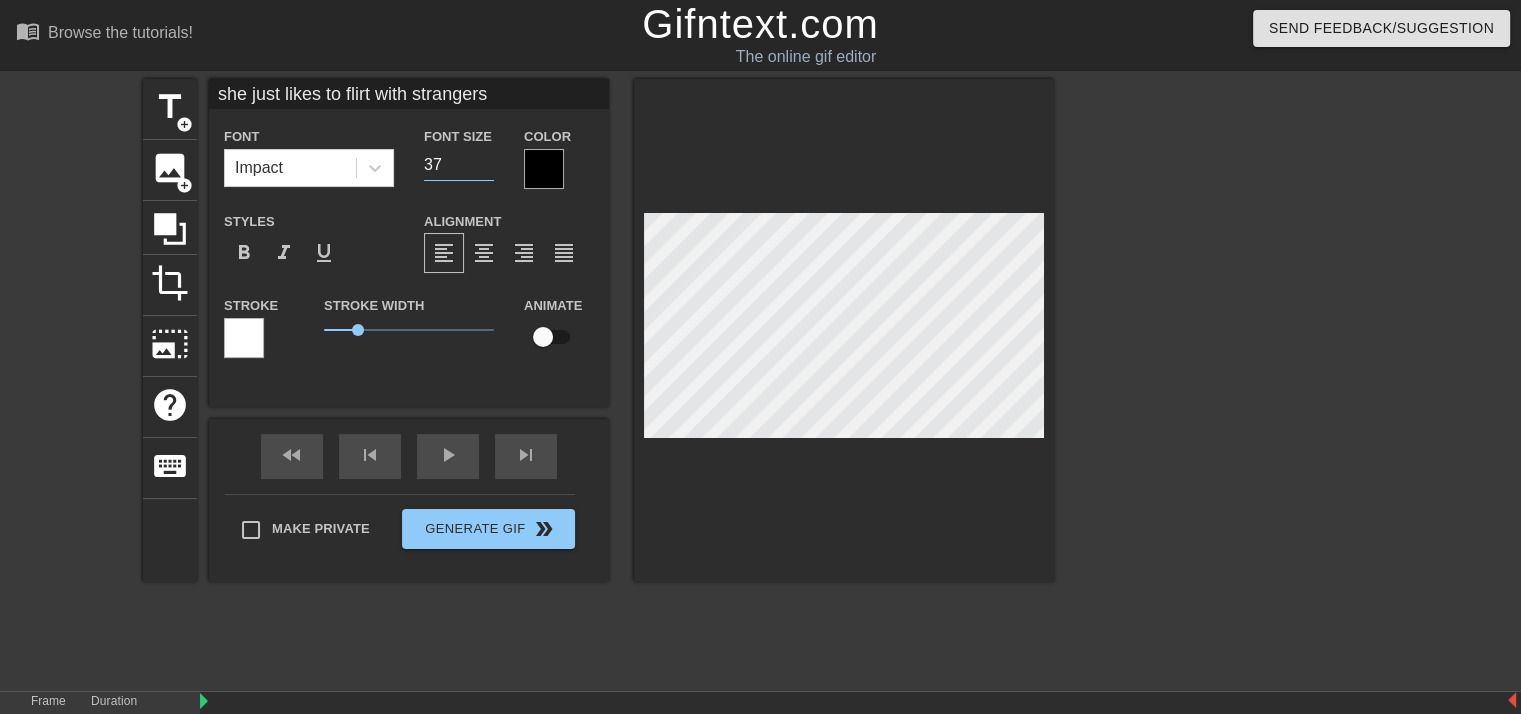click on "37" at bounding box center (459, 165) 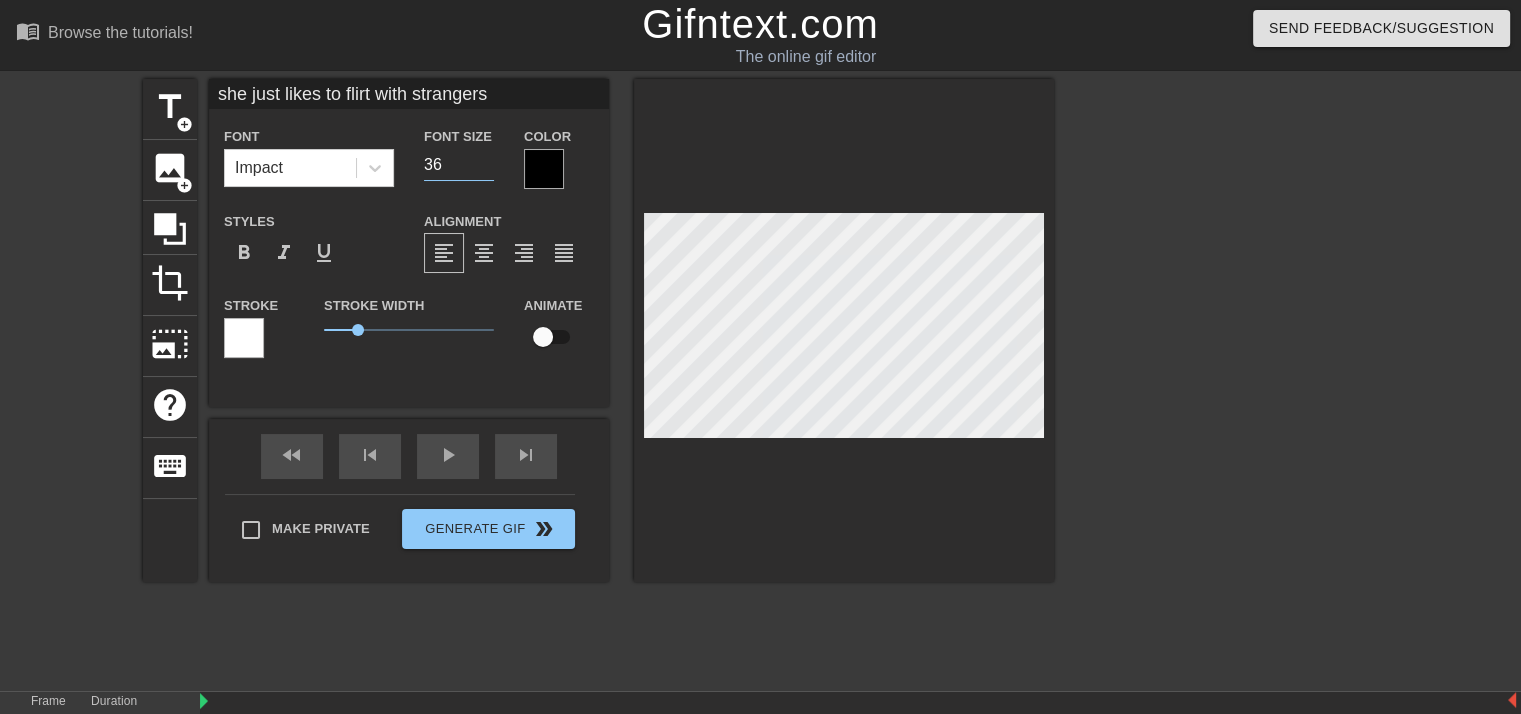 click on "36" at bounding box center [459, 165] 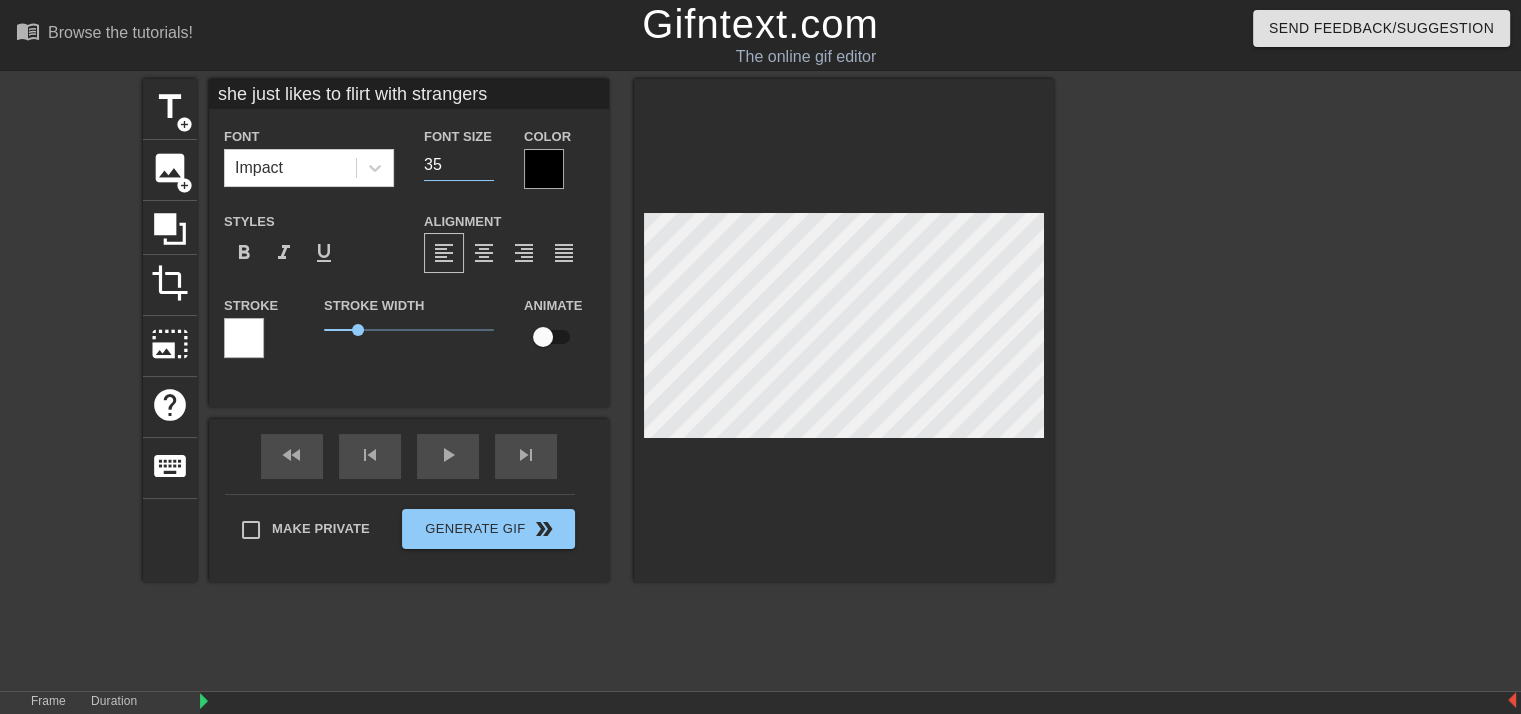 click on "35" at bounding box center (459, 165) 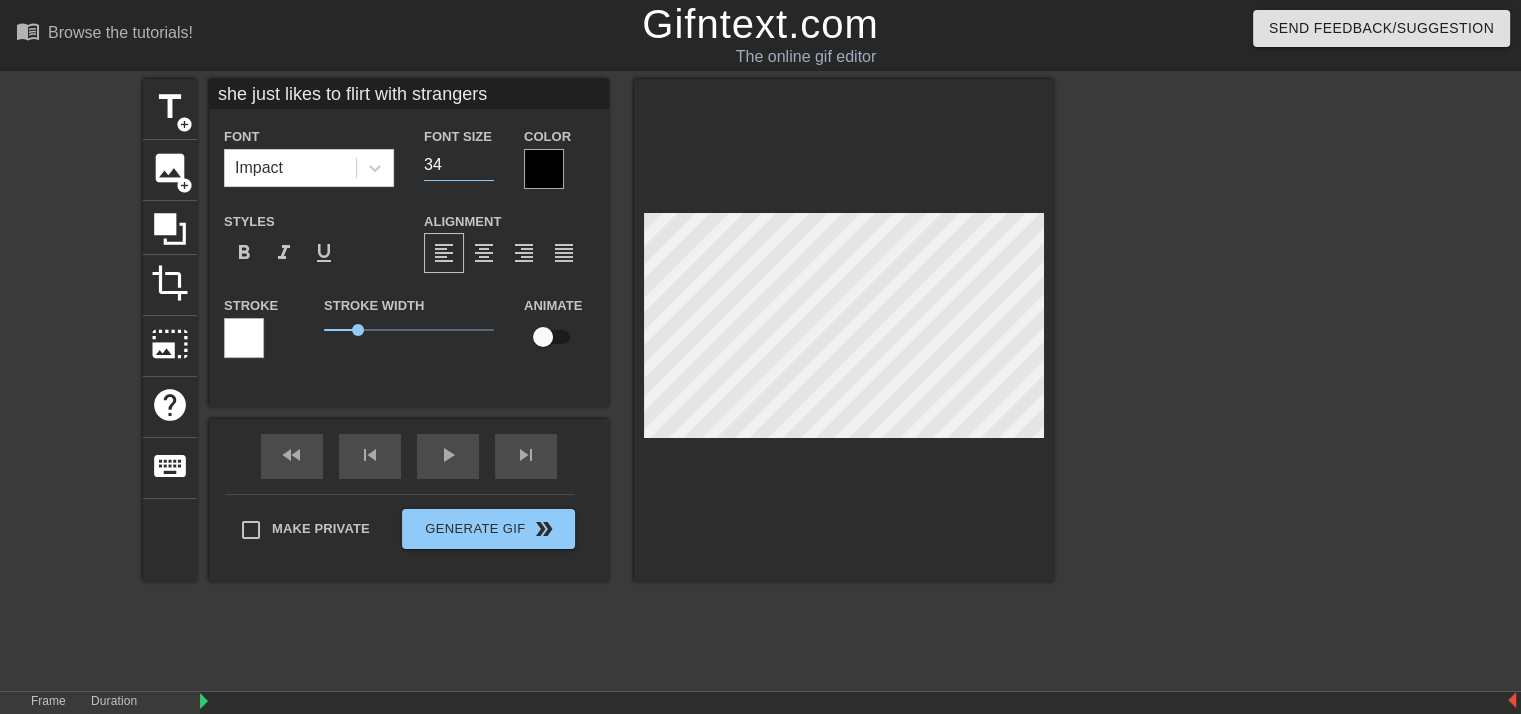 click on "34" at bounding box center (459, 165) 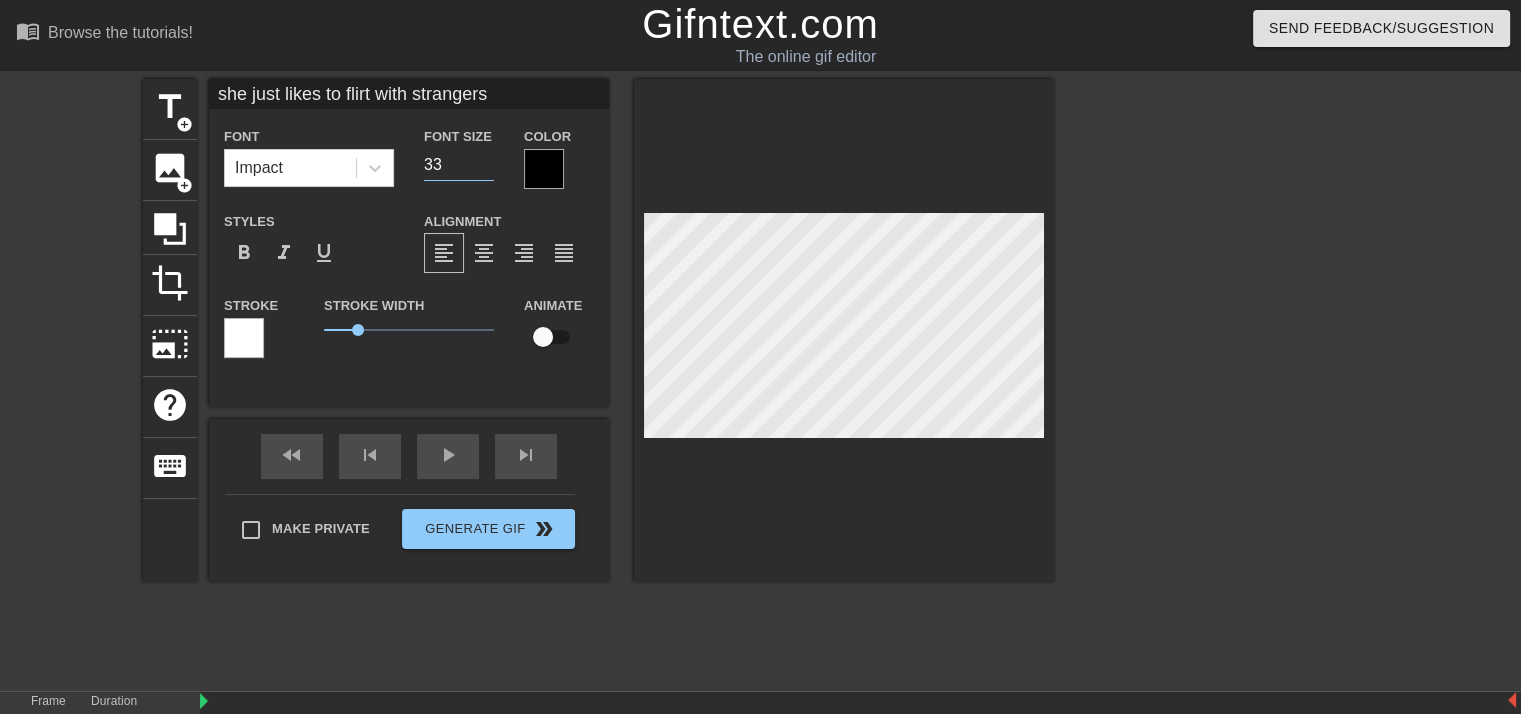 click on "33" at bounding box center [459, 165] 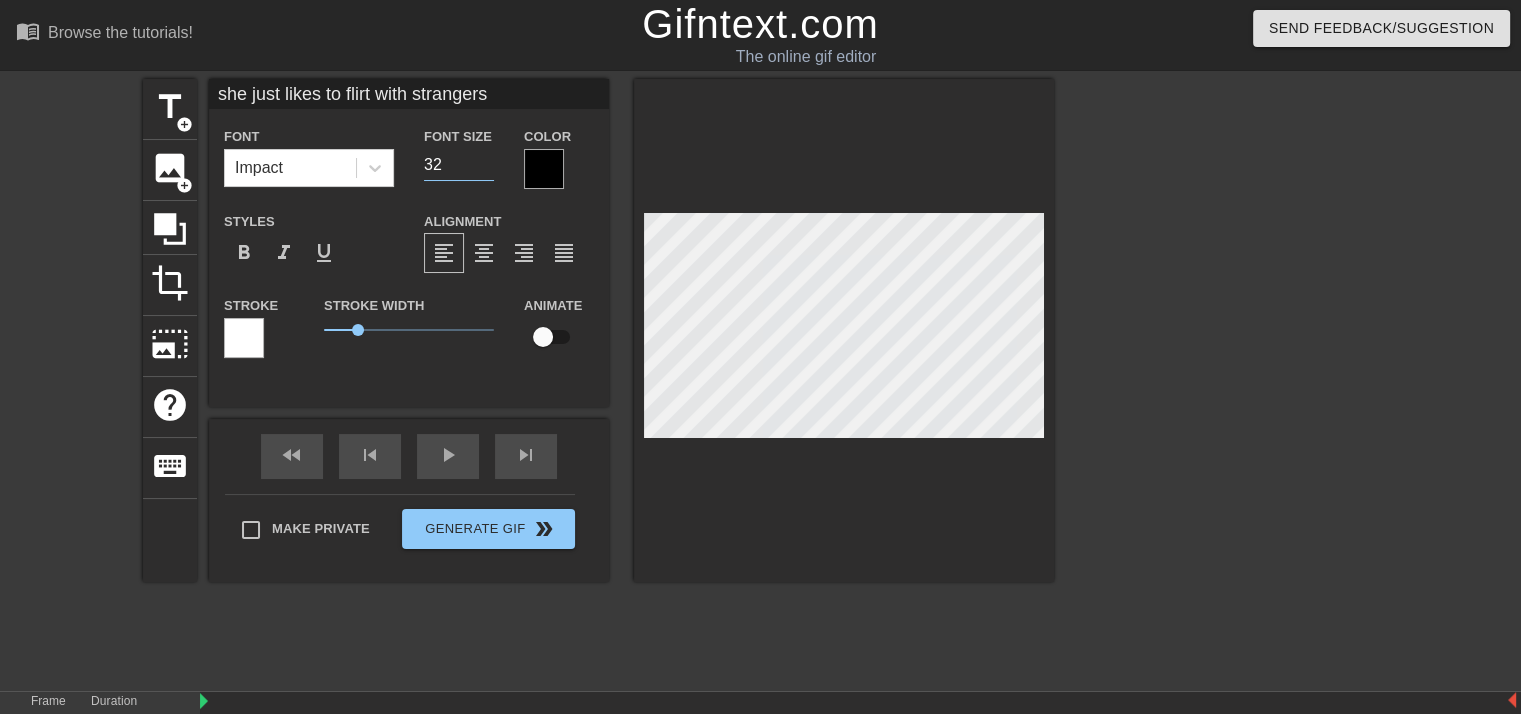 click on "32" at bounding box center [459, 165] 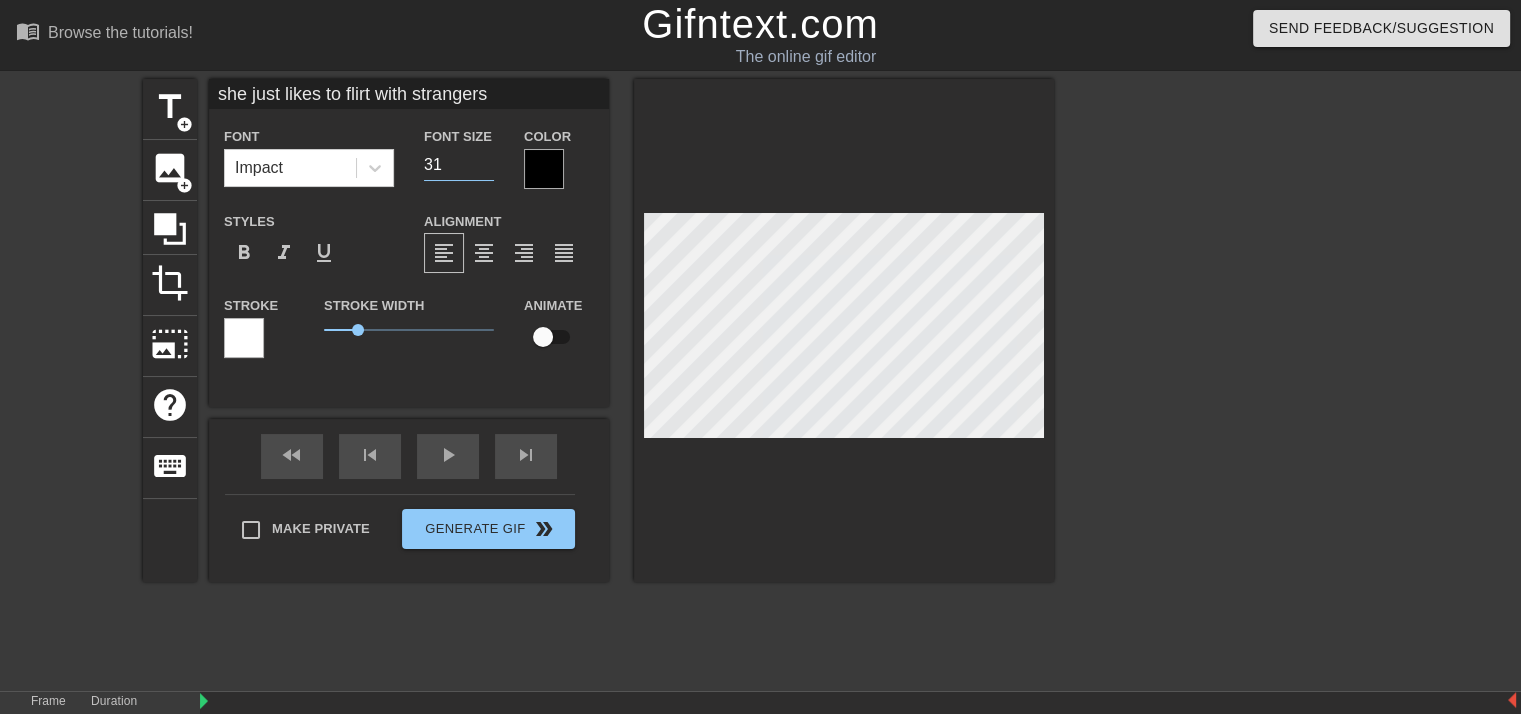 click on "31" at bounding box center (459, 165) 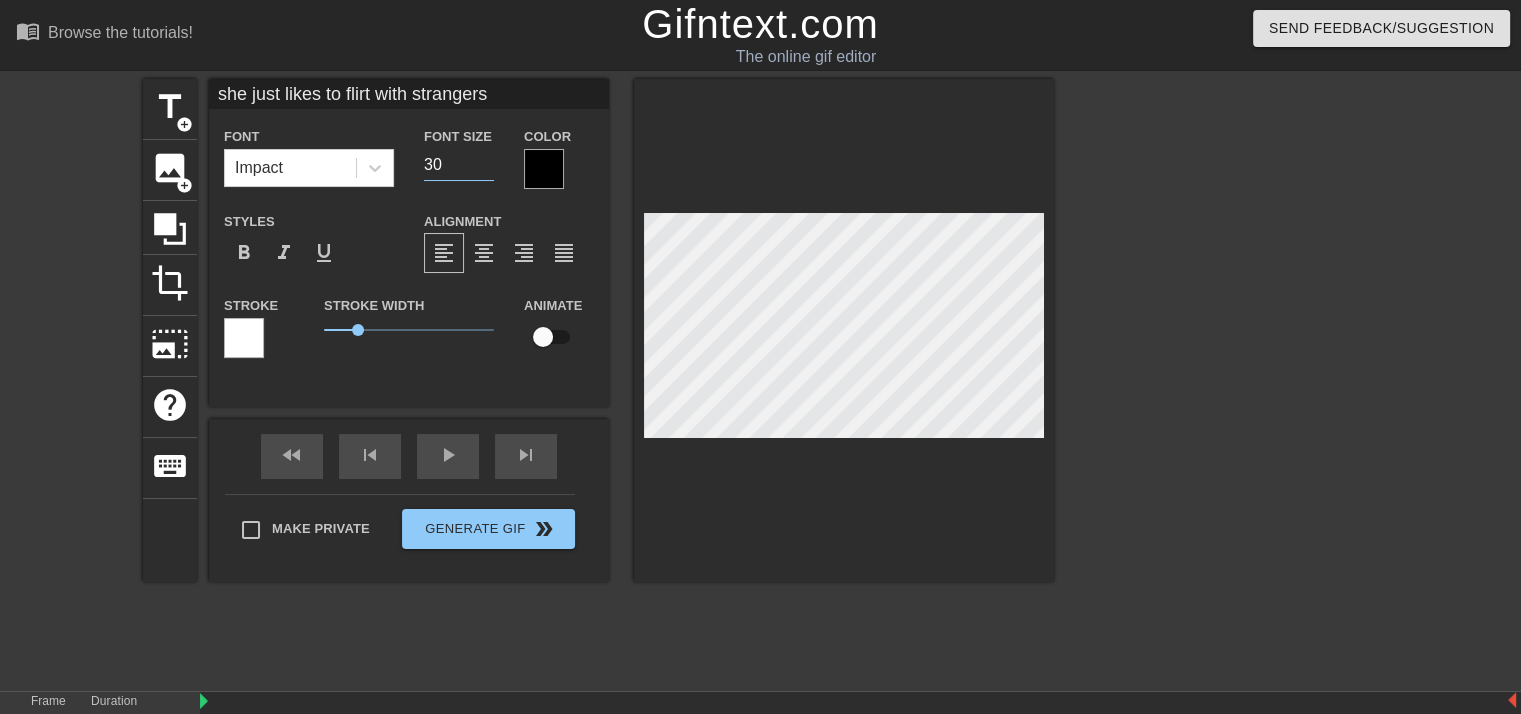 click on "30" at bounding box center [459, 165] 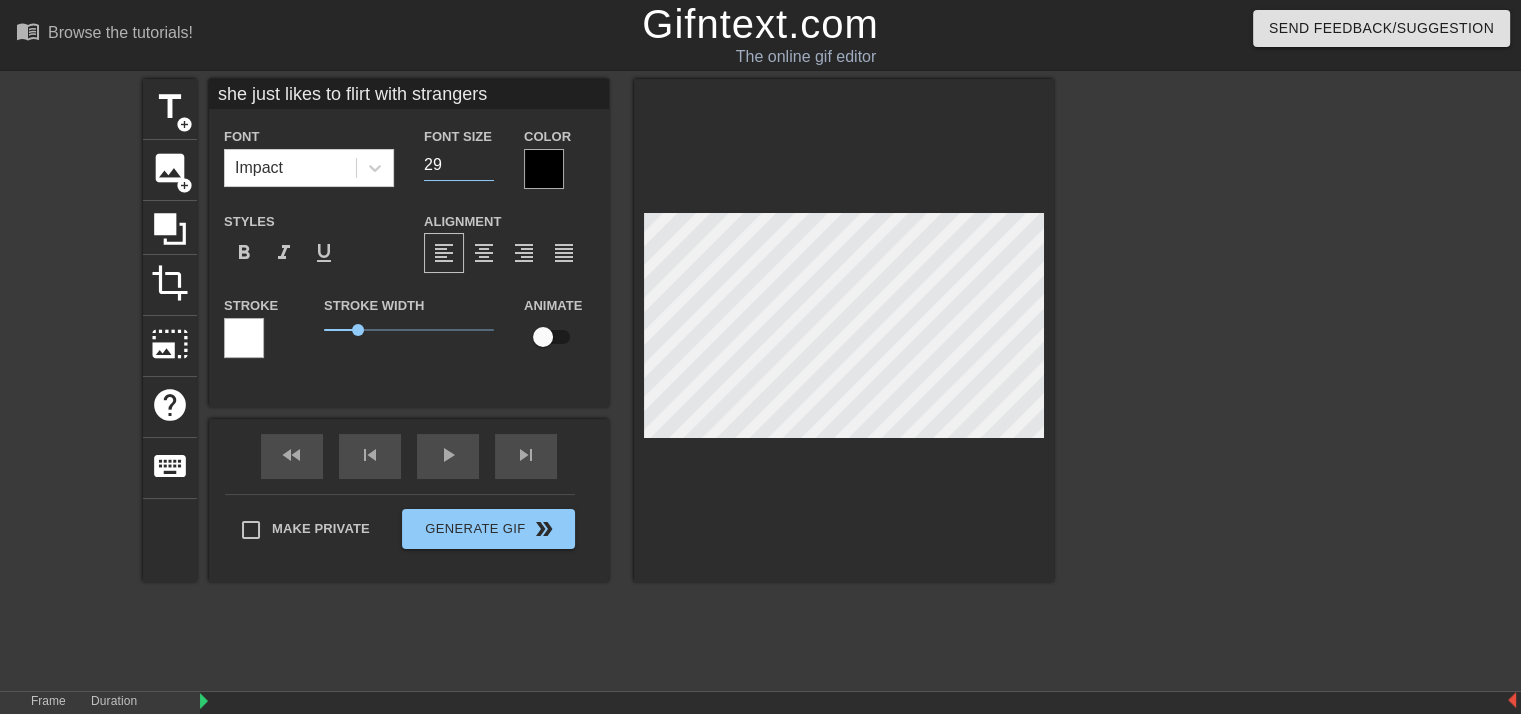 click on "29" at bounding box center (459, 165) 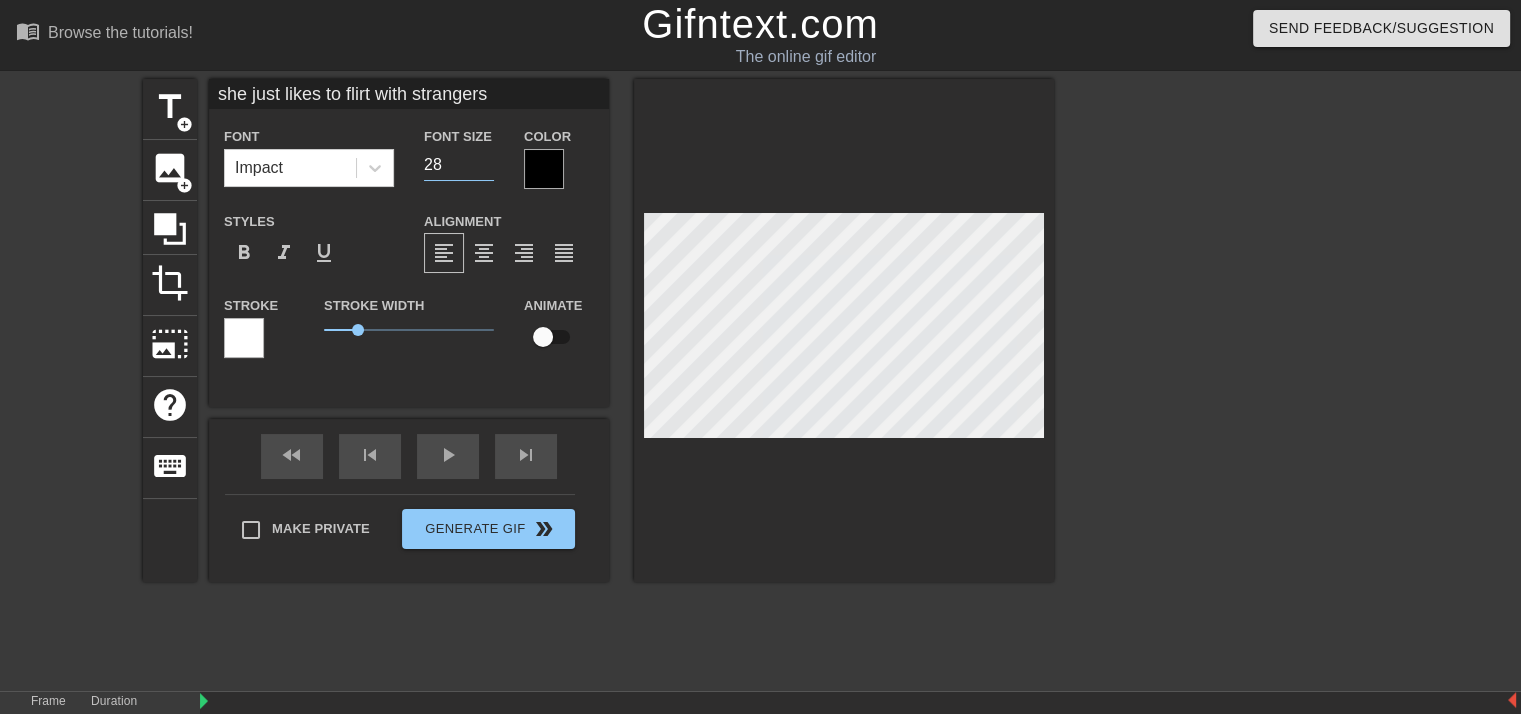 click on "28" at bounding box center [459, 165] 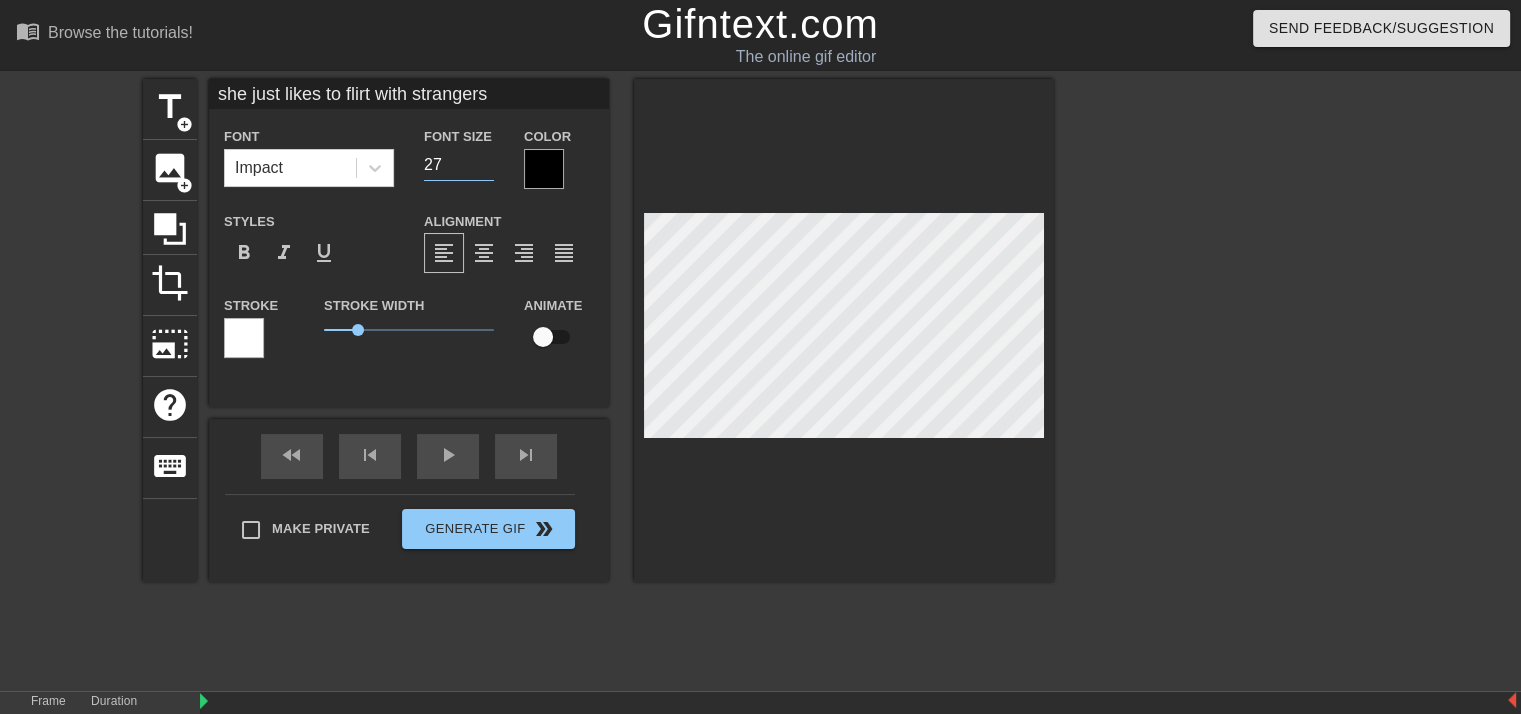 type on "27" 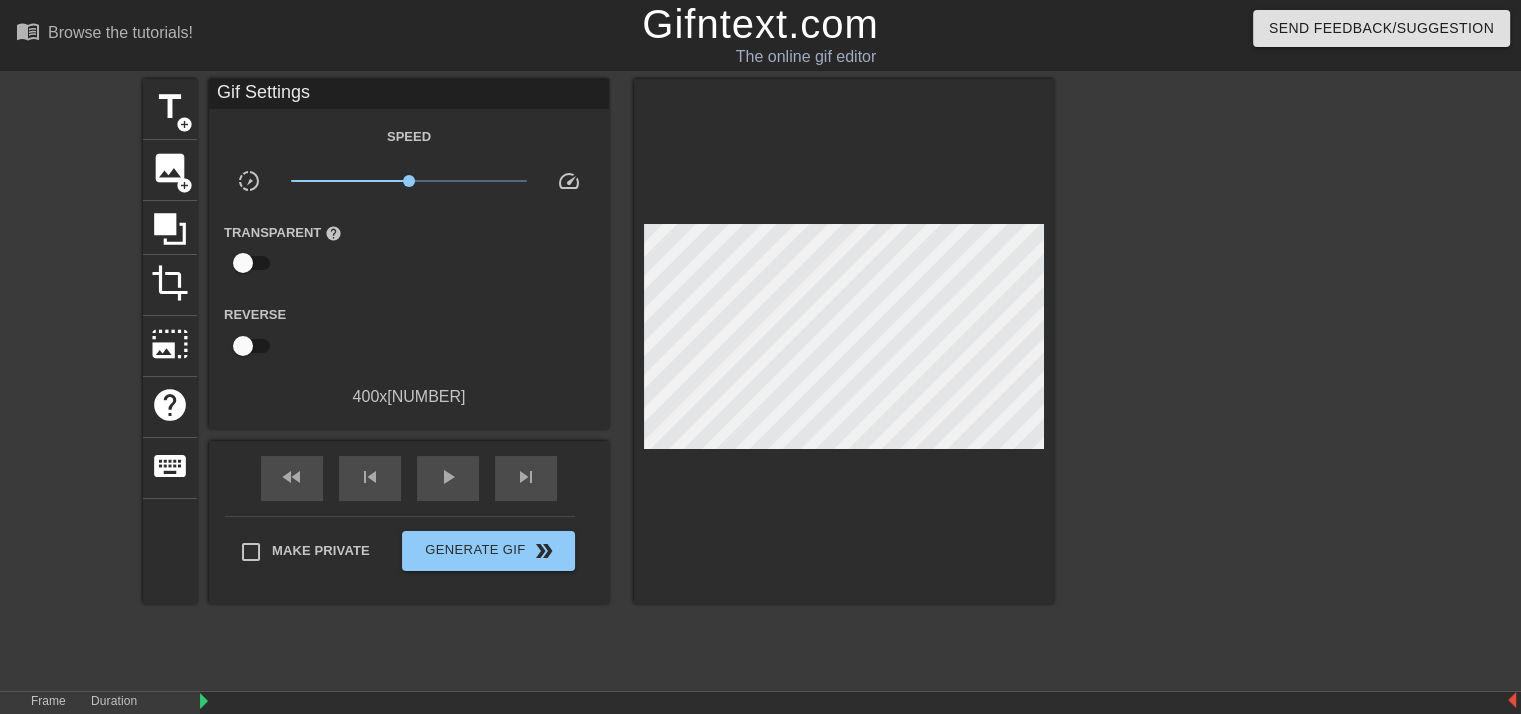 click at bounding box center [1228, 379] 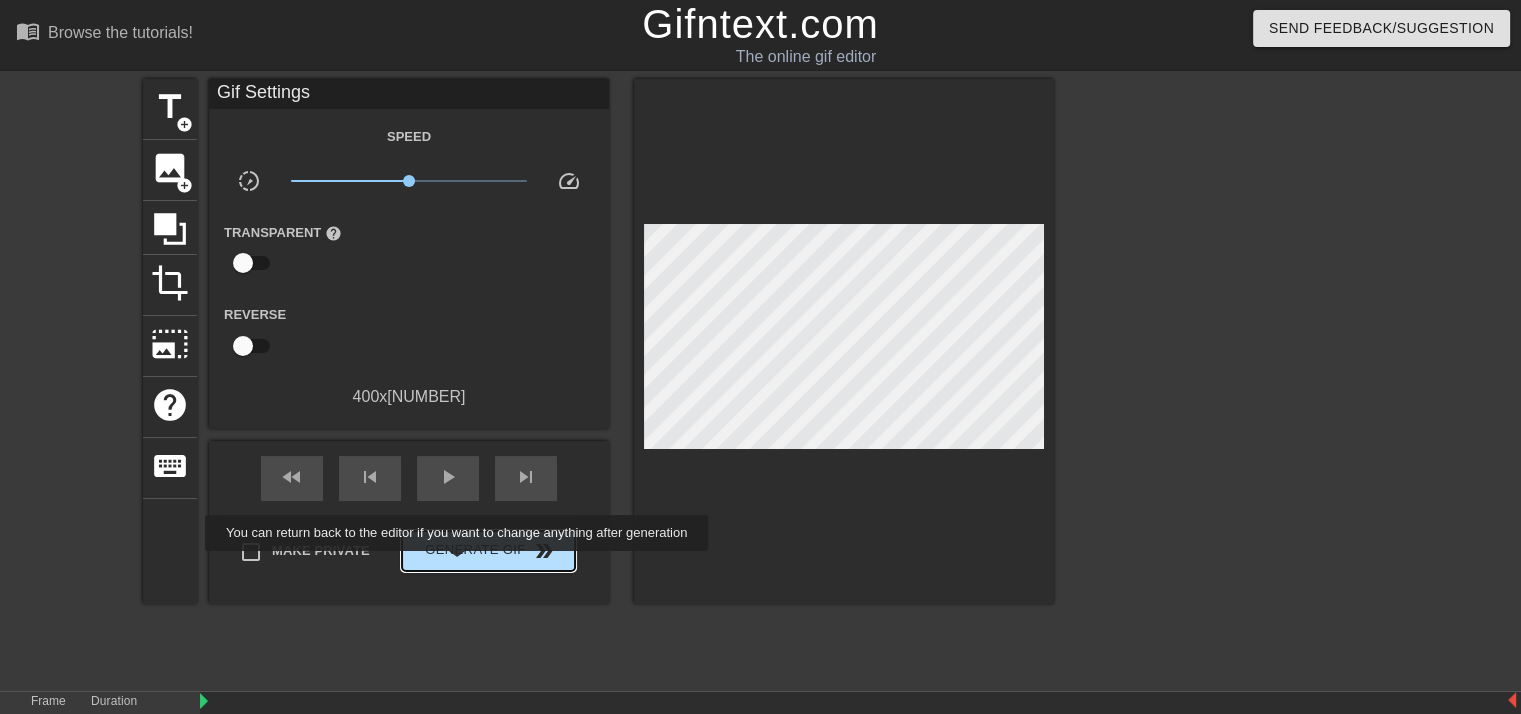 click on "Generate Gif double_arrow" at bounding box center [488, 551] 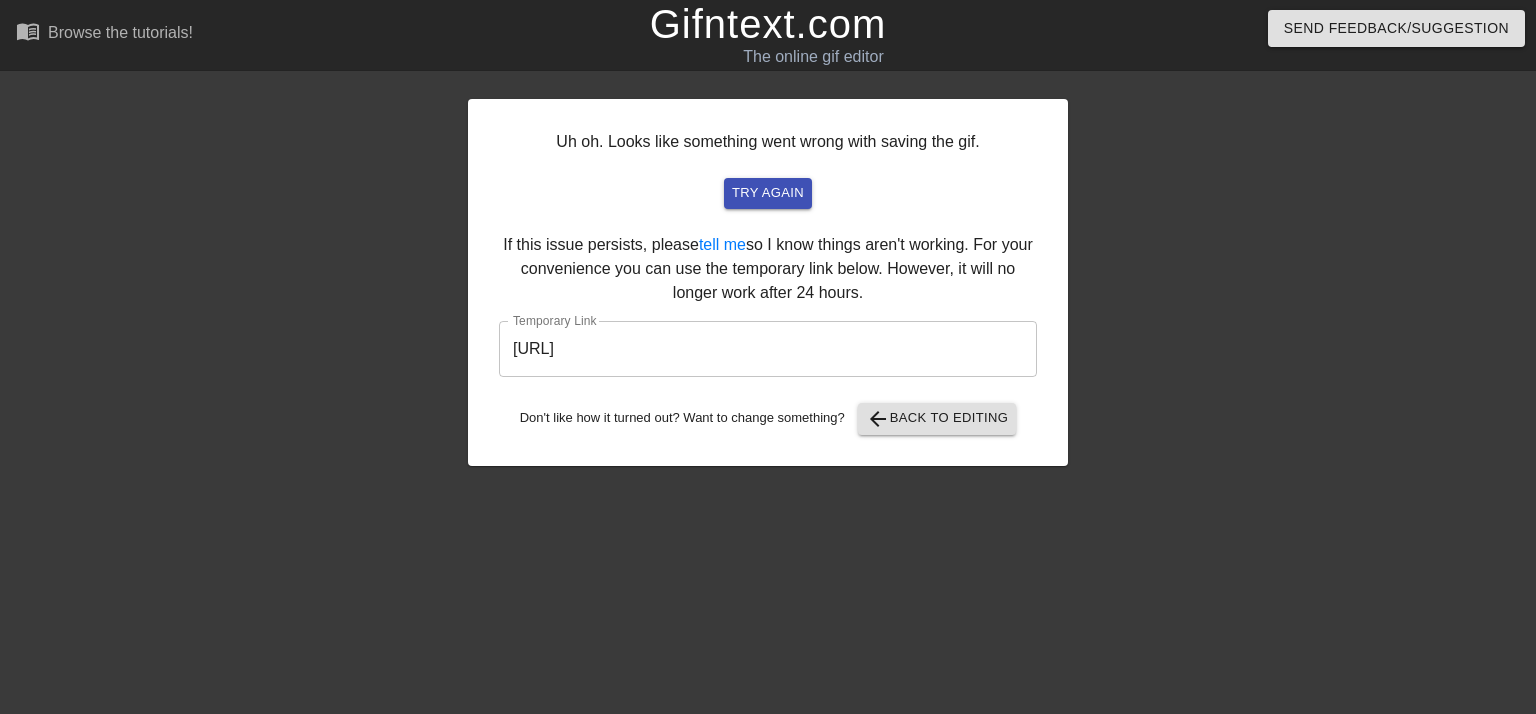 click on "https://www.gifntext.com/temp_generations/ocPIBNnp.gif" at bounding box center (768, 349) 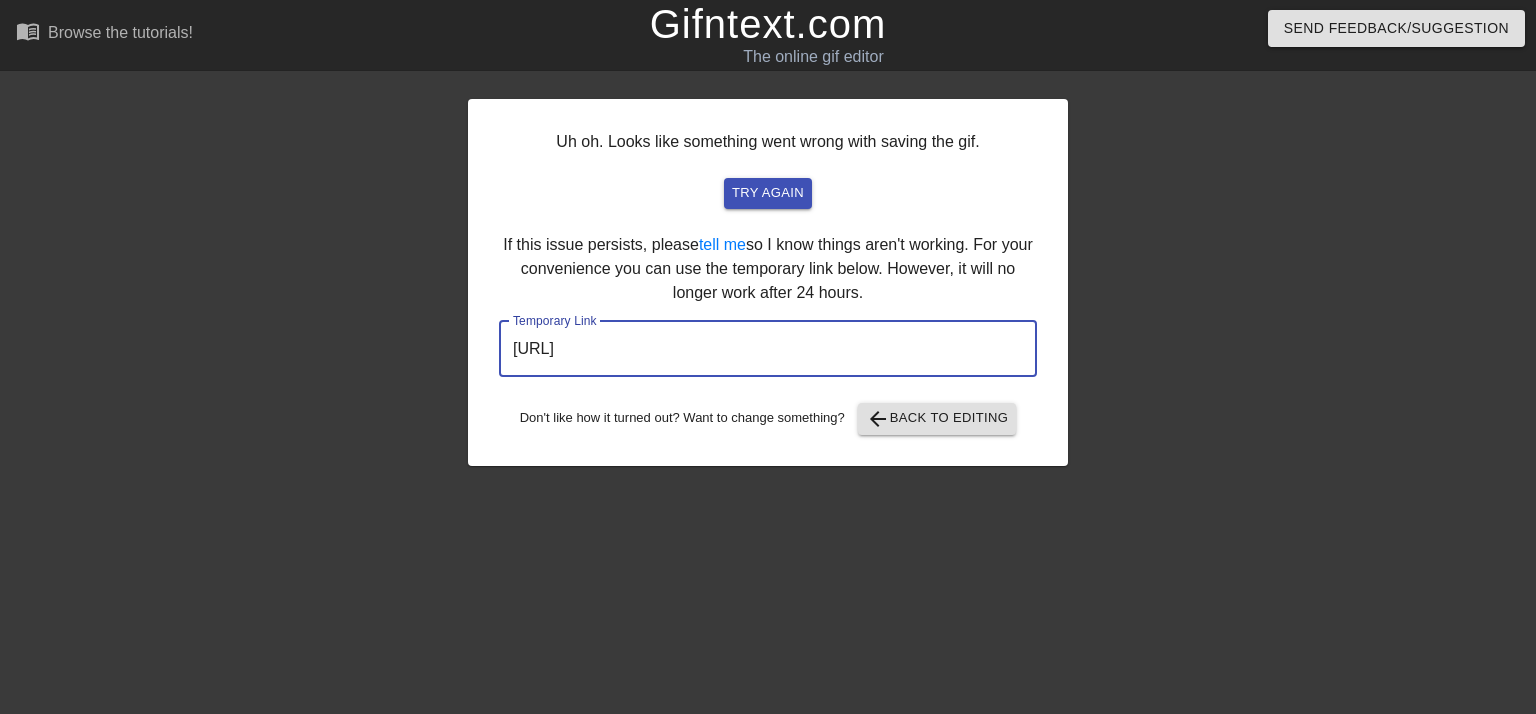 click on "https://www.gifntext.com/temp_generations/ocPIBNnp.gif" at bounding box center [768, 349] 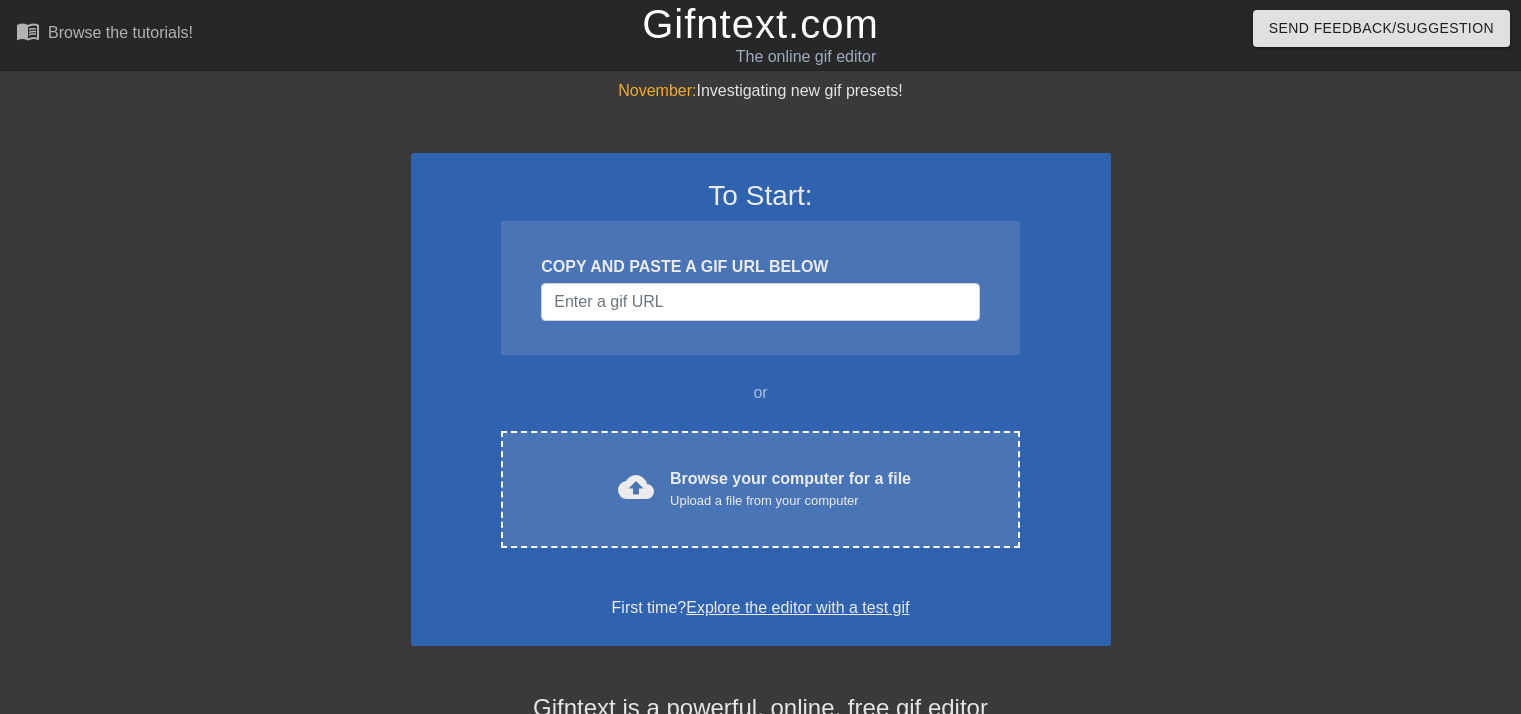 scroll, scrollTop: 0, scrollLeft: 0, axis: both 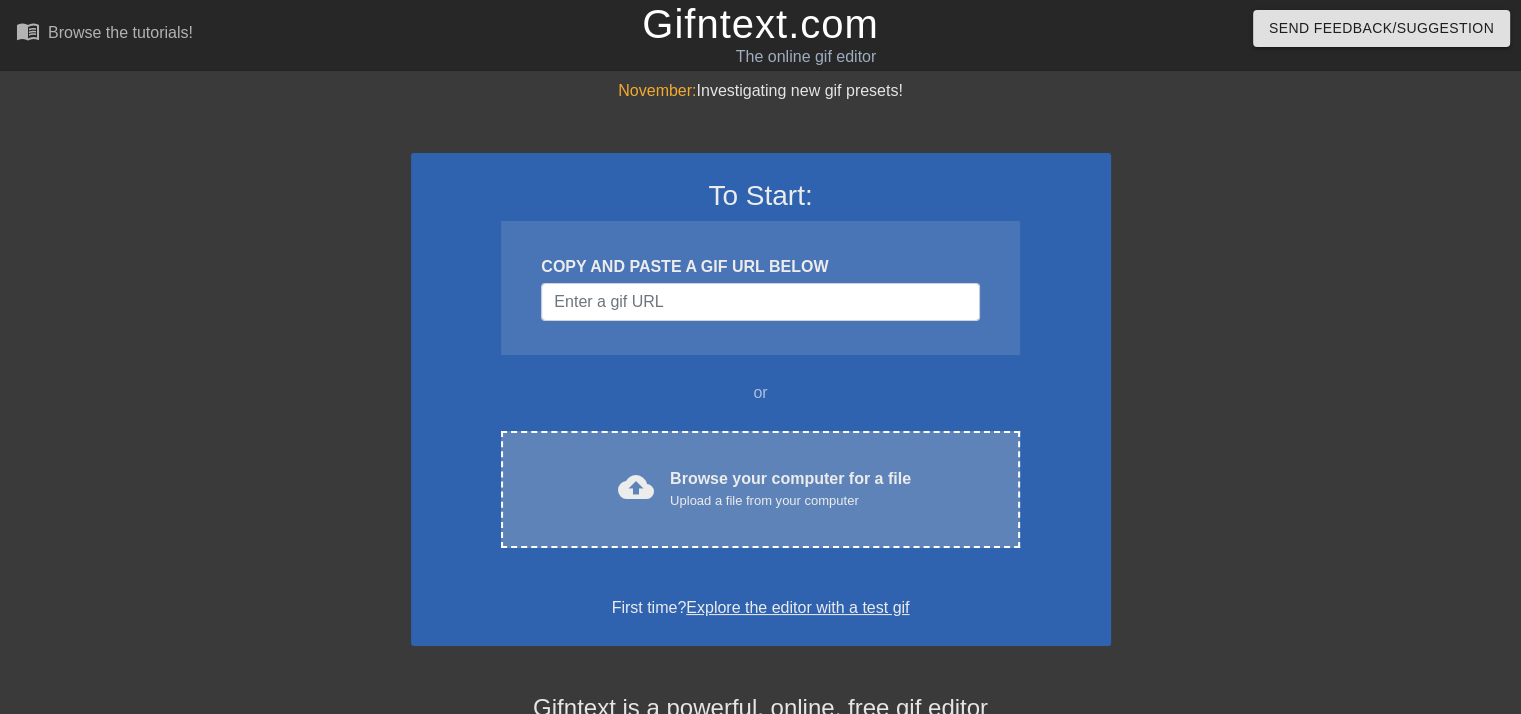 click on "Browse your computer for a file Upload a file from your computer" at bounding box center [790, 489] 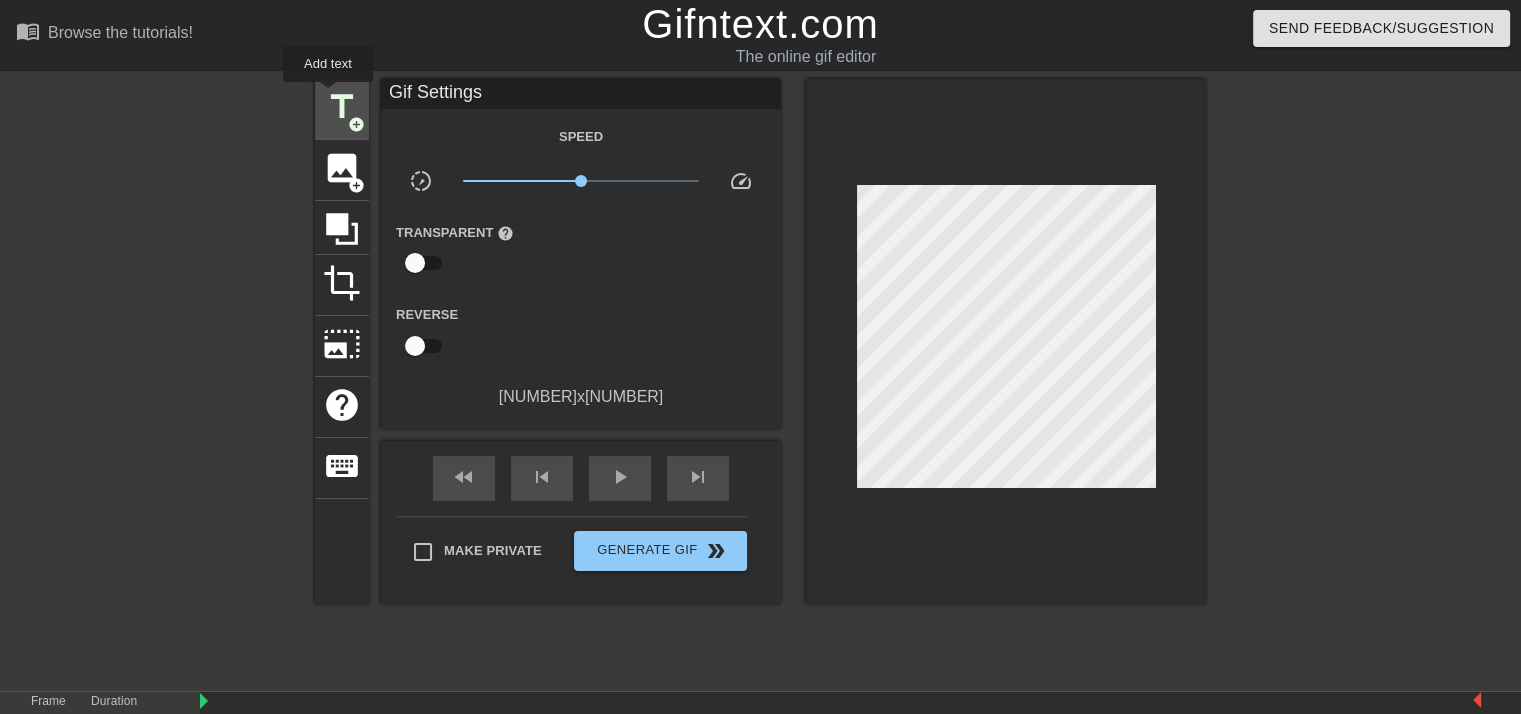 click on "title" at bounding box center [342, 107] 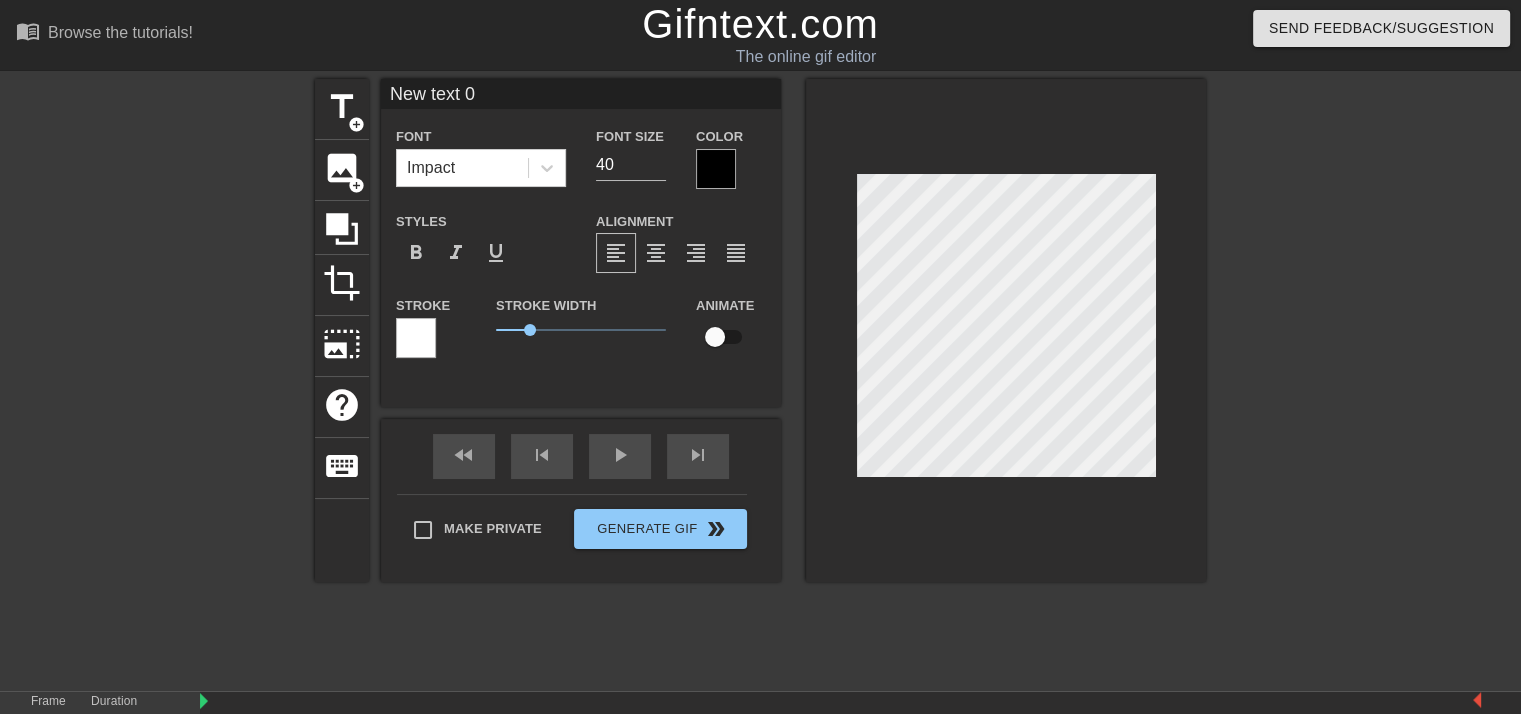 click on "New text 0" at bounding box center [581, 94] 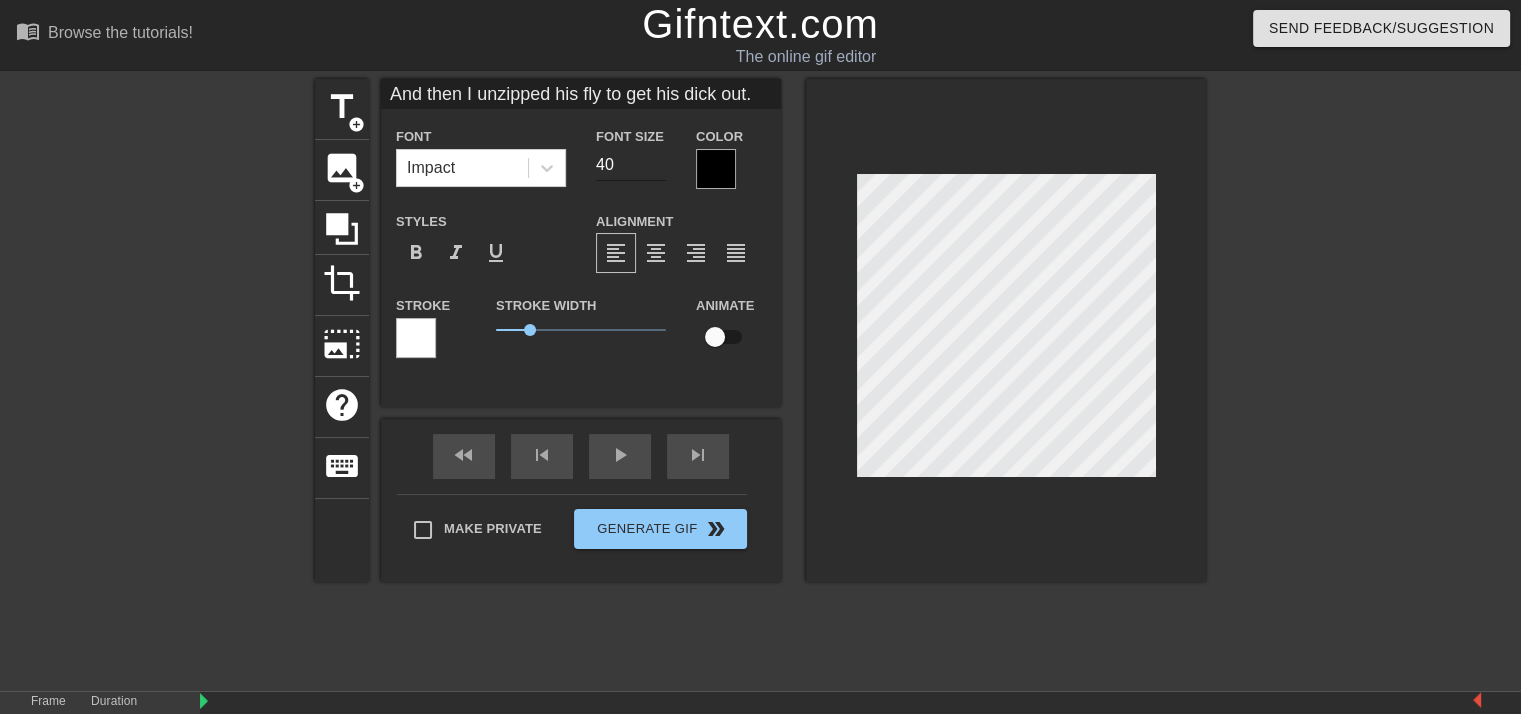 type on "And then I unzipped his fly to get his dick out." 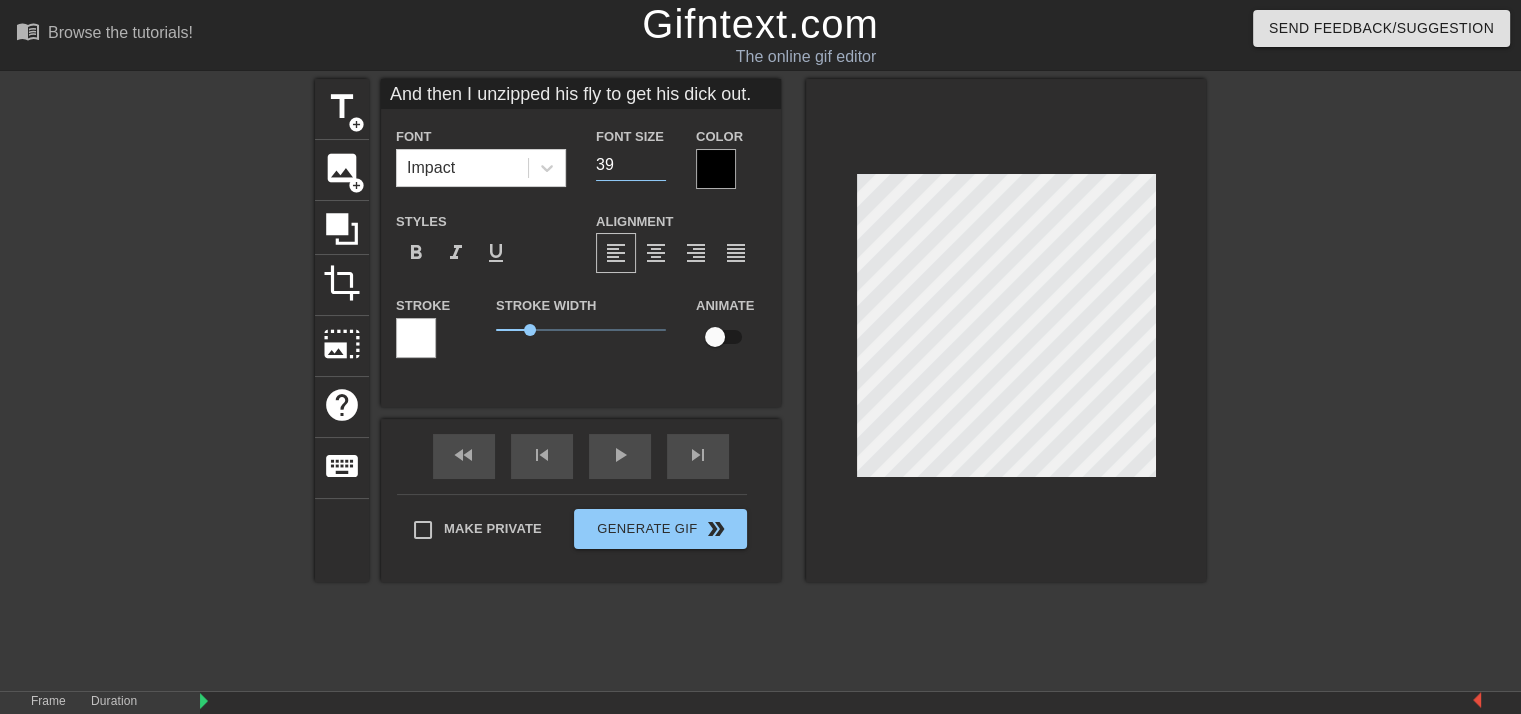 click on "39" at bounding box center (631, 165) 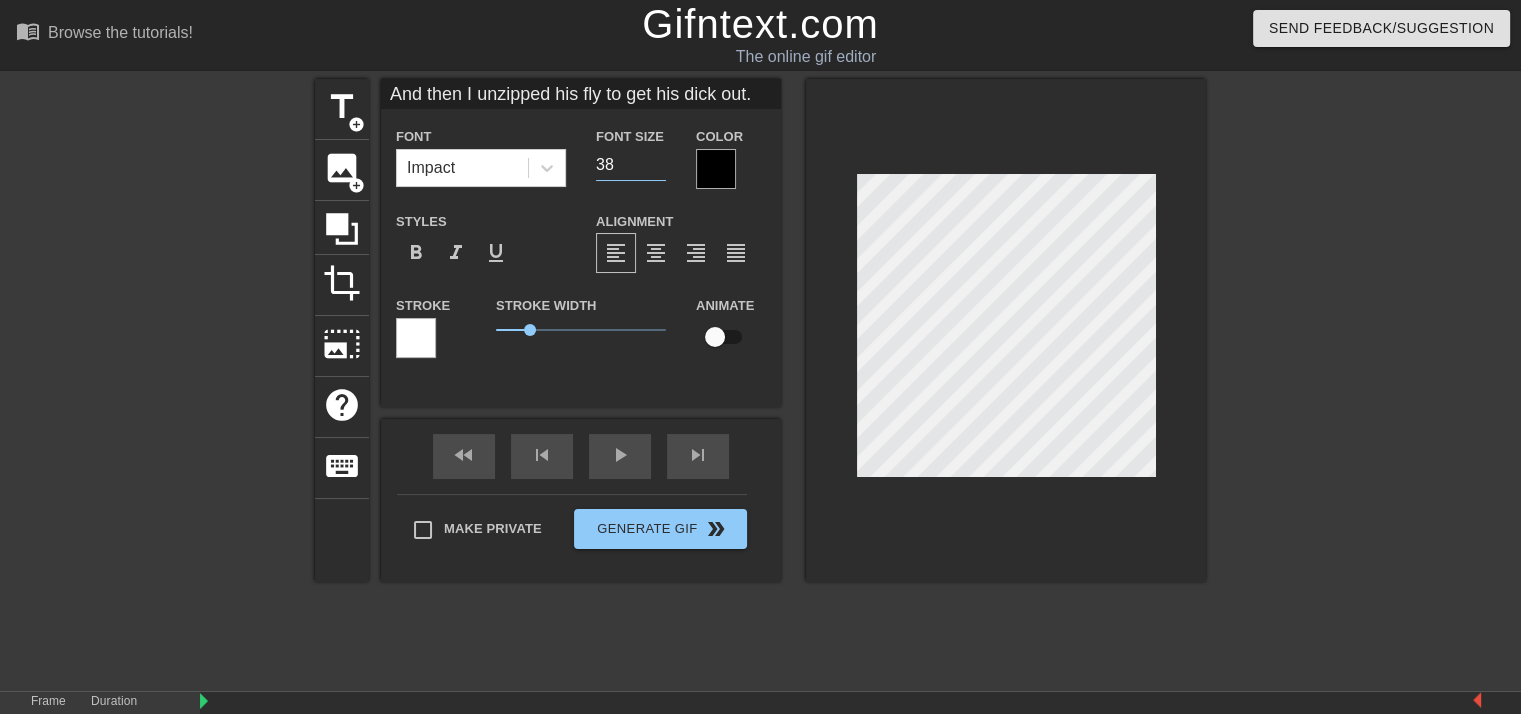 click on "38" at bounding box center (631, 165) 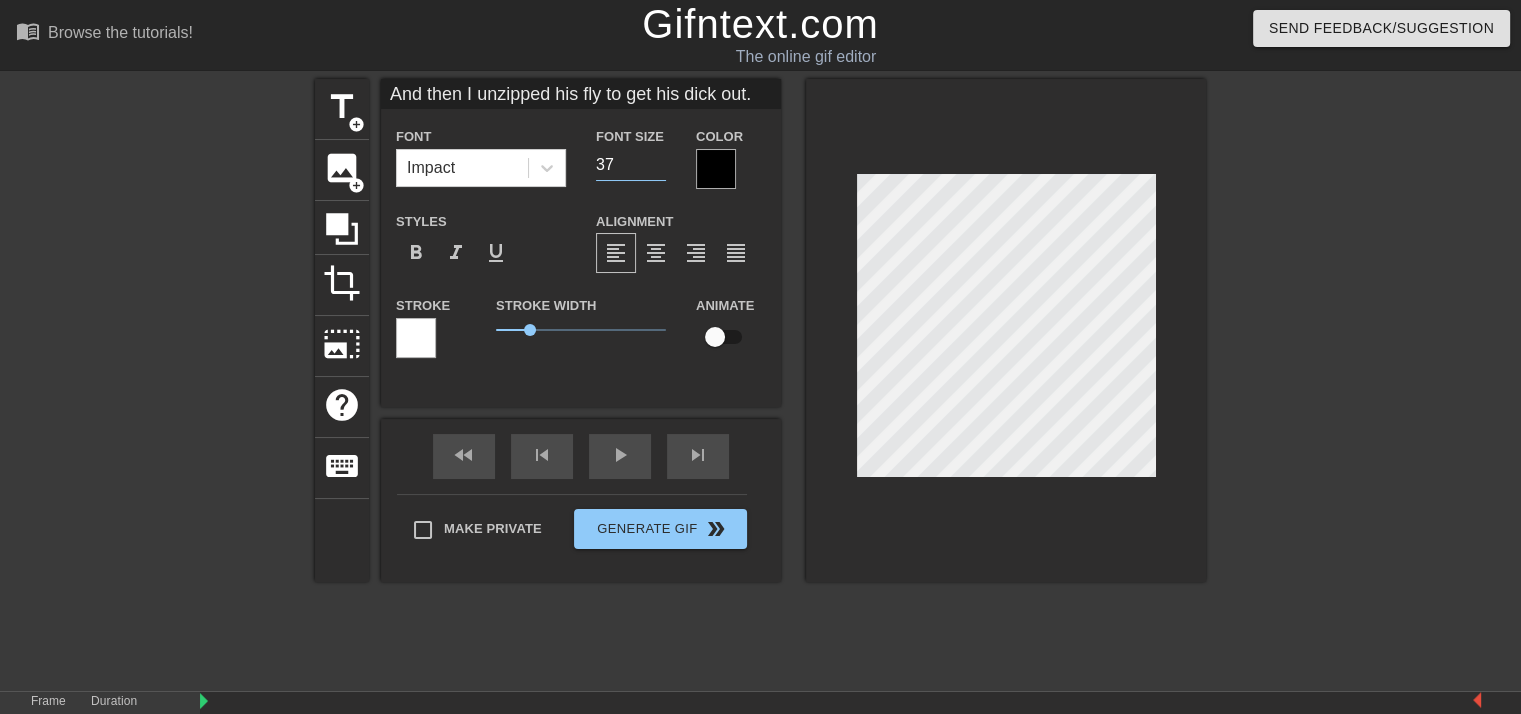 click on "37" at bounding box center [631, 165] 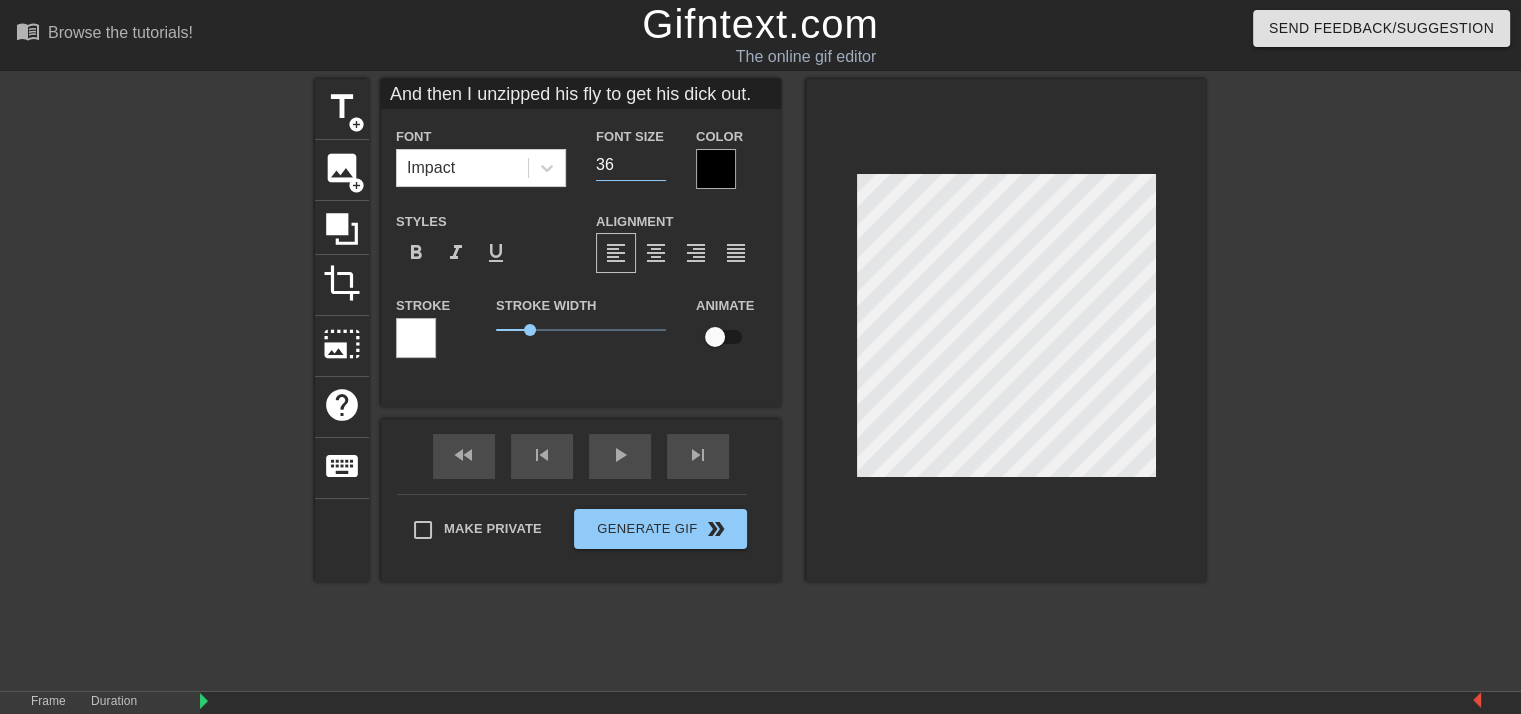 click on "36" at bounding box center [631, 165] 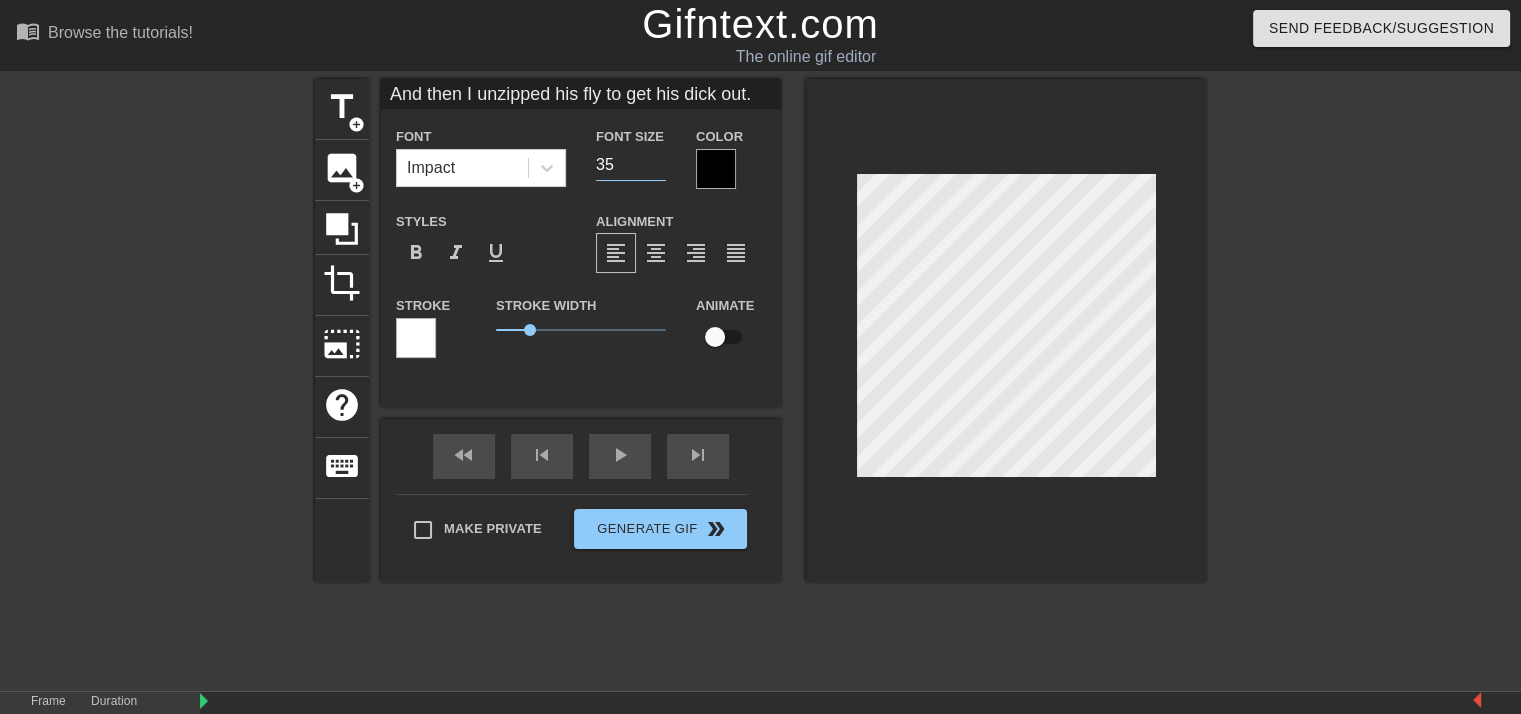 click on "35" at bounding box center (631, 165) 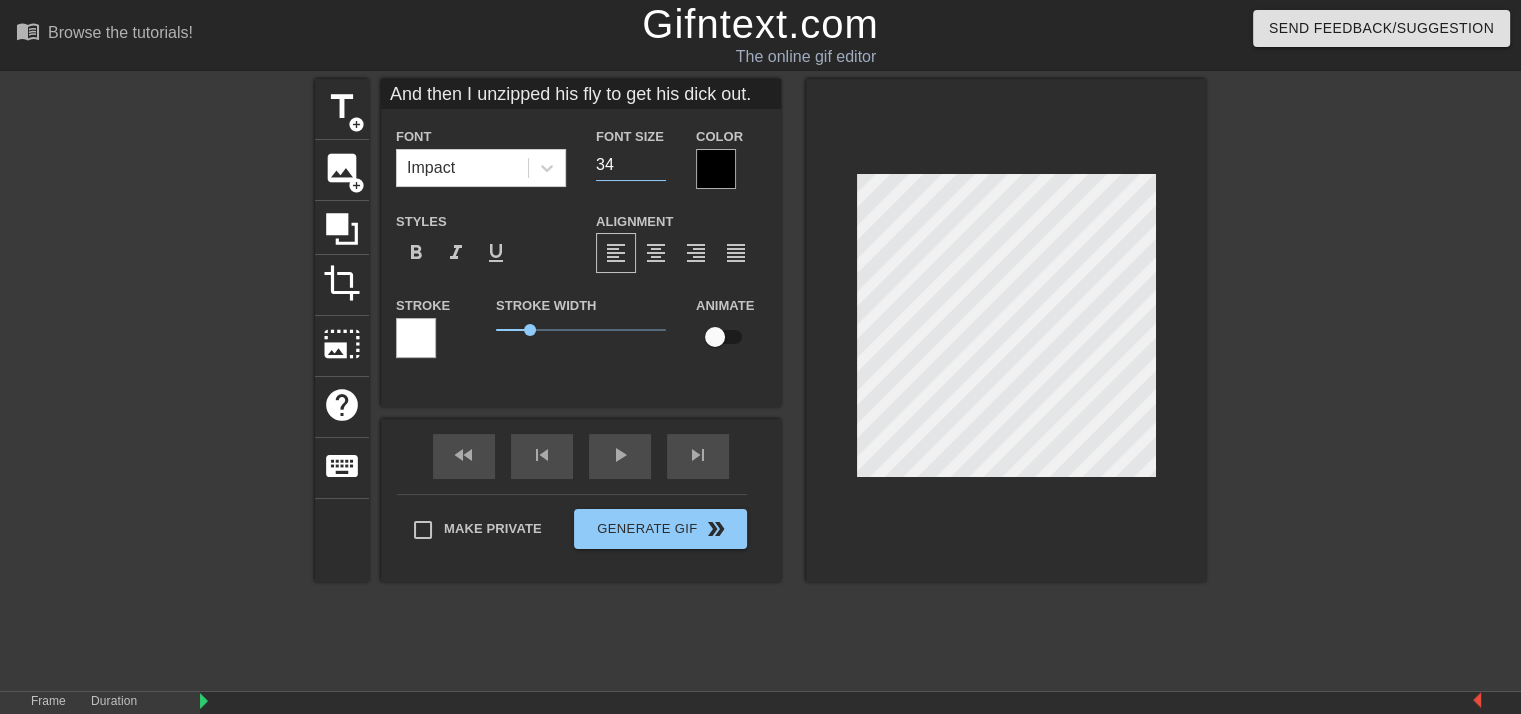 click on "34" at bounding box center [631, 165] 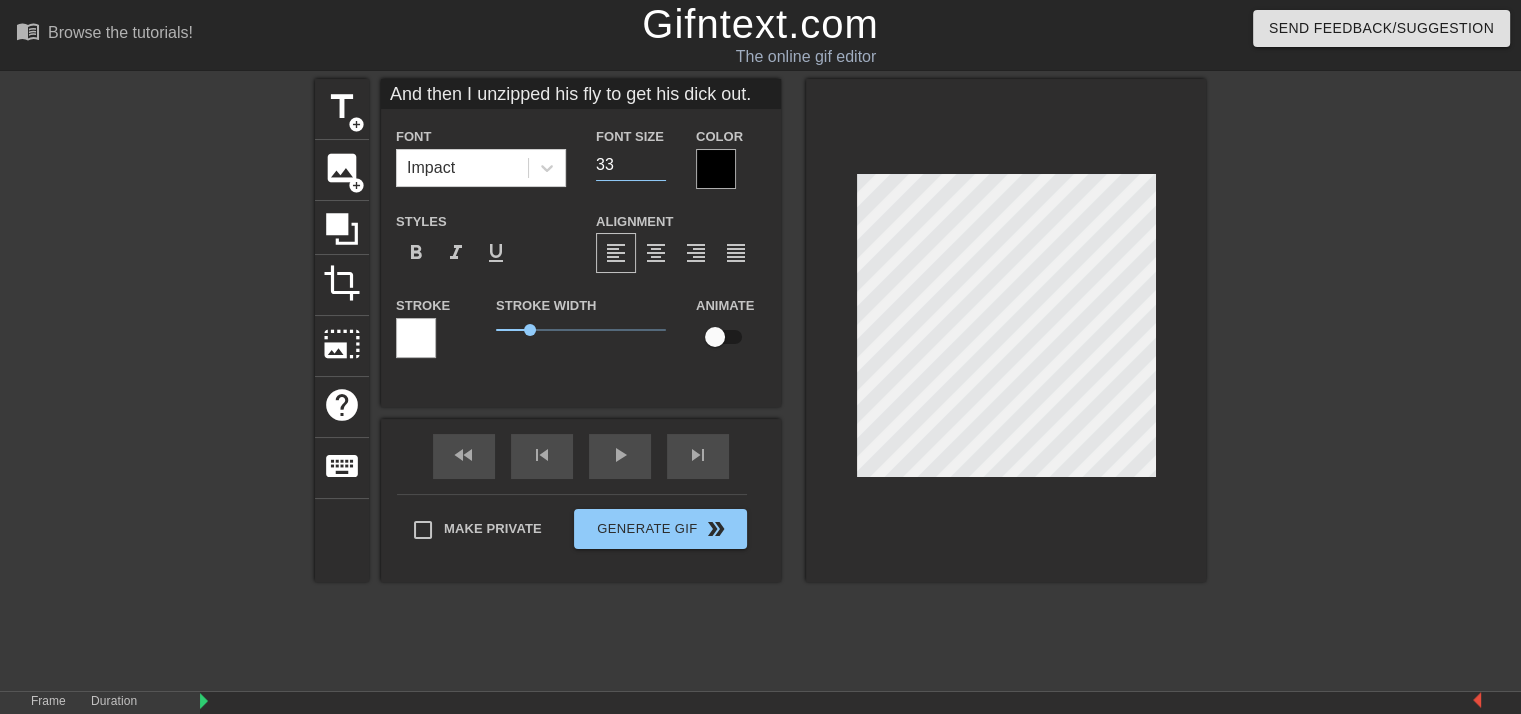 click on "33" at bounding box center [631, 165] 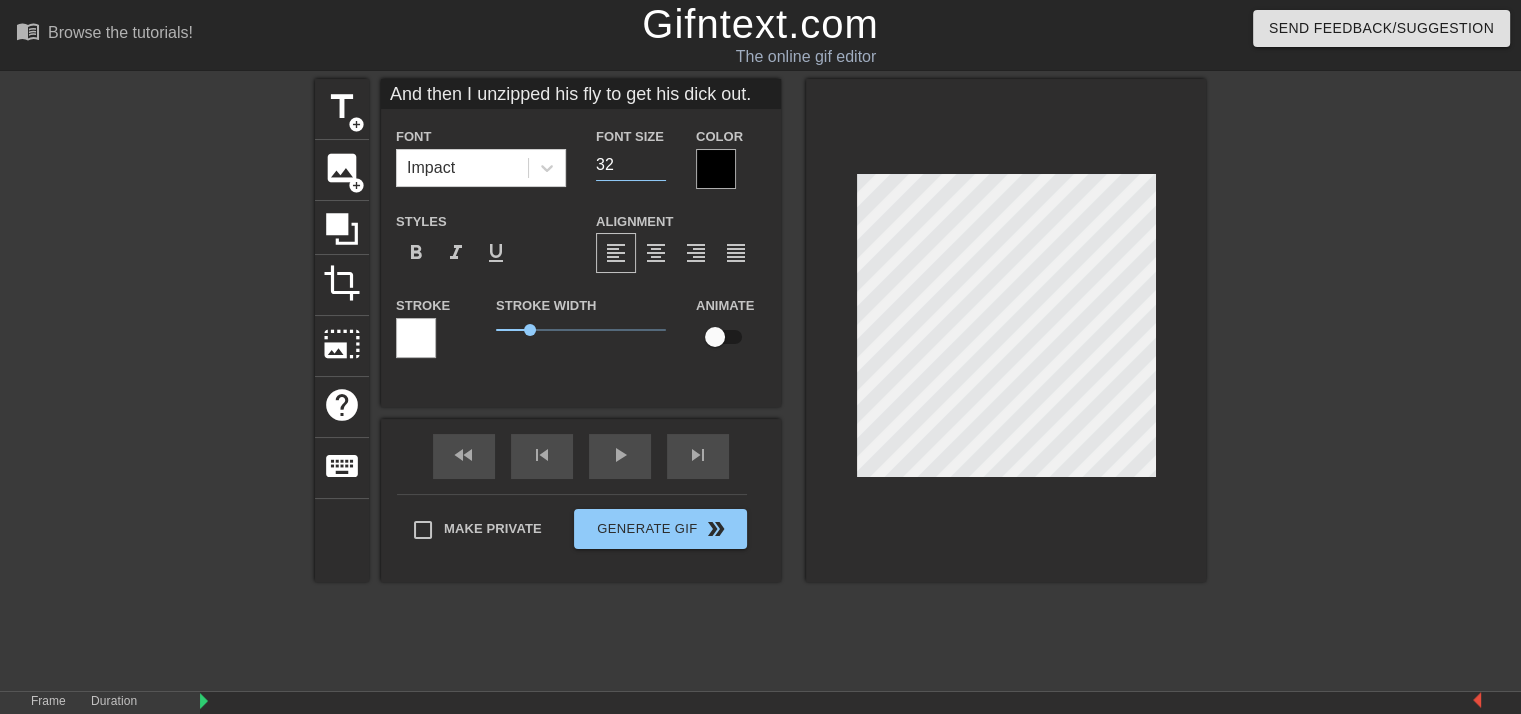 click on "32" at bounding box center [631, 165] 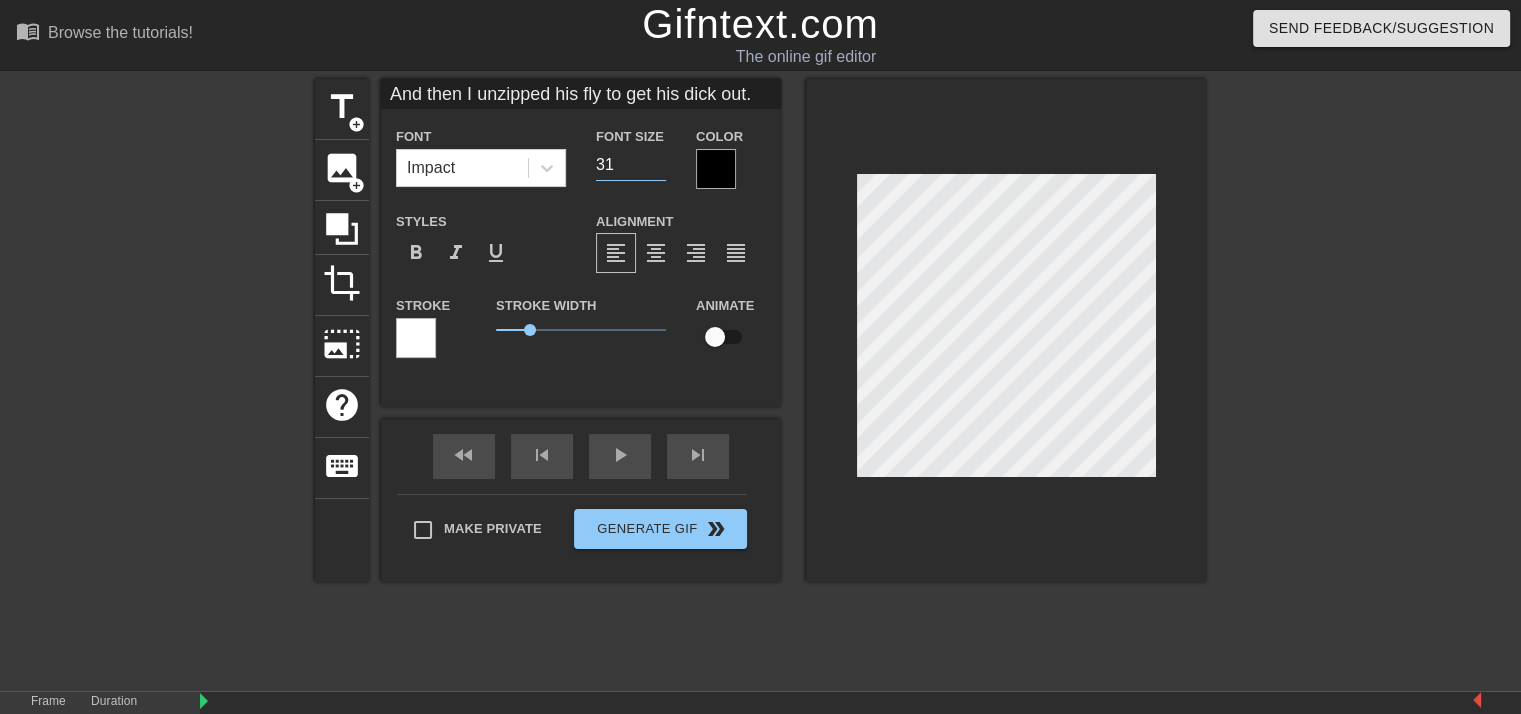 click on "31" at bounding box center (631, 165) 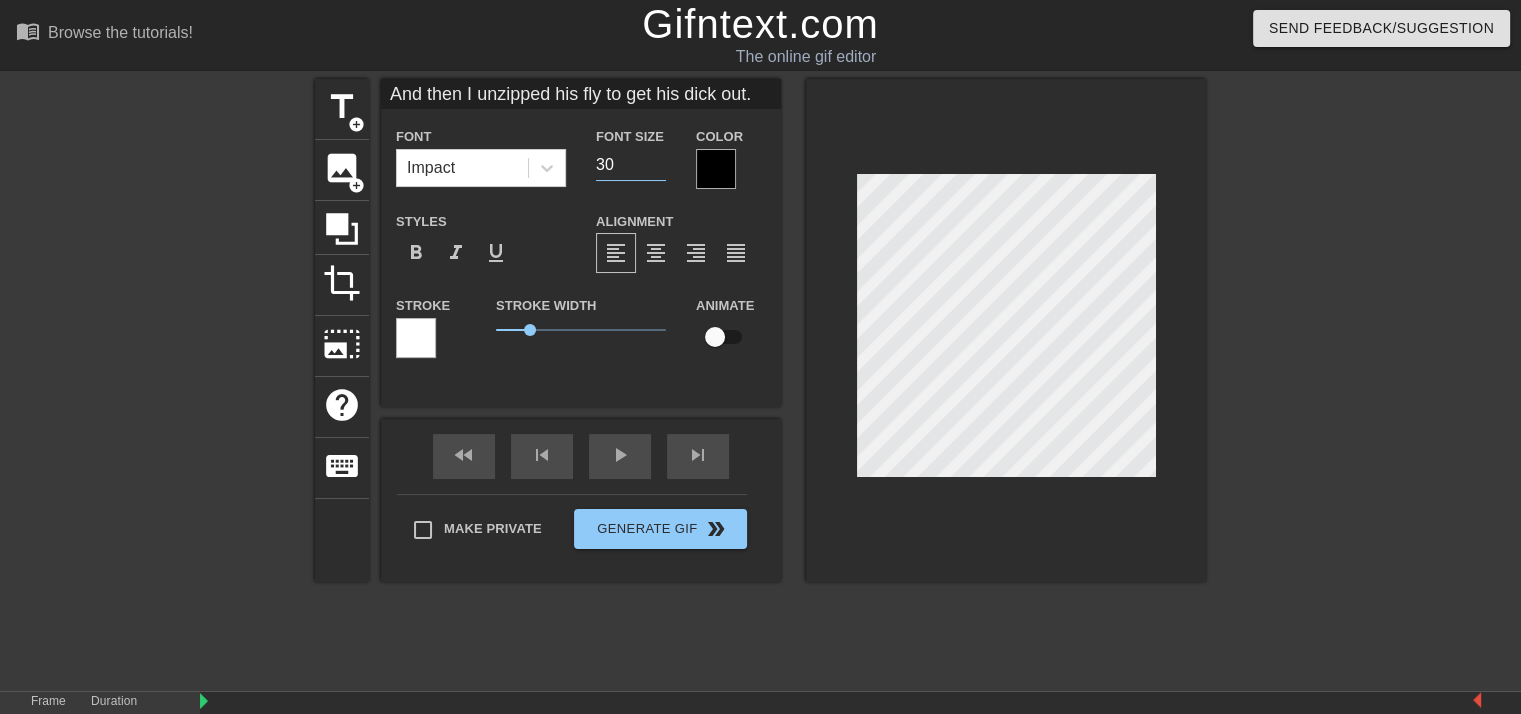 click on "30" at bounding box center [631, 165] 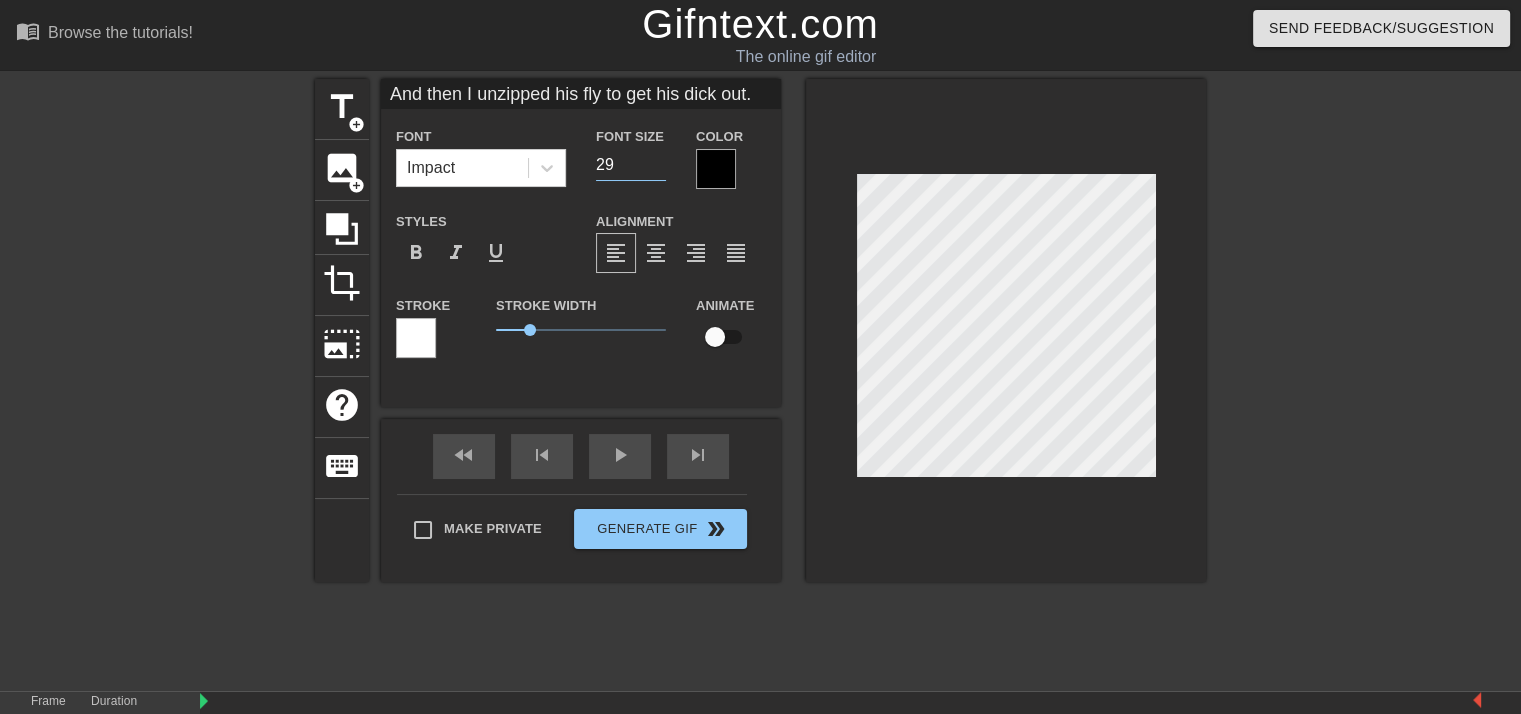click on "29" at bounding box center [631, 165] 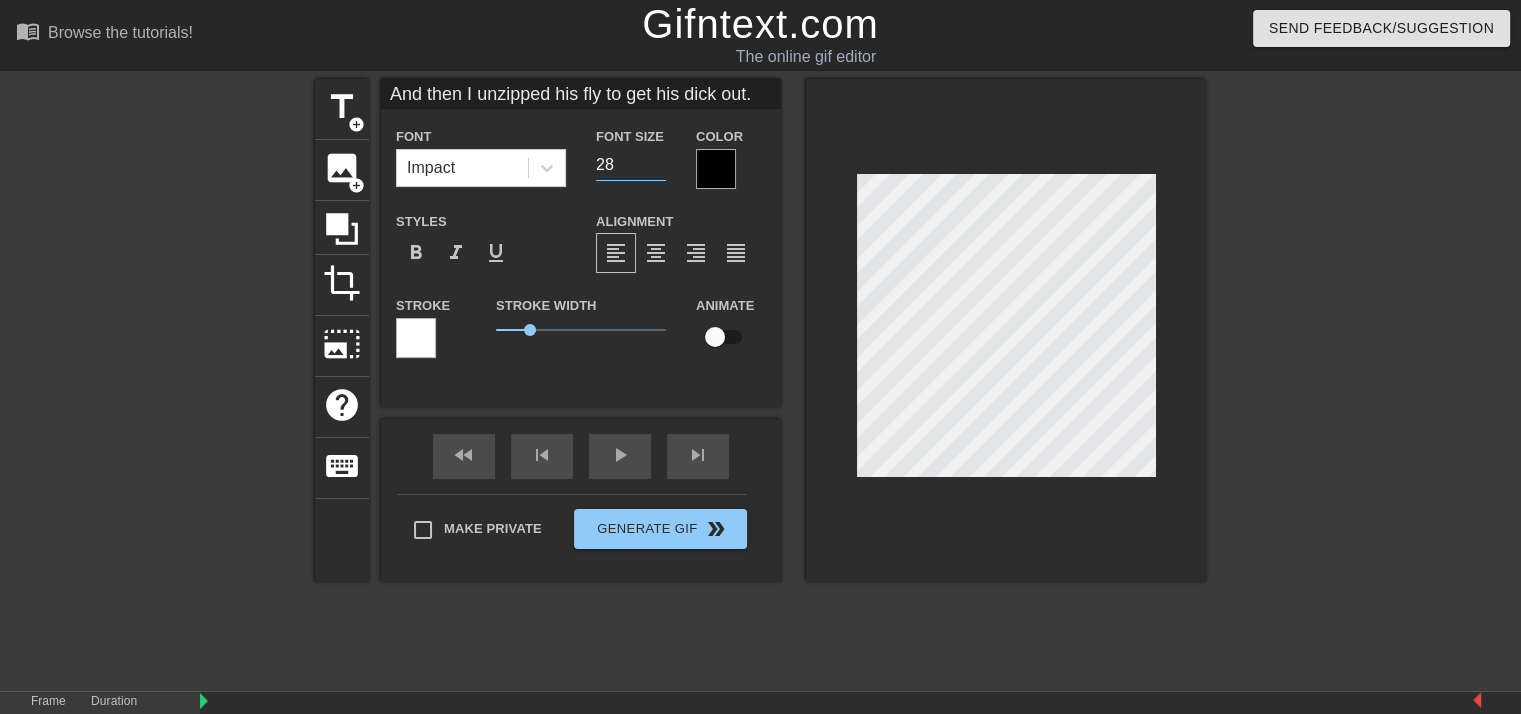 click on "28" at bounding box center [631, 165] 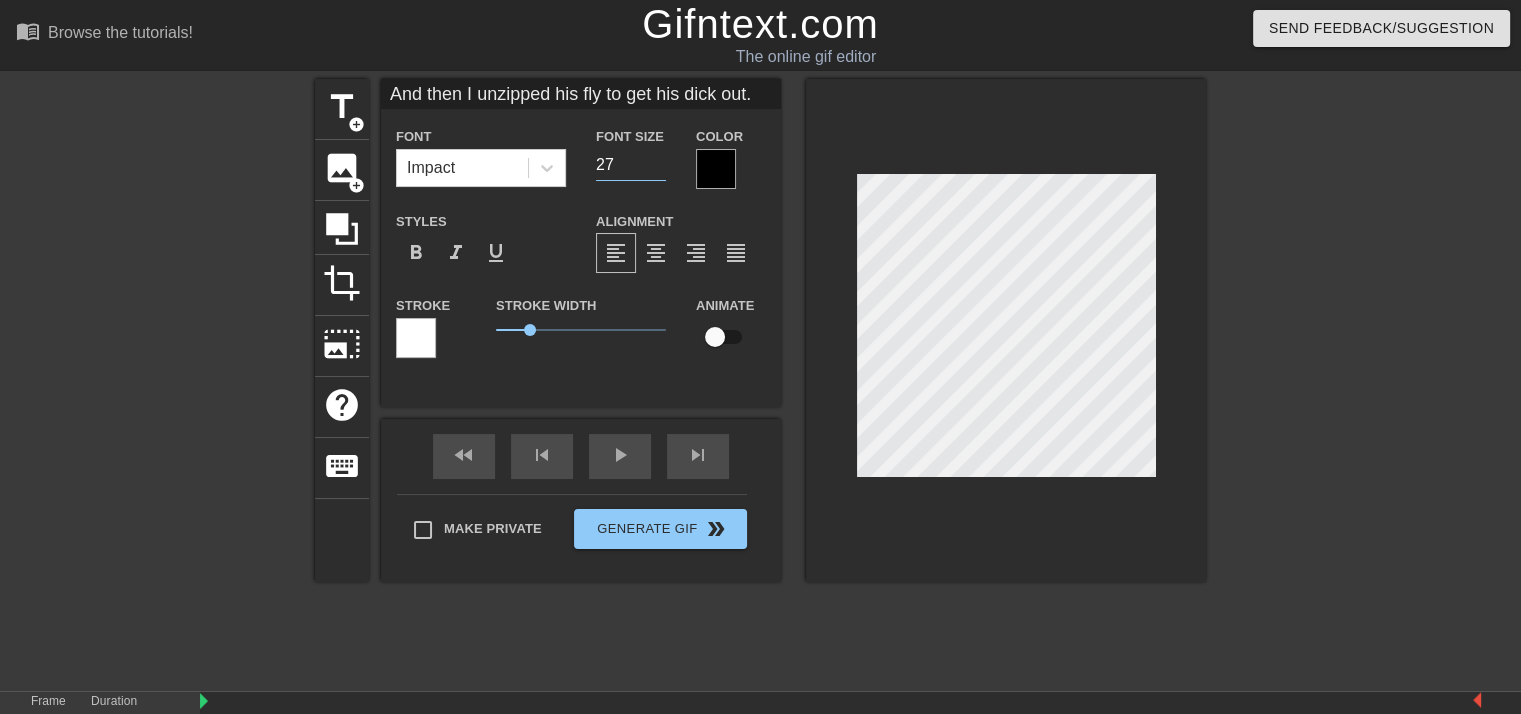 click on "27" at bounding box center [631, 165] 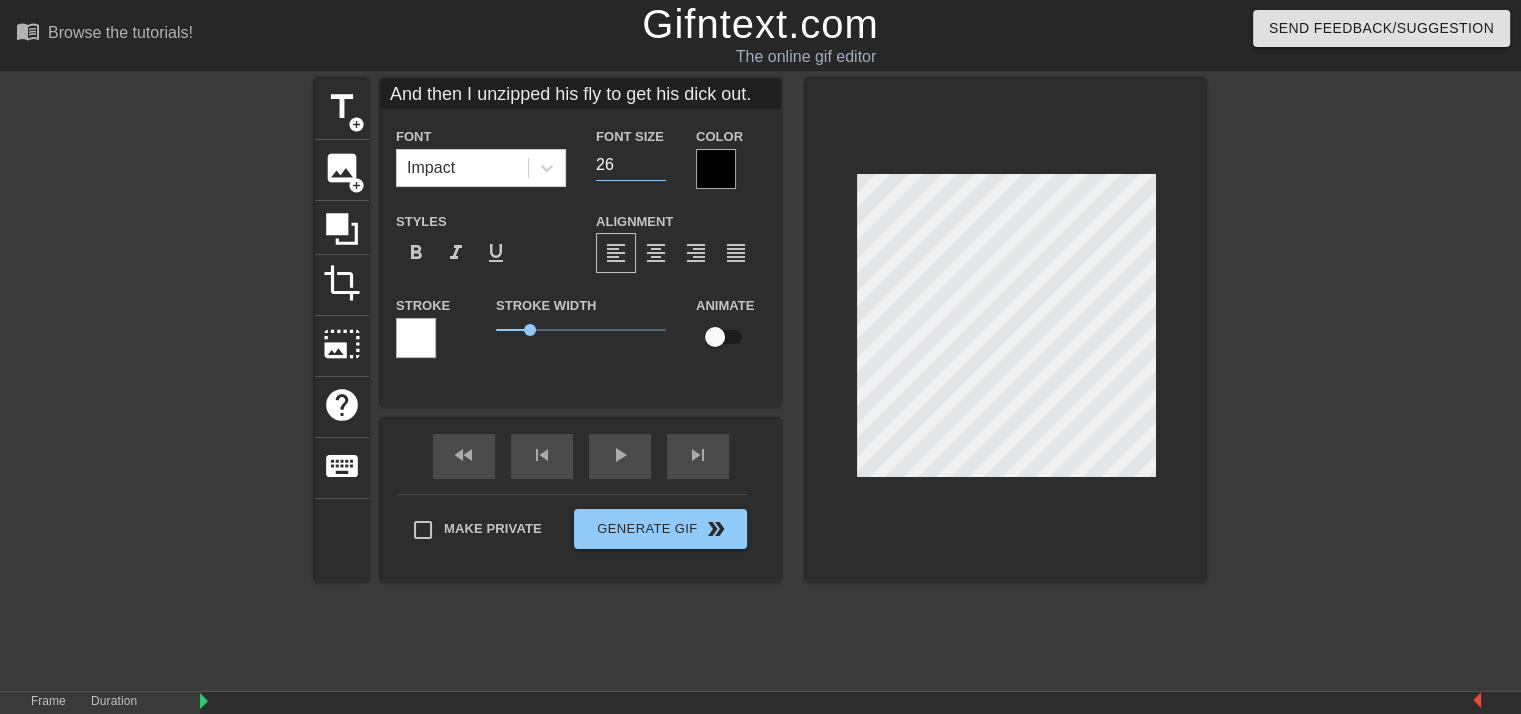 click on "26" at bounding box center (631, 165) 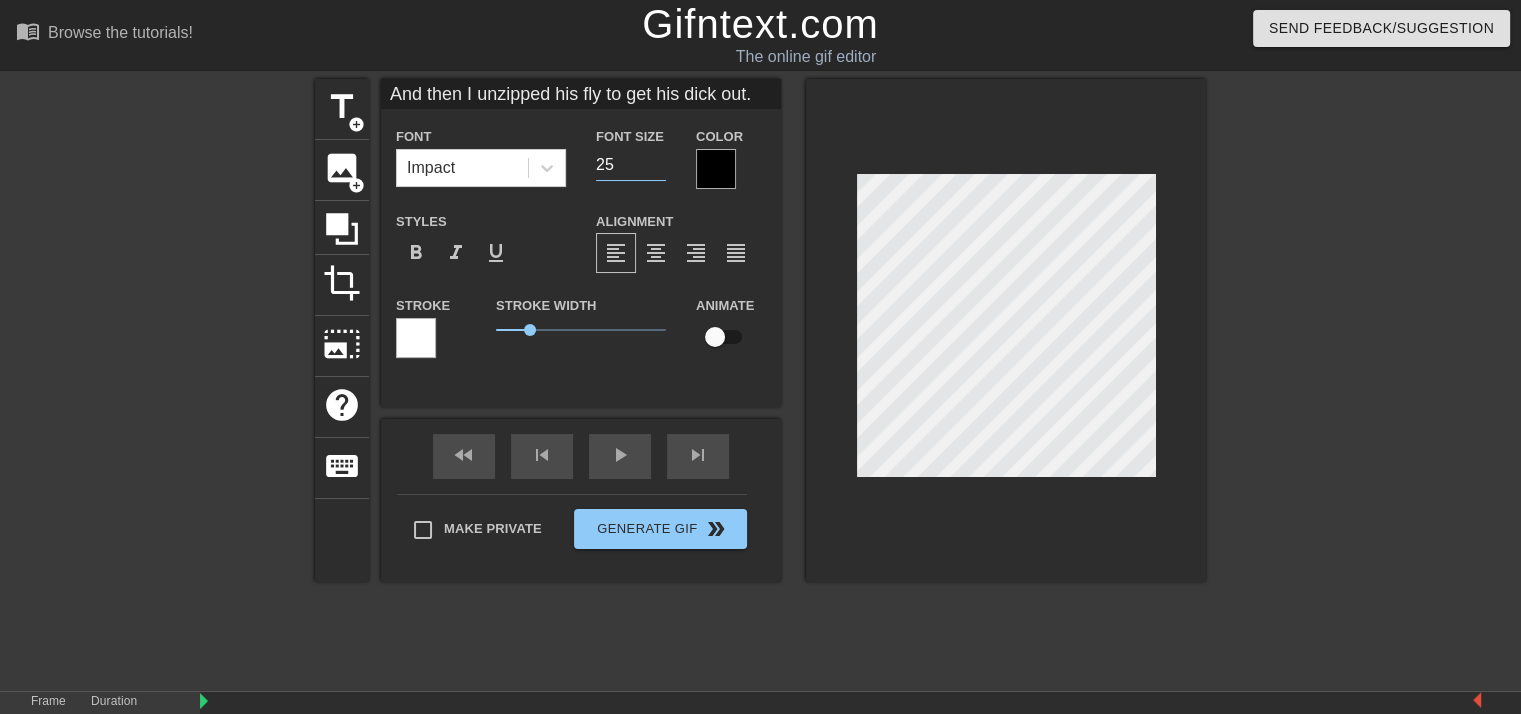 click on "25" at bounding box center (631, 165) 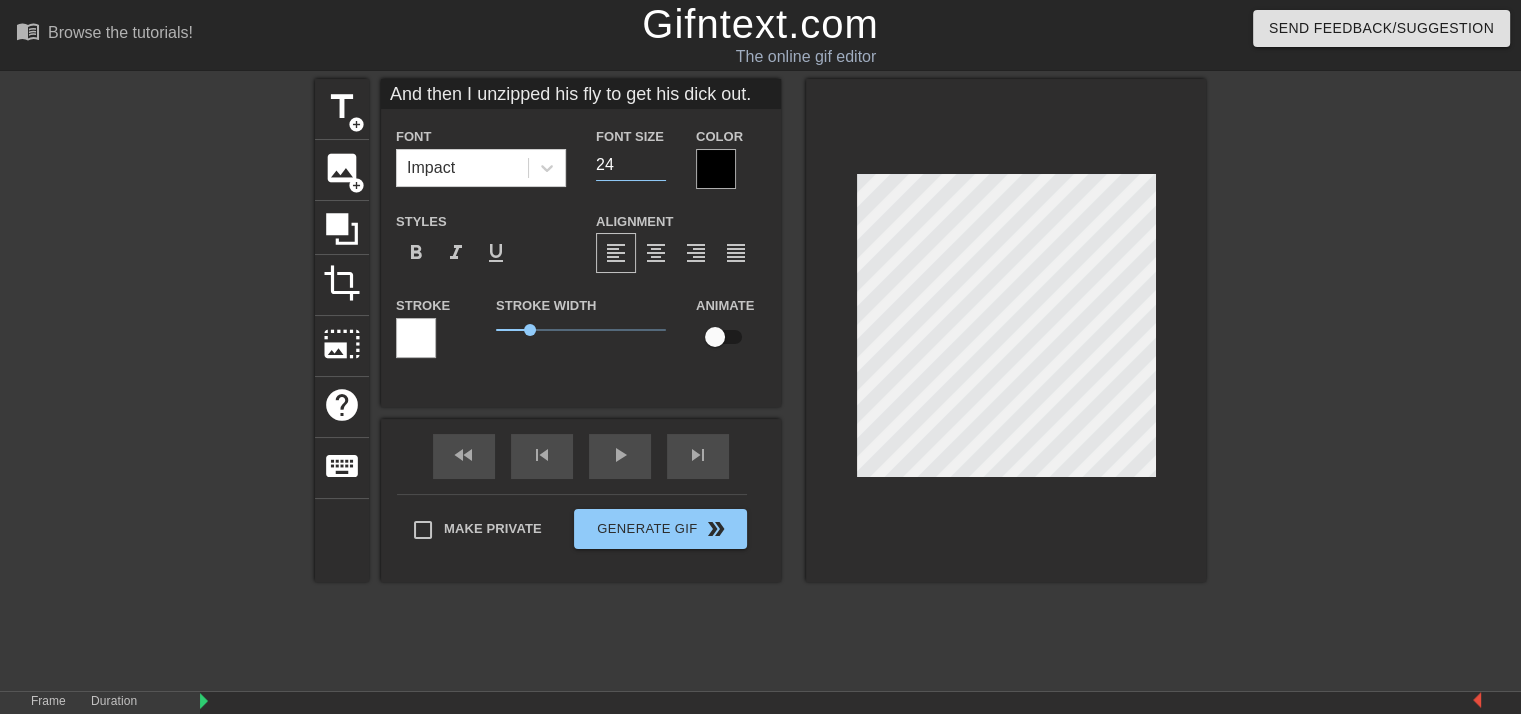 click on "24" at bounding box center [631, 165] 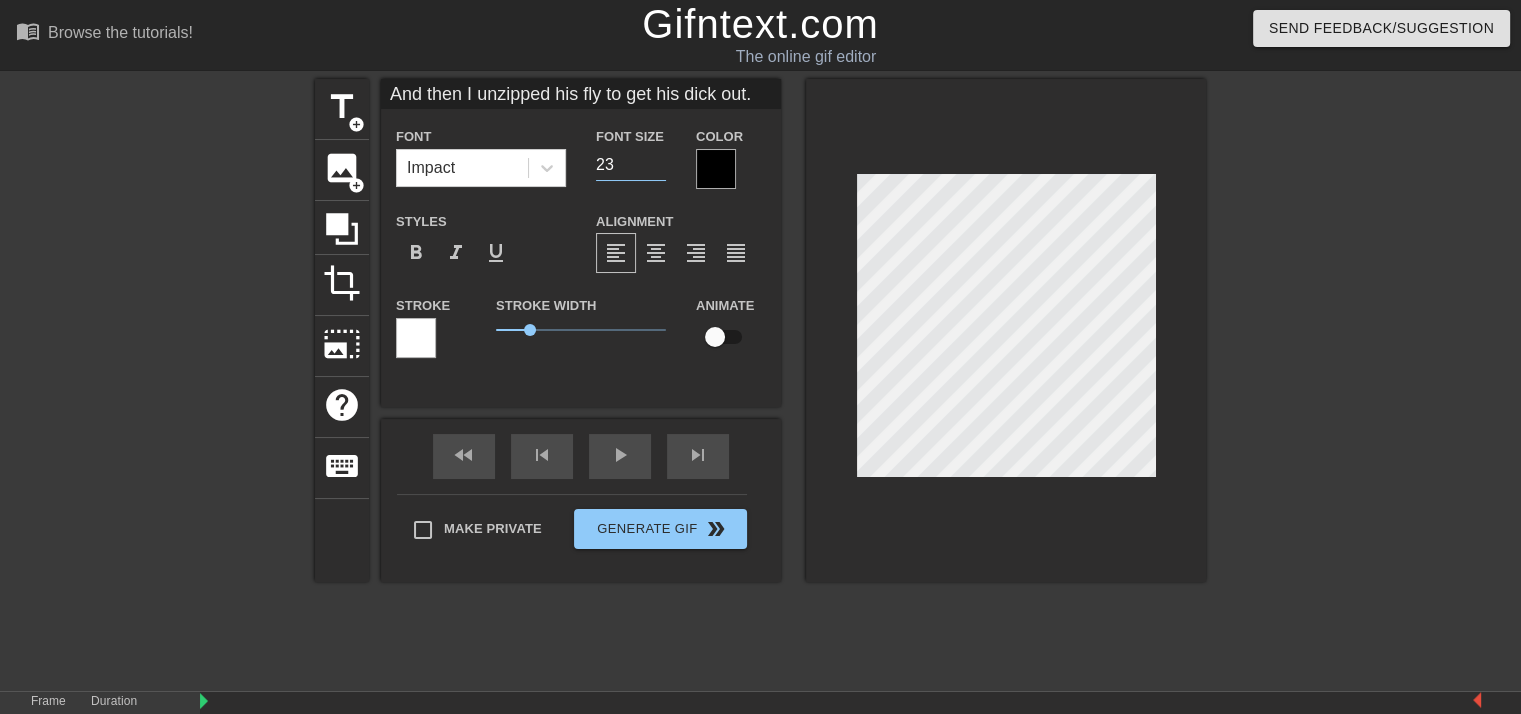 click on "23" at bounding box center [631, 165] 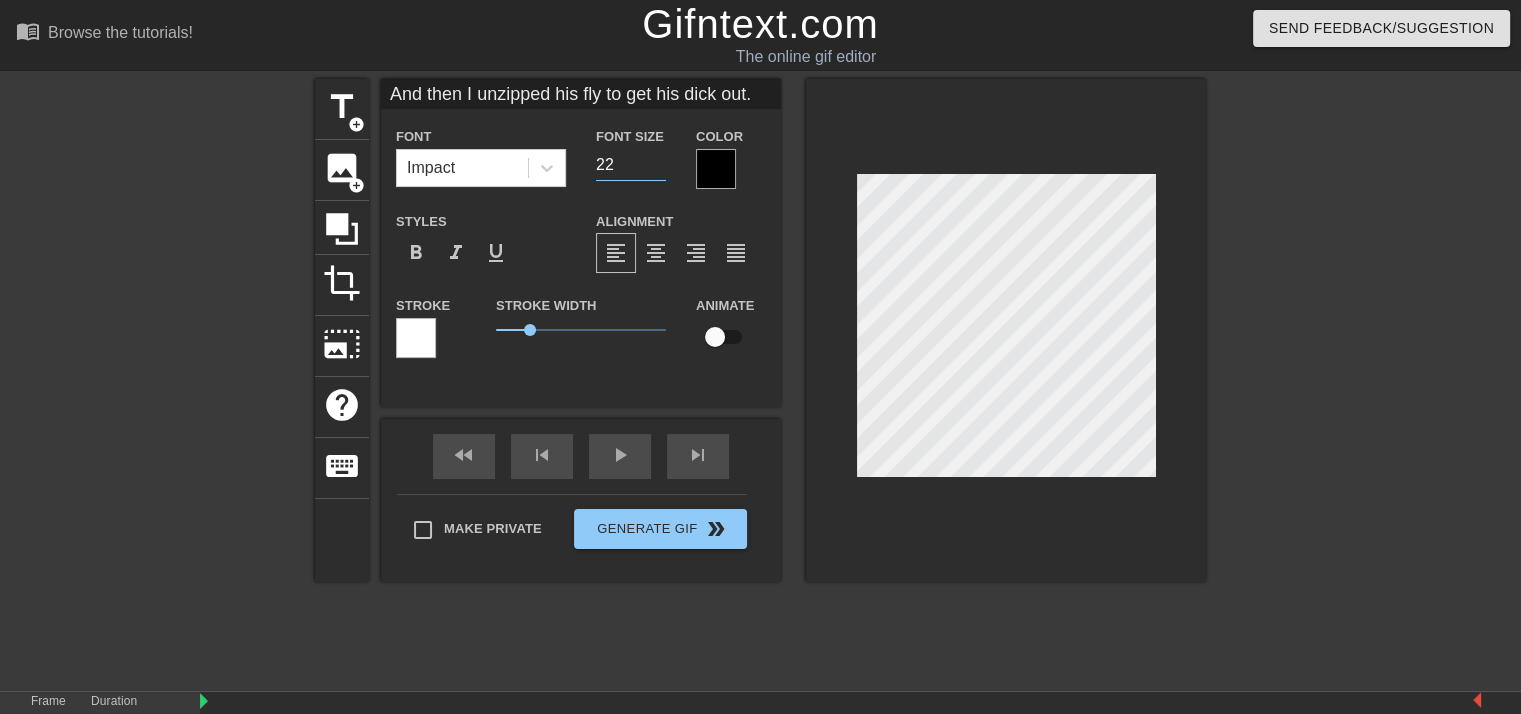 click on "22" at bounding box center (631, 165) 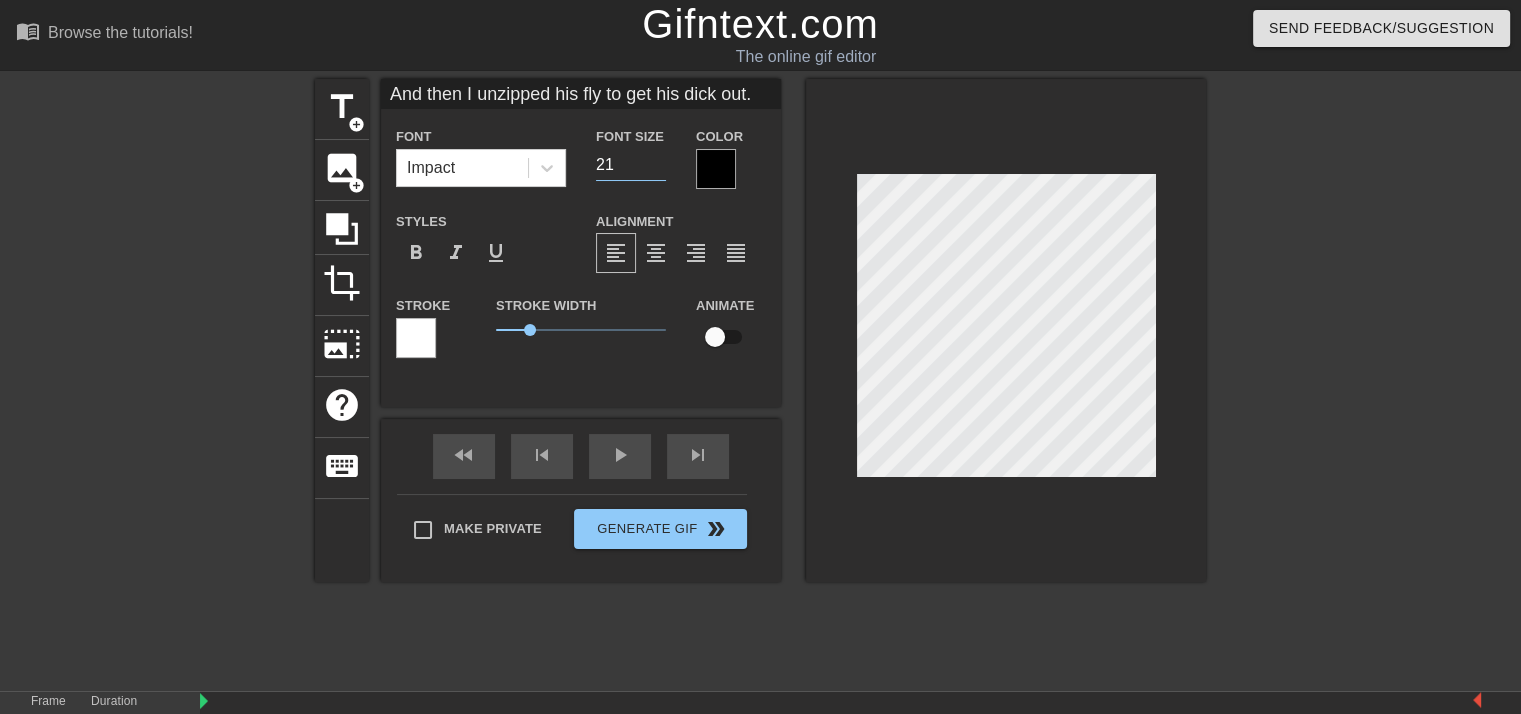 click on "21" at bounding box center [631, 165] 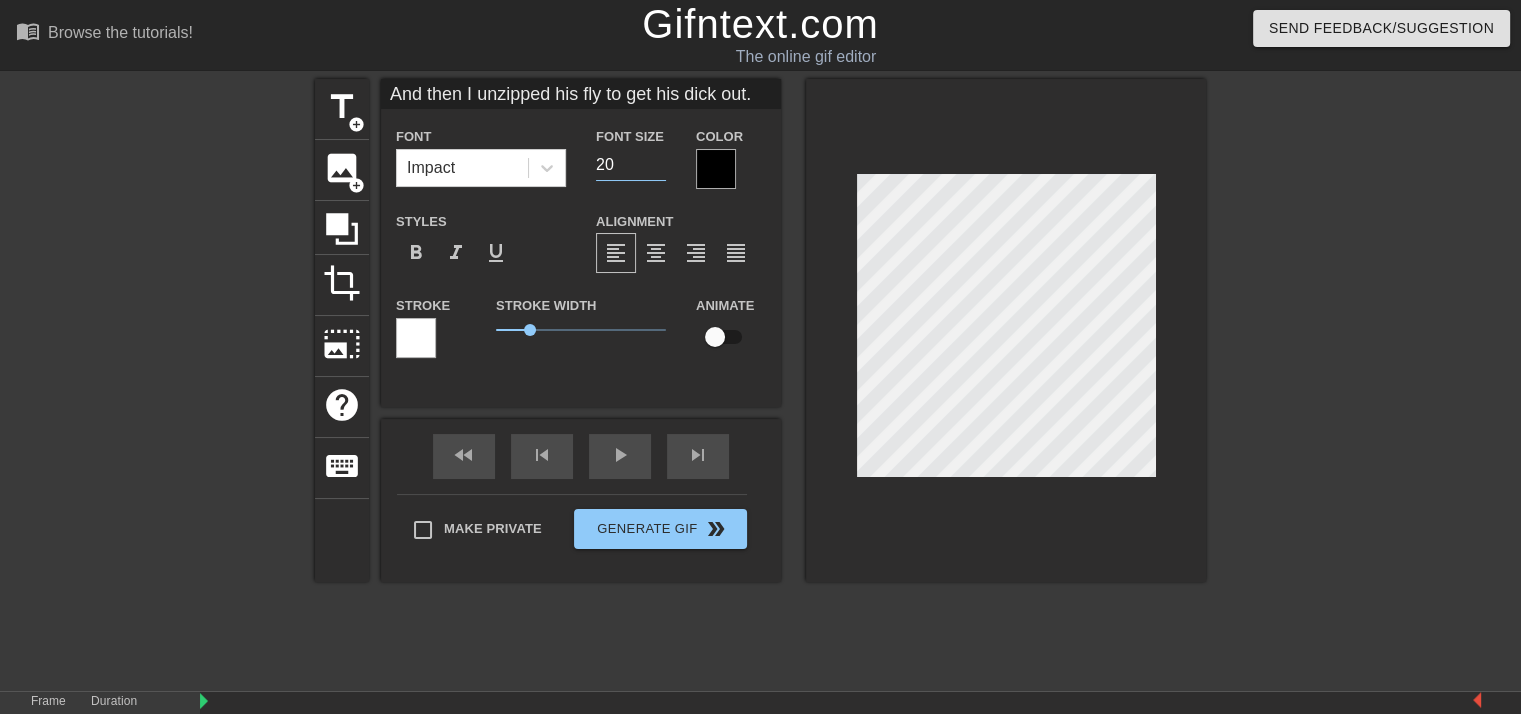 click on "20" at bounding box center [631, 165] 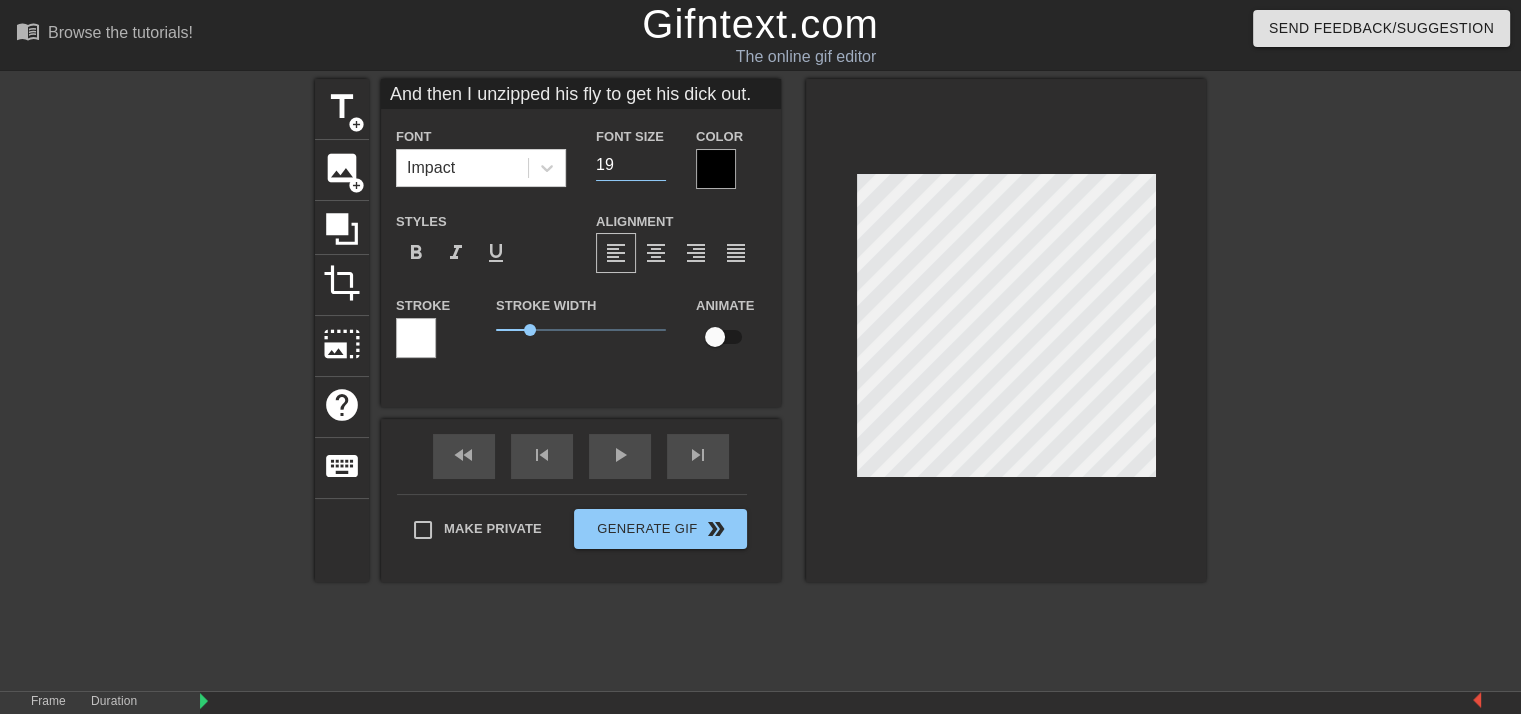 click on "19" at bounding box center (631, 165) 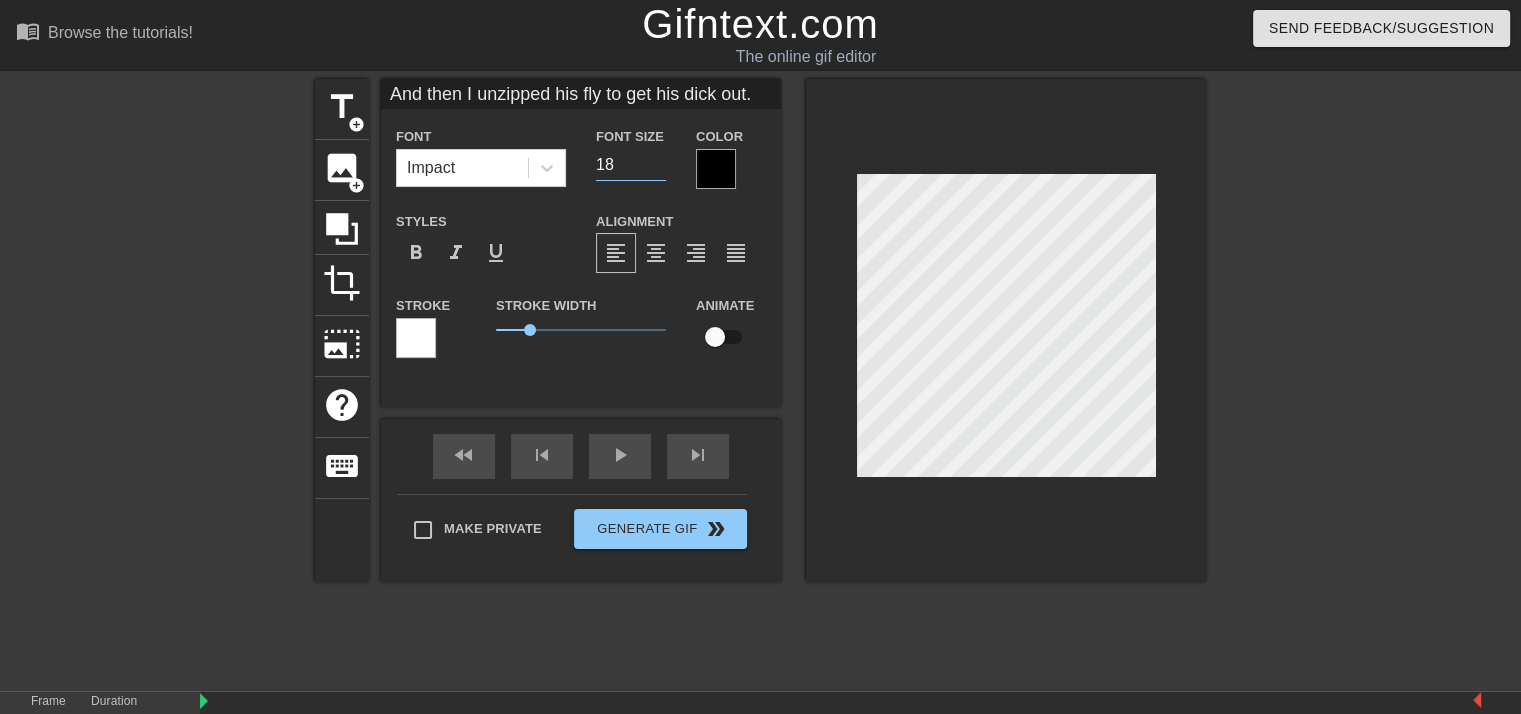 click on "18" at bounding box center [631, 165] 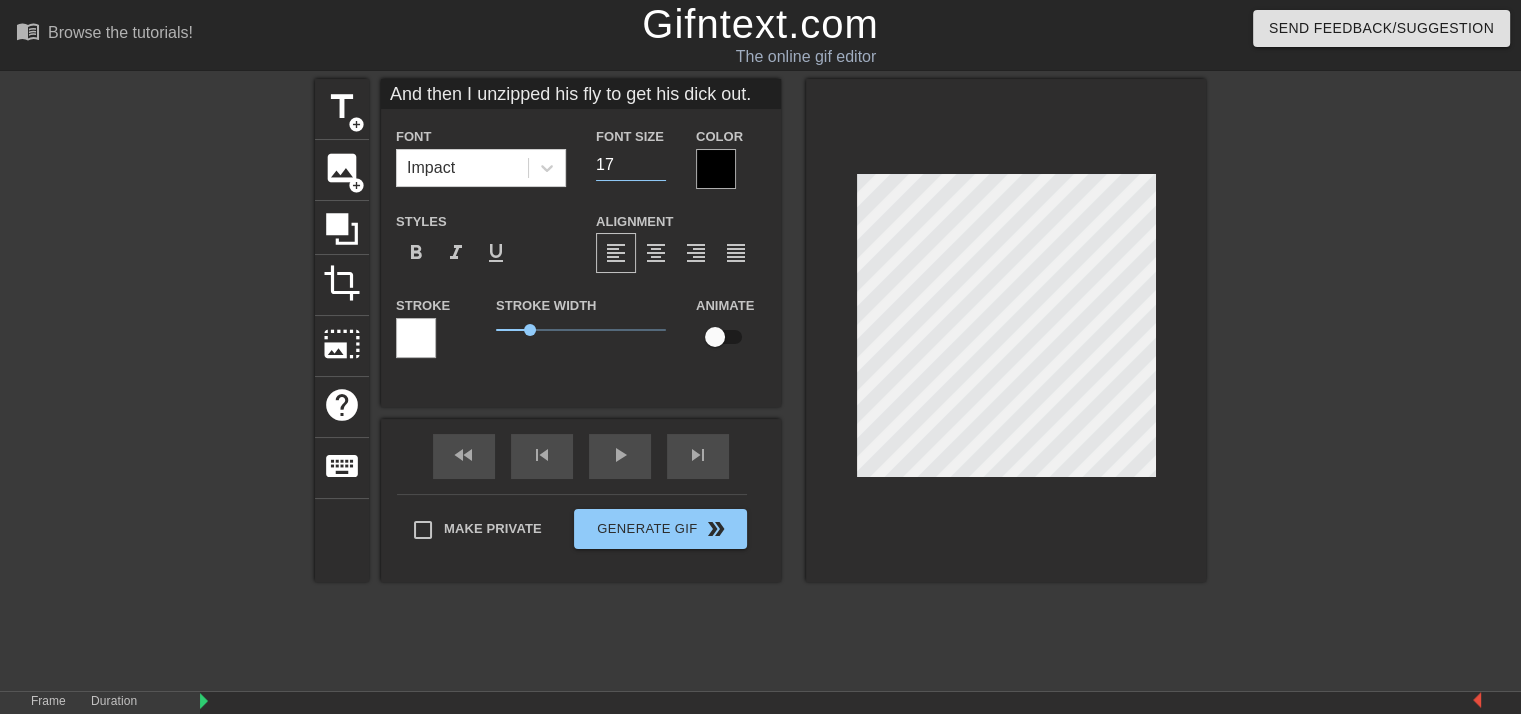 click on "17" at bounding box center (631, 165) 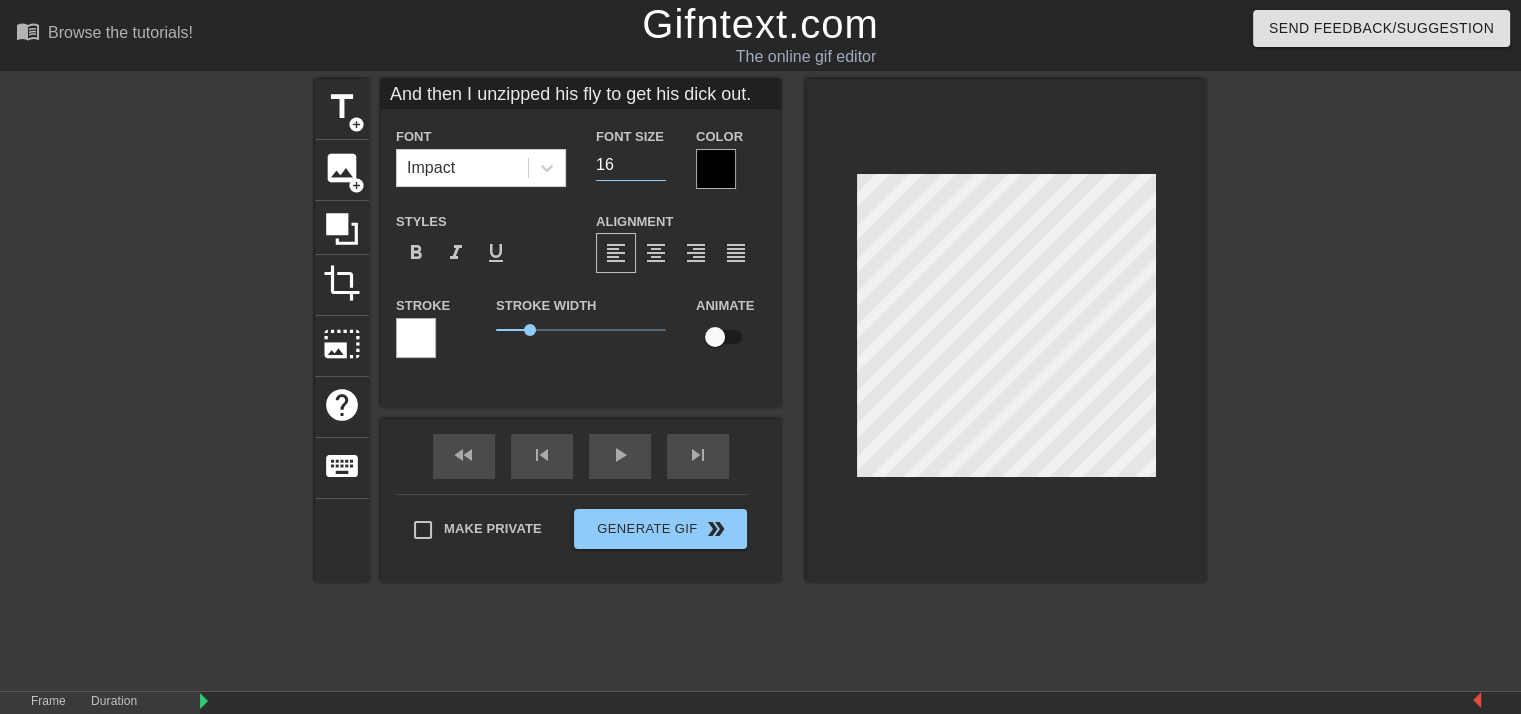 click on "16" at bounding box center (631, 165) 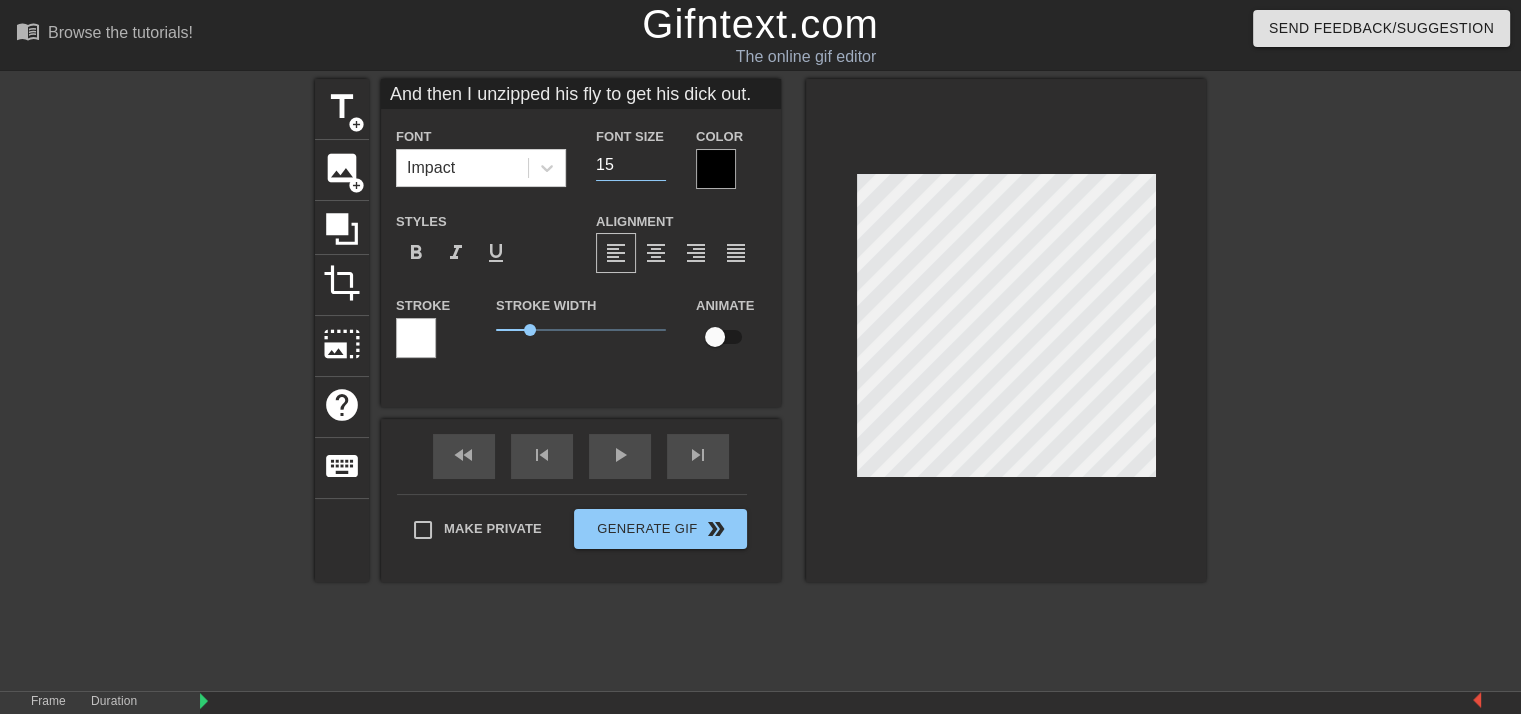 click on "15" at bounding box center [631, 165] 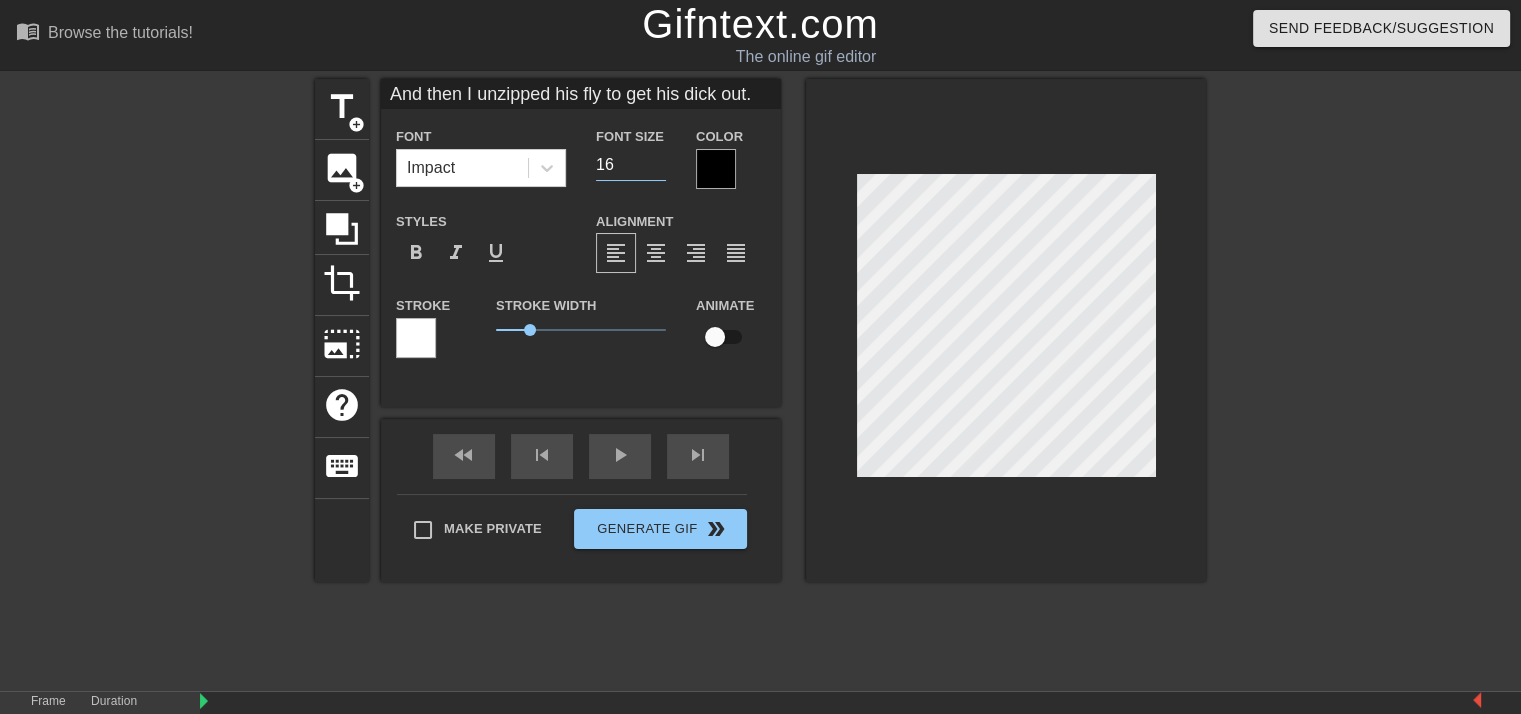 click on "16" at bounding box center (631, 165) 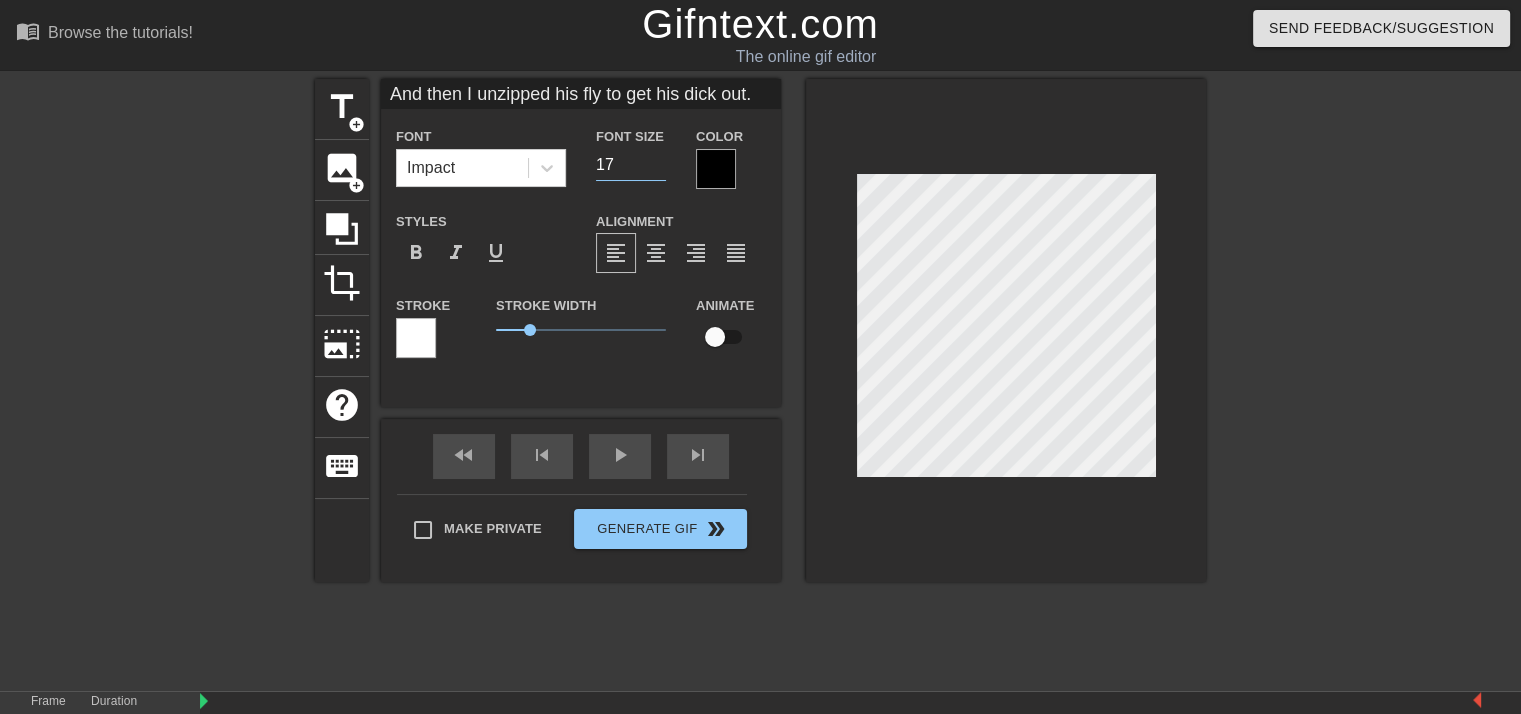 type on "17" 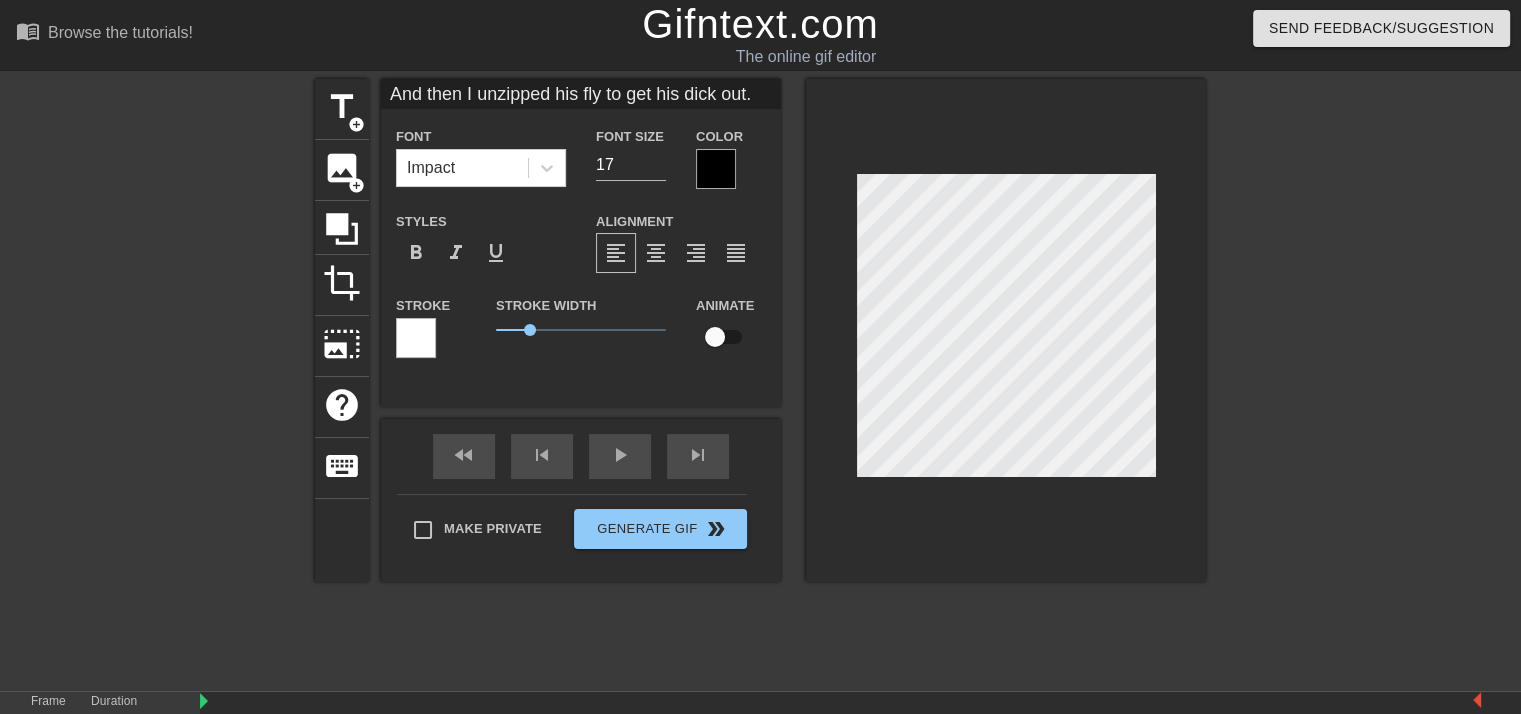 drag, startPoint x: 607, startPoint y: 96, endPoint x: 813, endPoint y: 103, distance: 206.1189 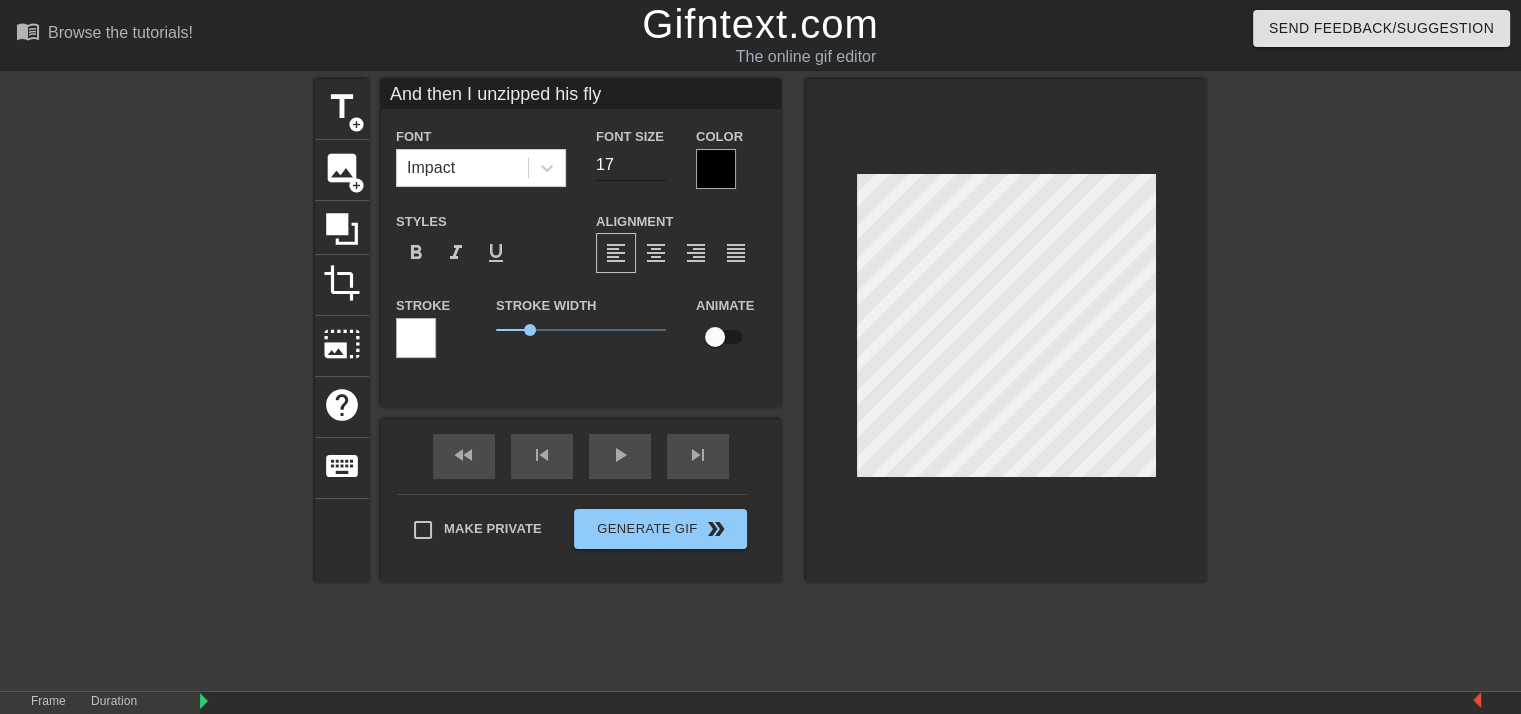 type on "And then I unzipped his fly" 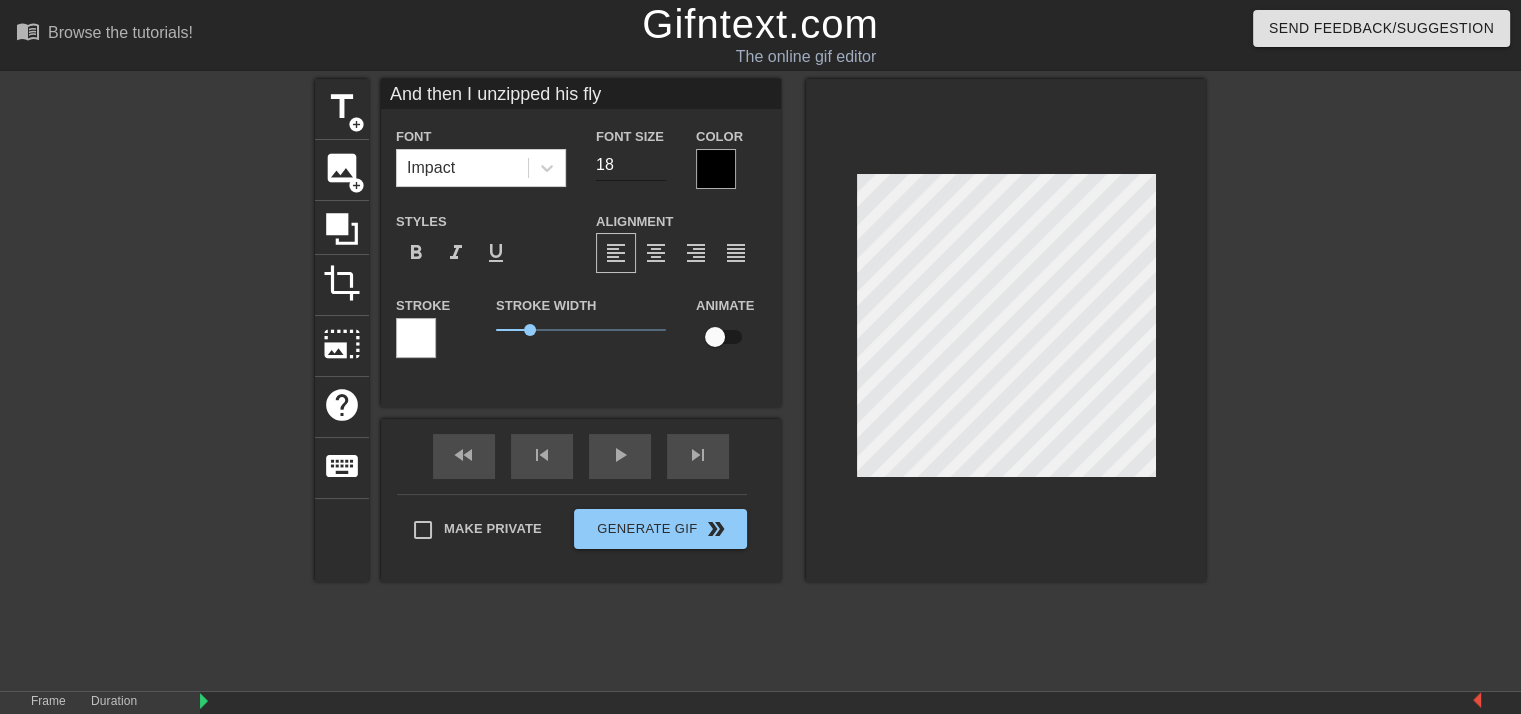 click on "18" at bounding box center [631, 165] 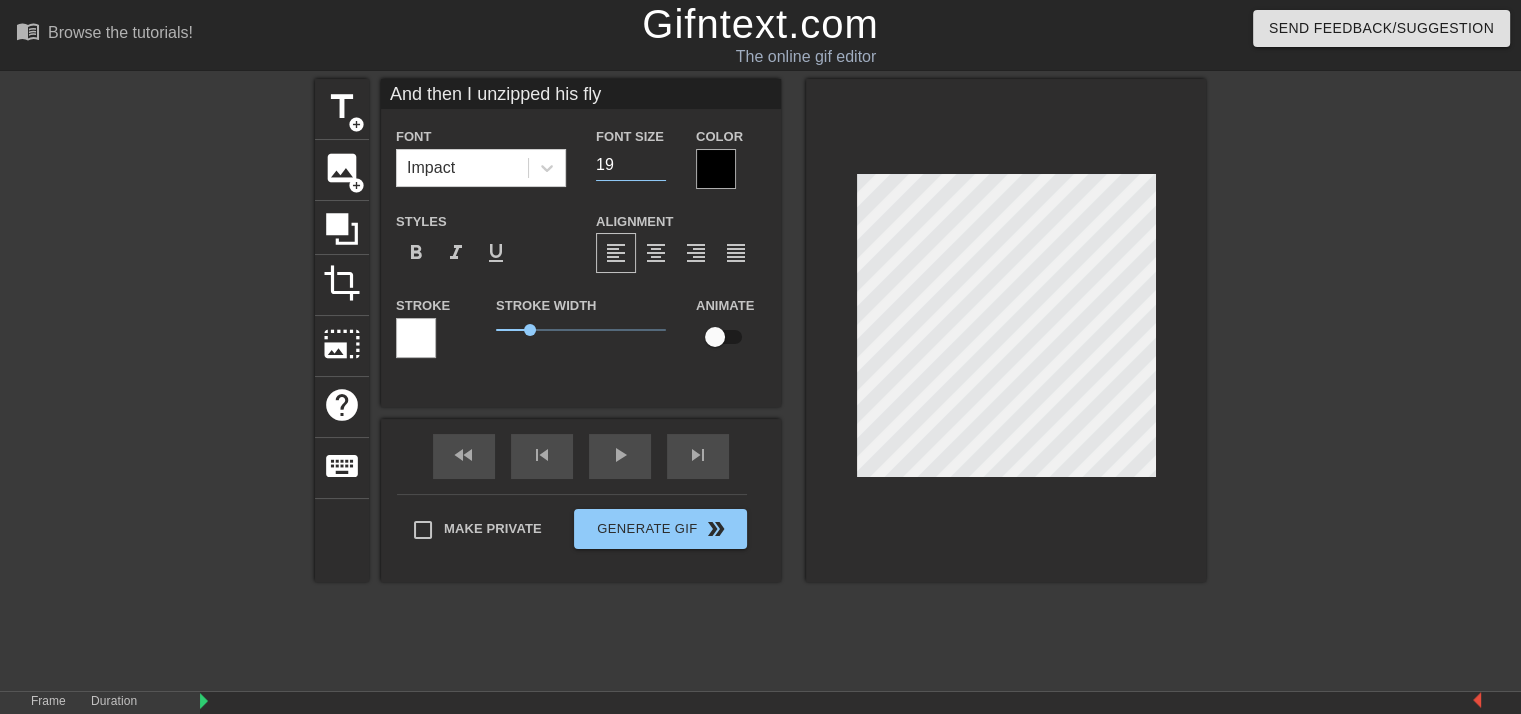 click on "19" at bounding box center (631, 165) 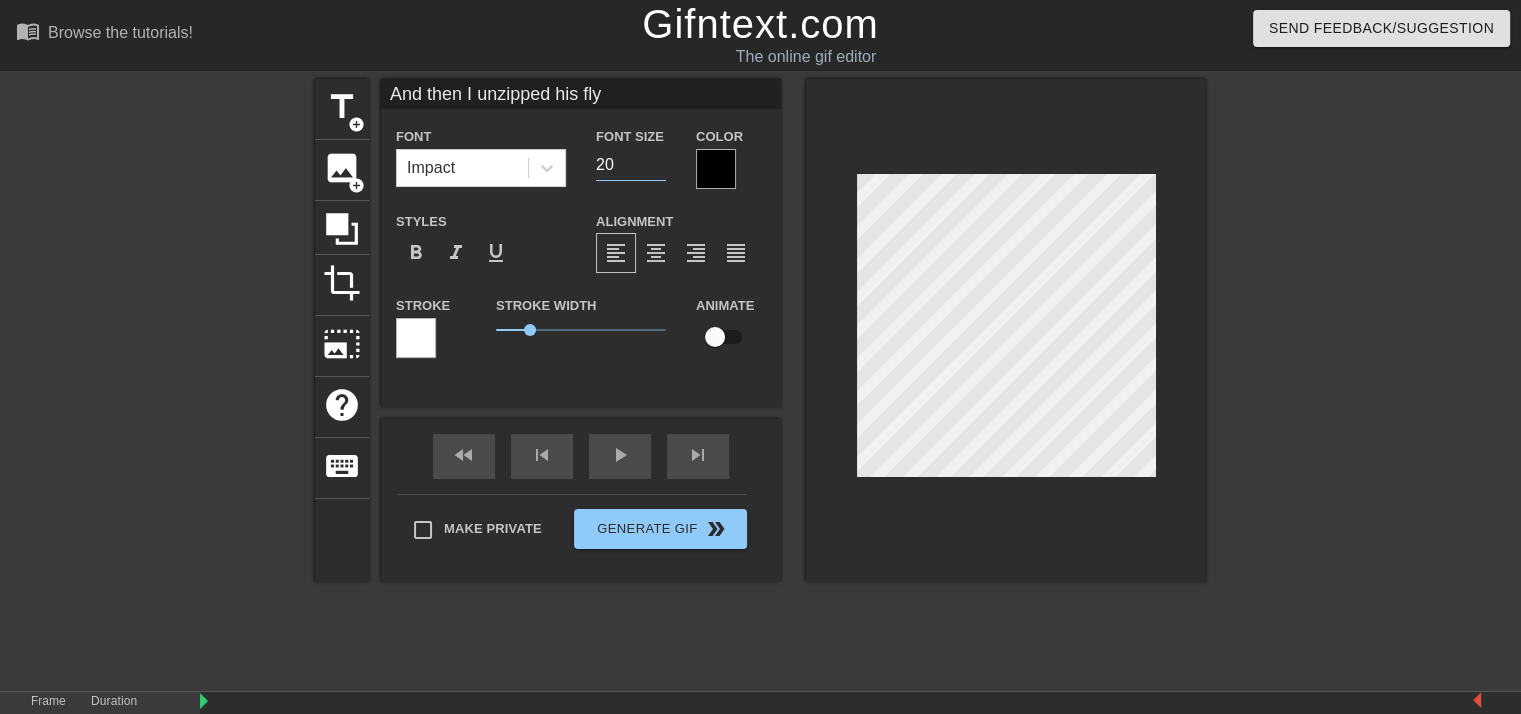 click on "20" at bounding box center [631, 165] 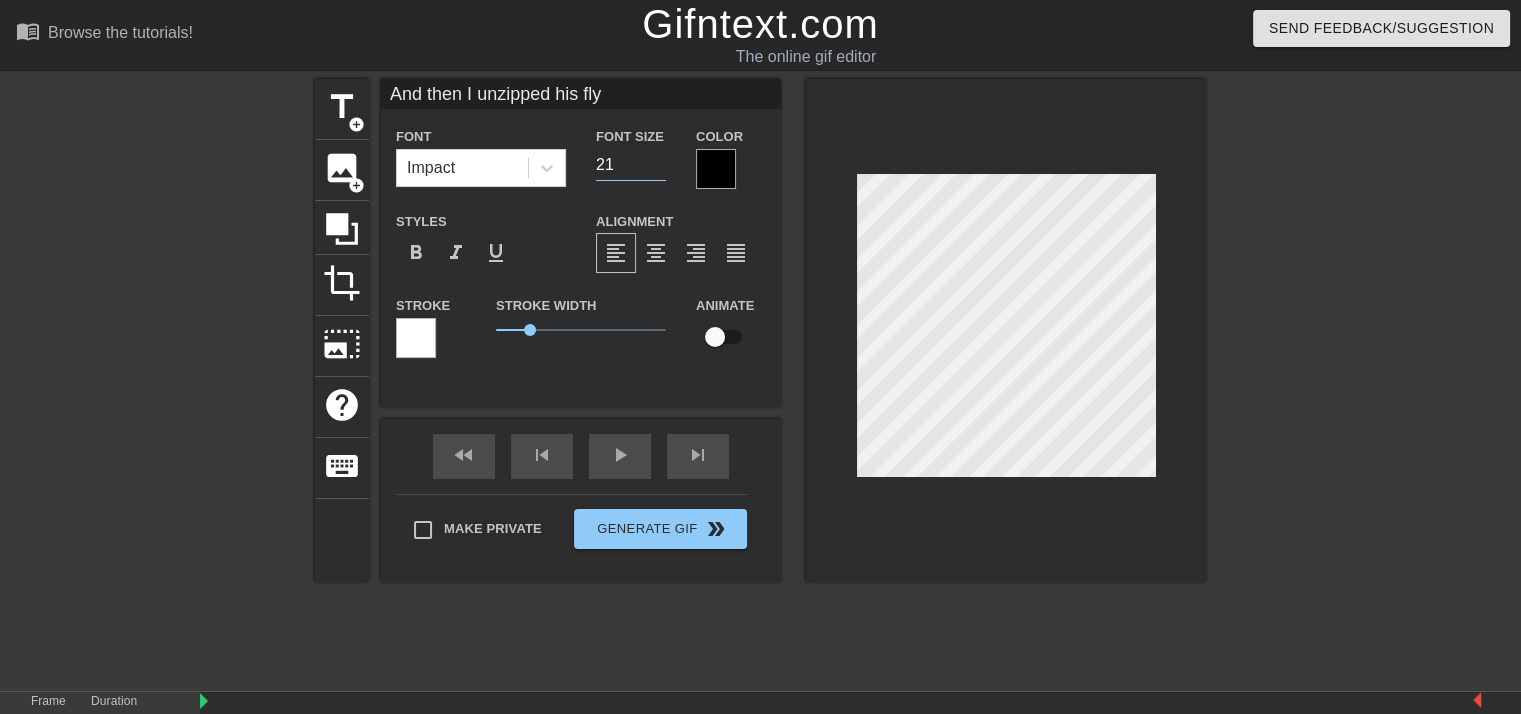 click on "21" at bounding box center [631, 165] 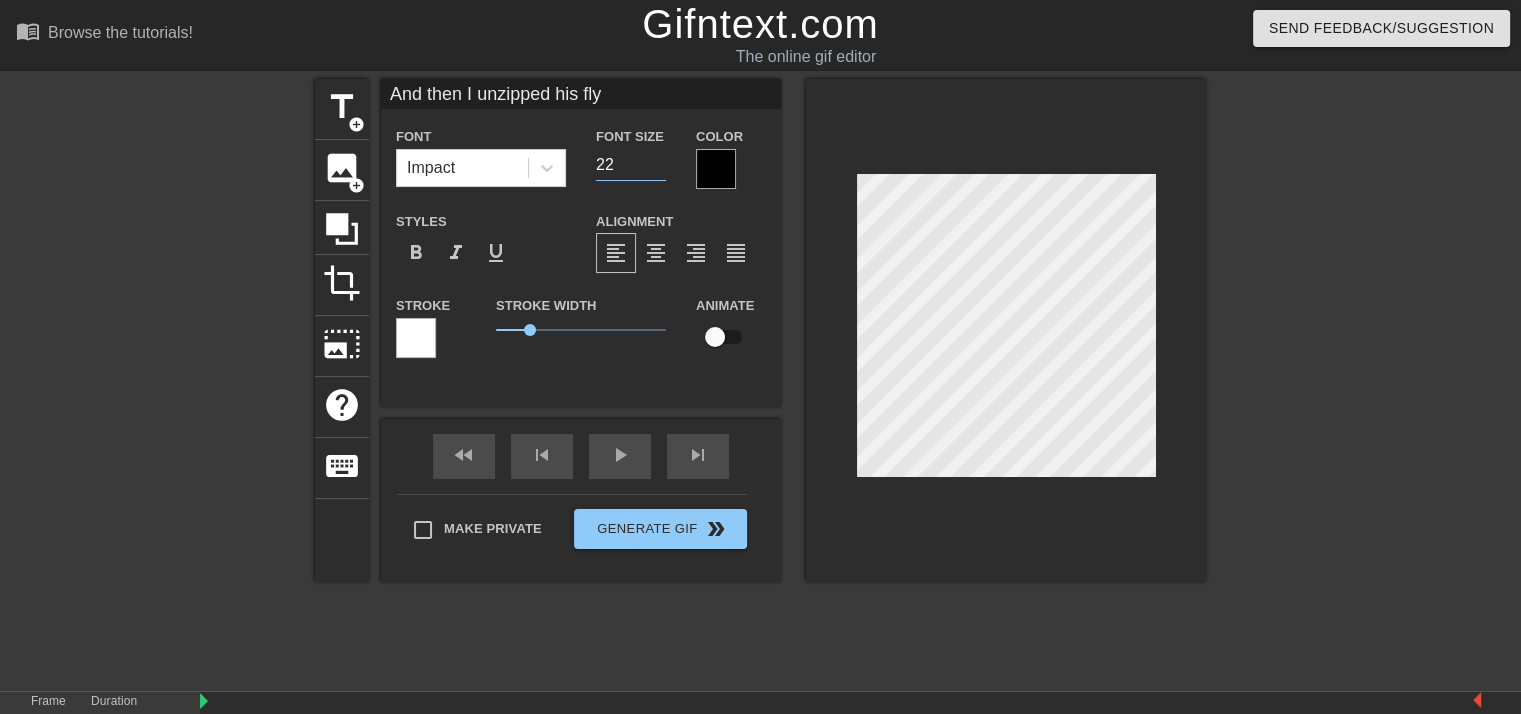 click on "22" at bounding box center [631, 165] 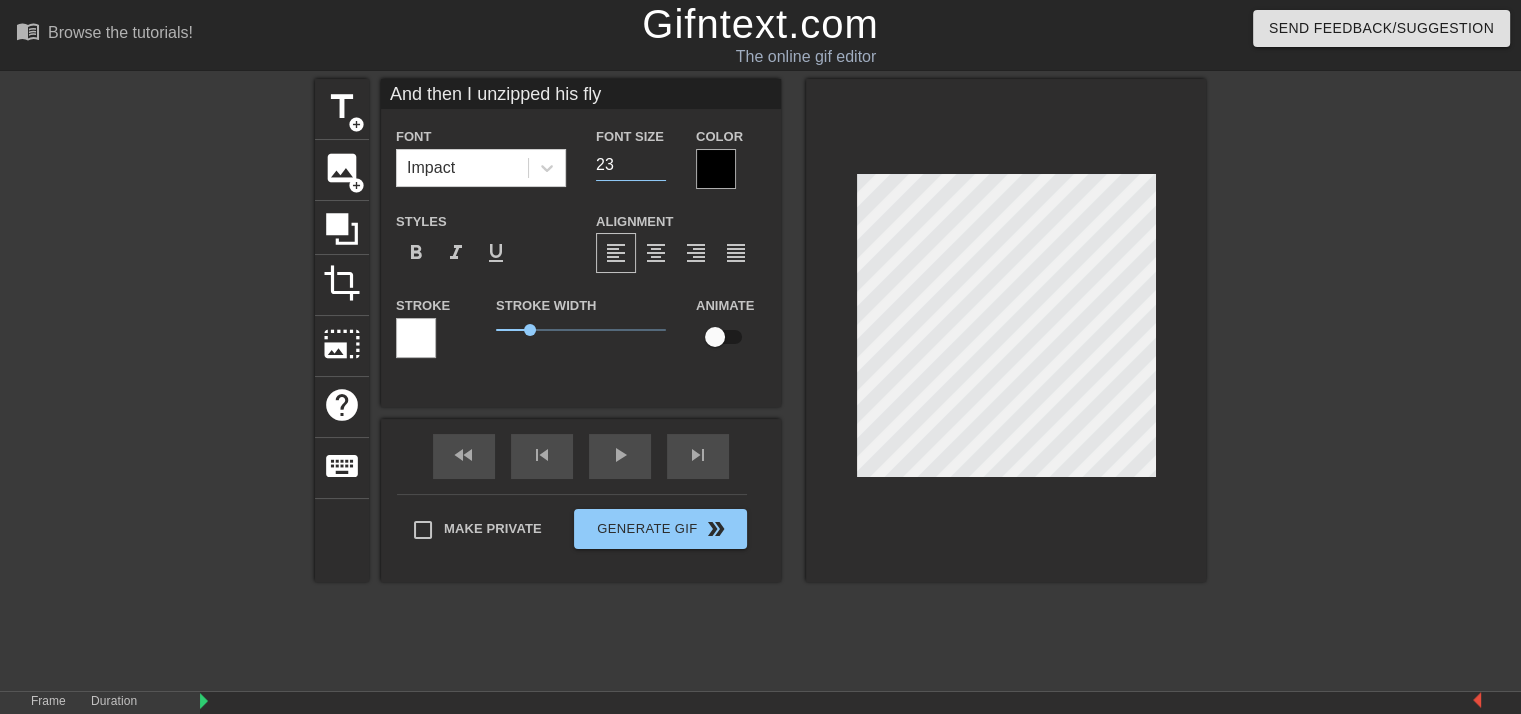 type on "23" 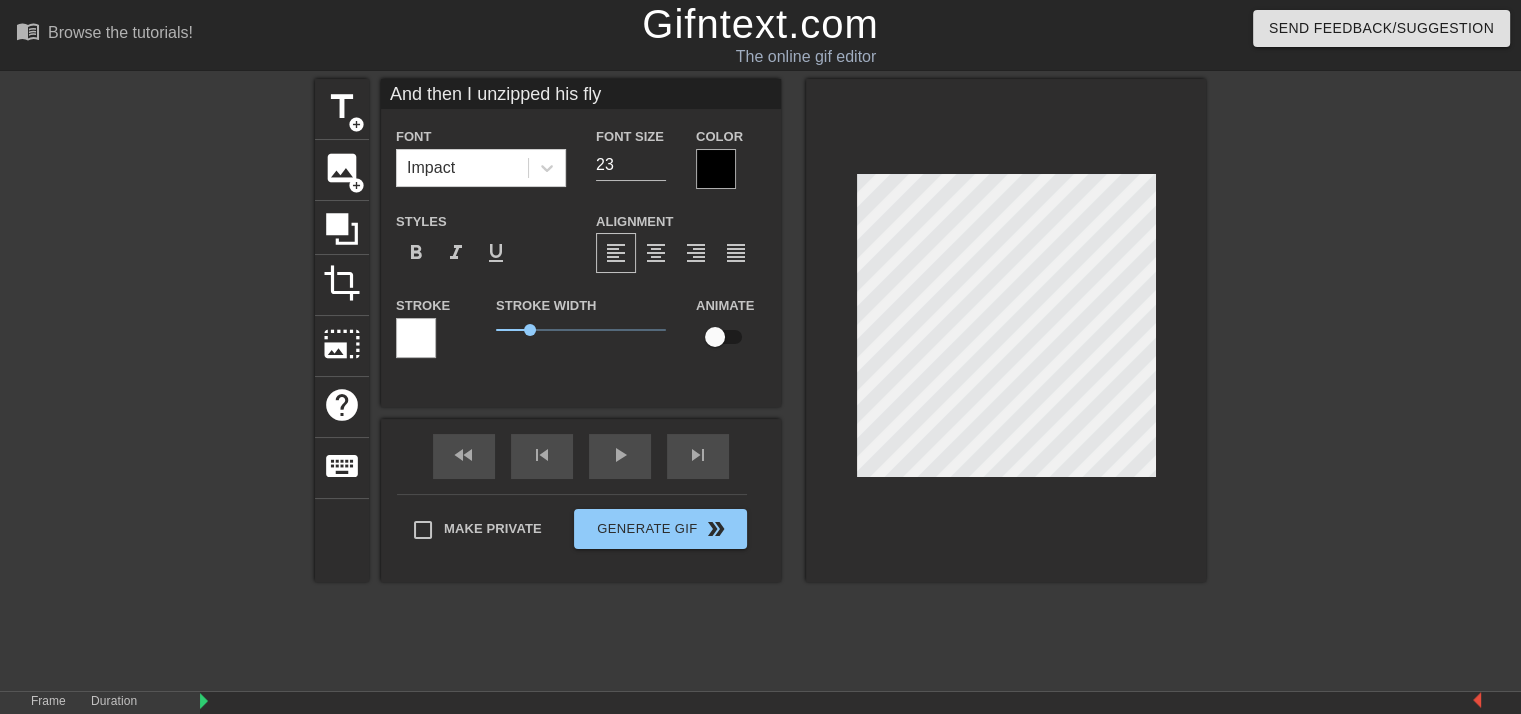 click at bounding box center [1380, 379] 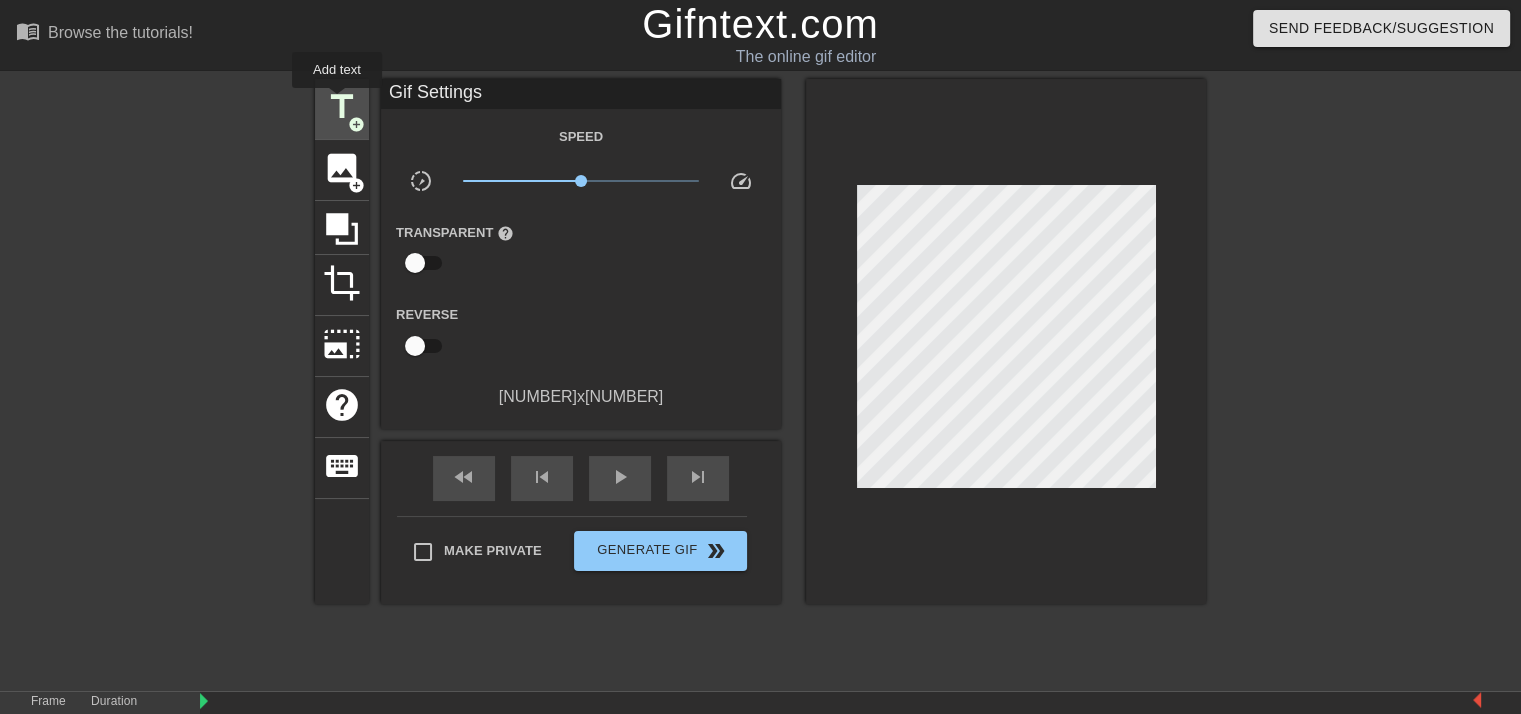 click on "title" at bounding box center [342, 107] 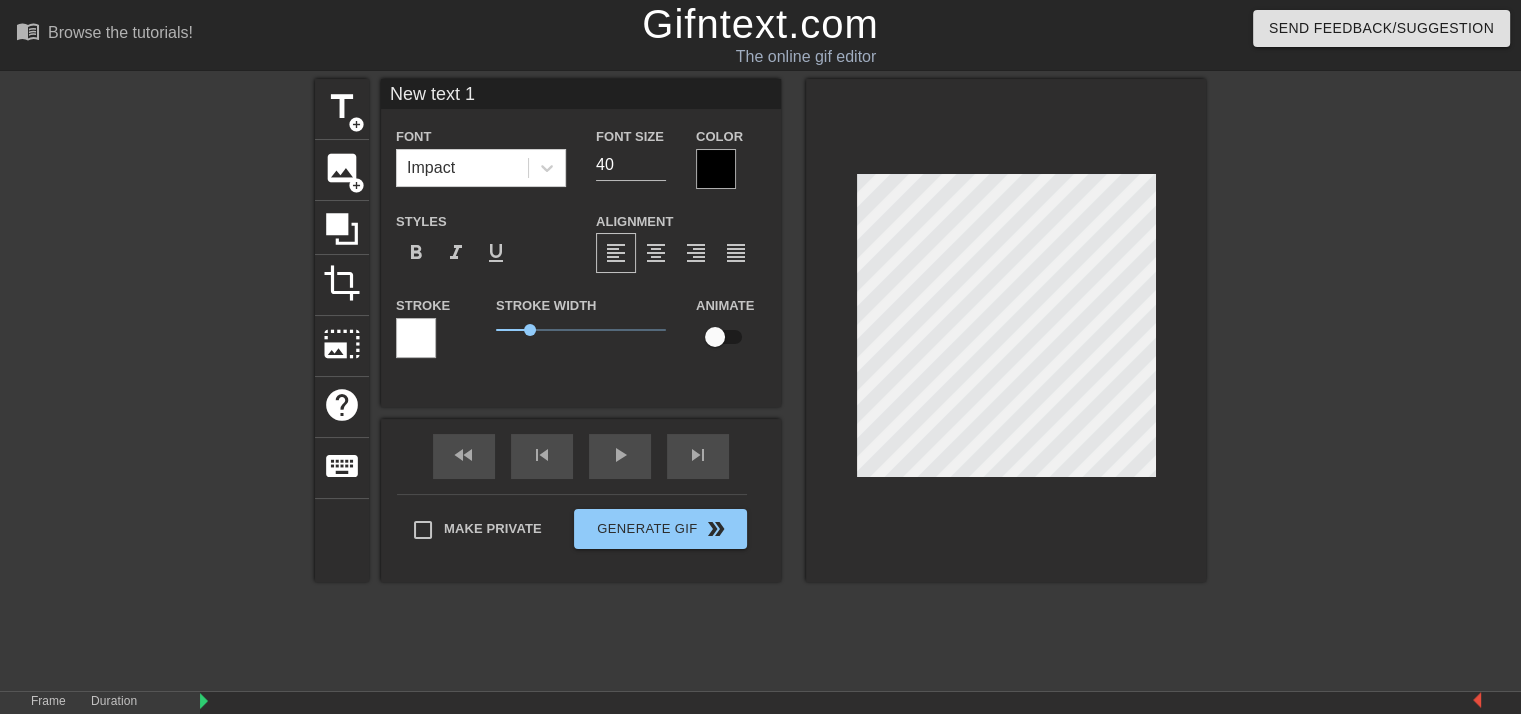 click on "New text 1" at bounding box center (581, 94) 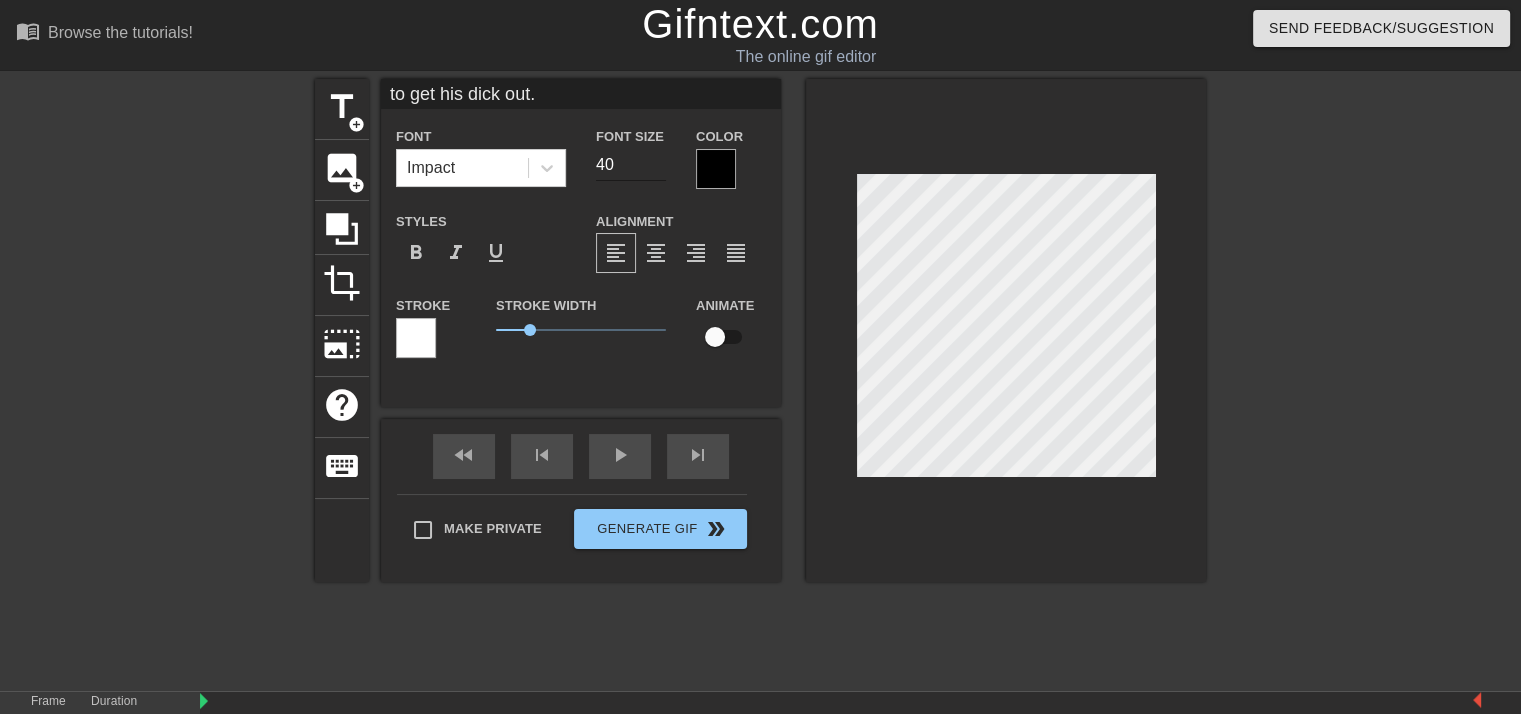 type on "to get his dick out." 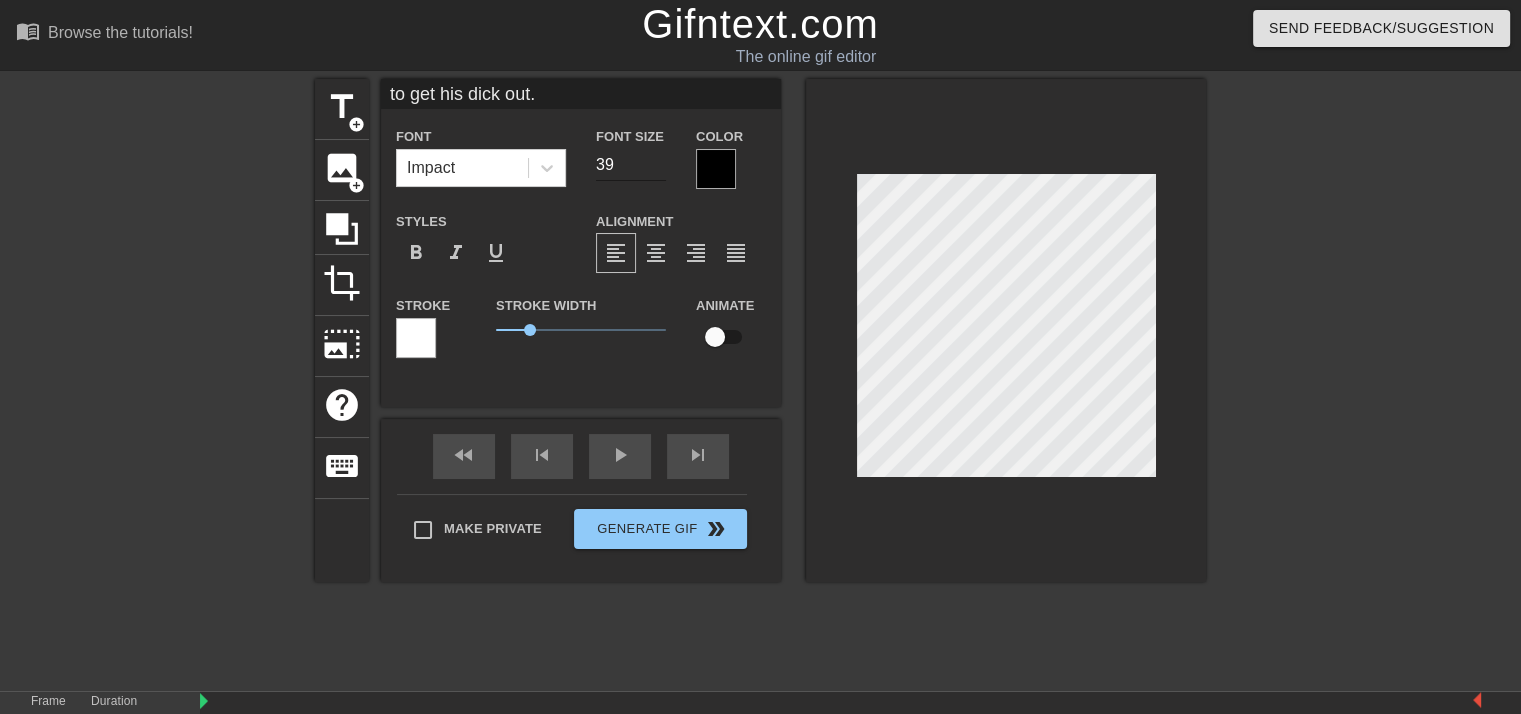click on "39" at bounding box center [631, 165] 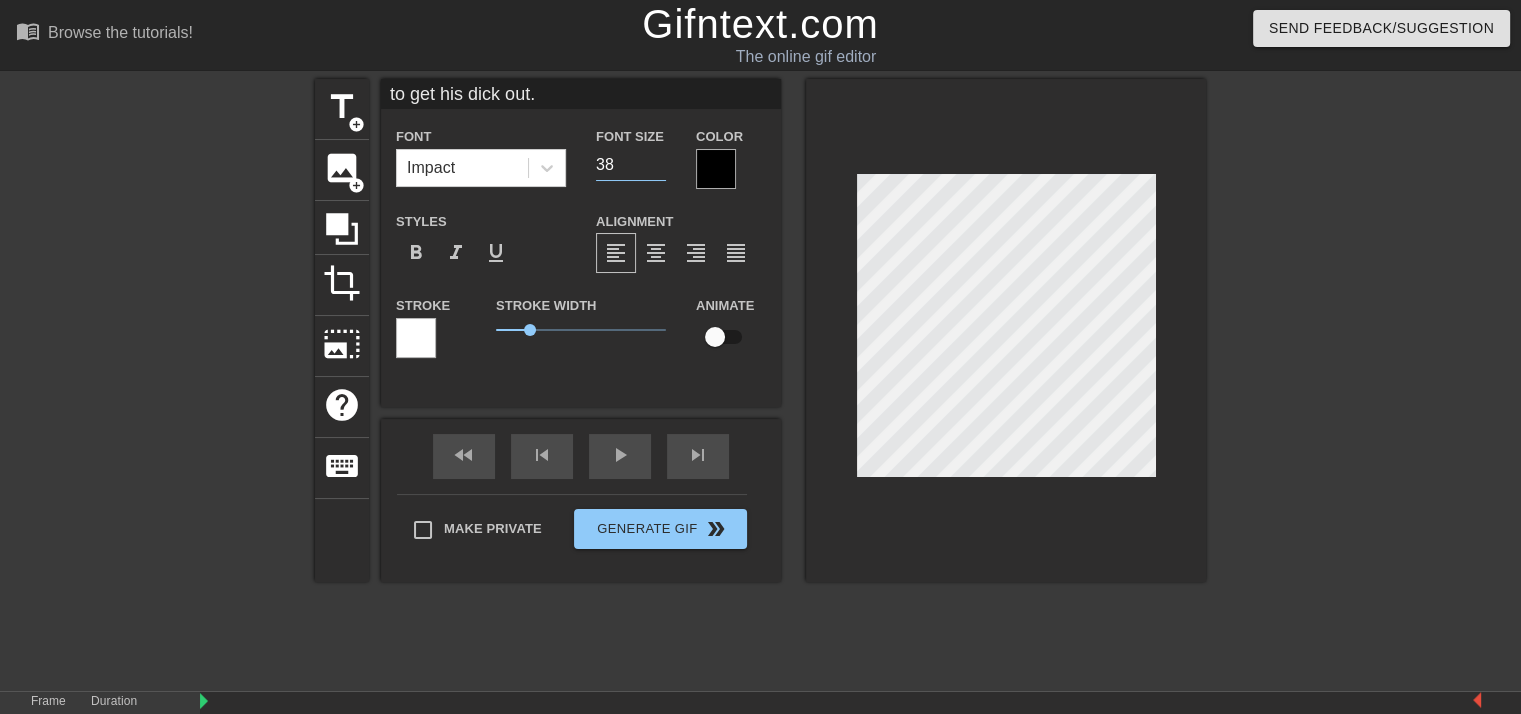 click on "38" at bounding box center [631, 165] 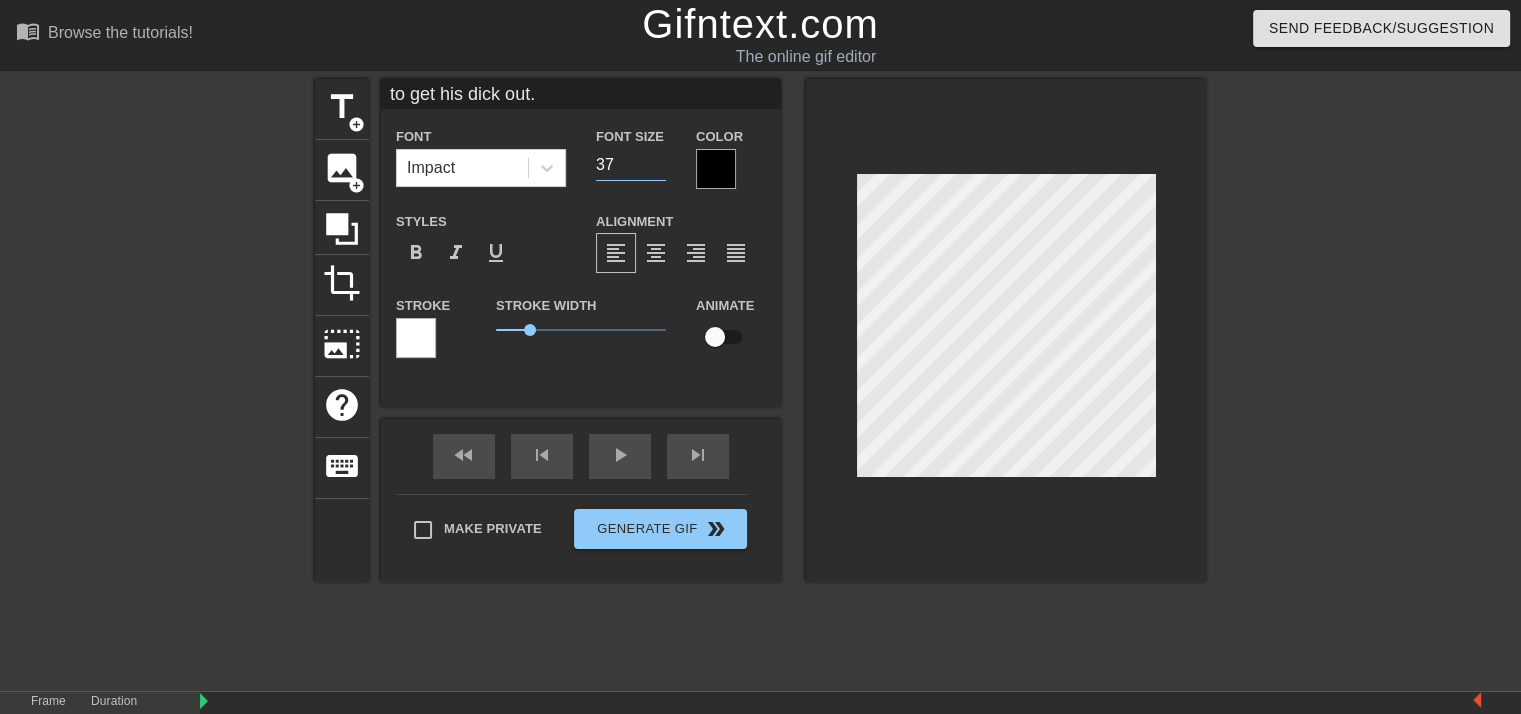 click on "37" at bounding box center [631, 165] 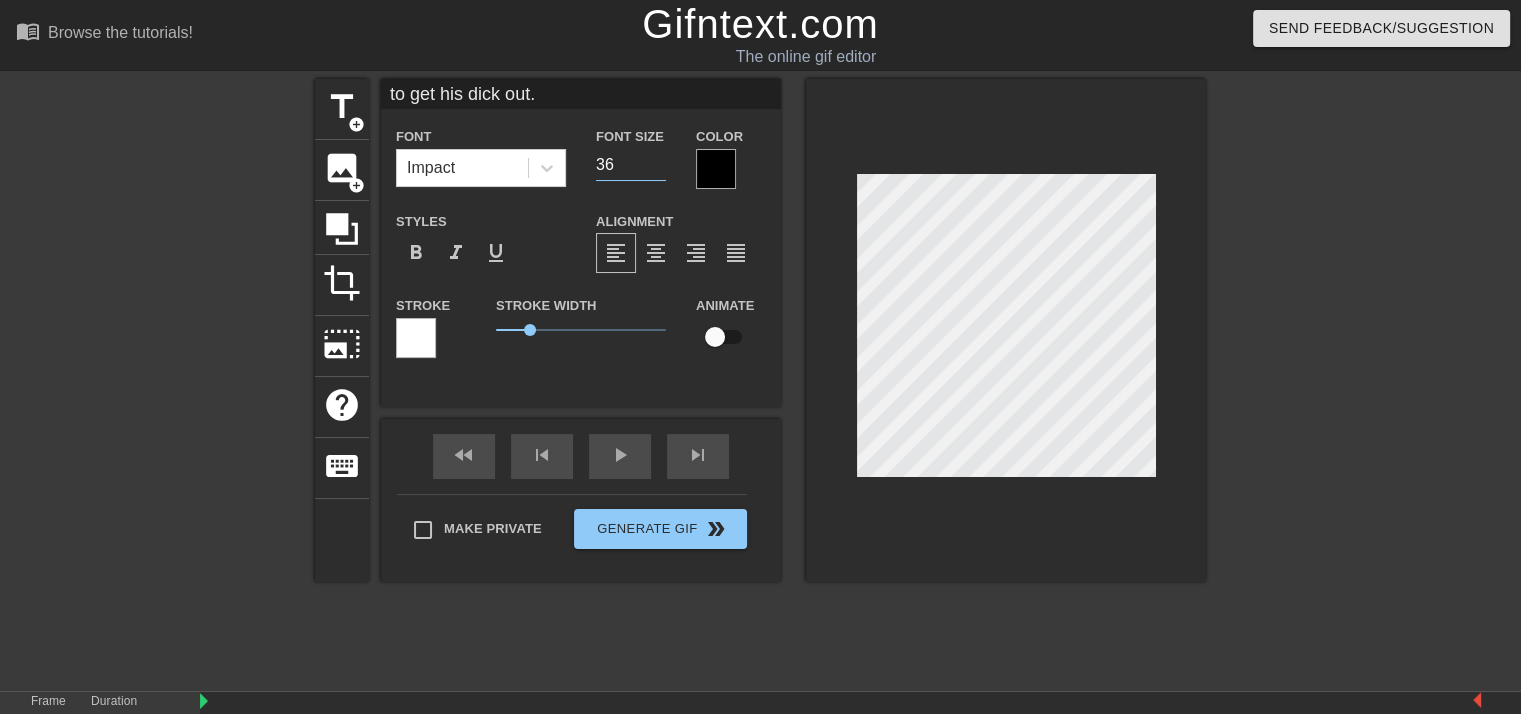 click on "36" at bounding box center [631, 165] 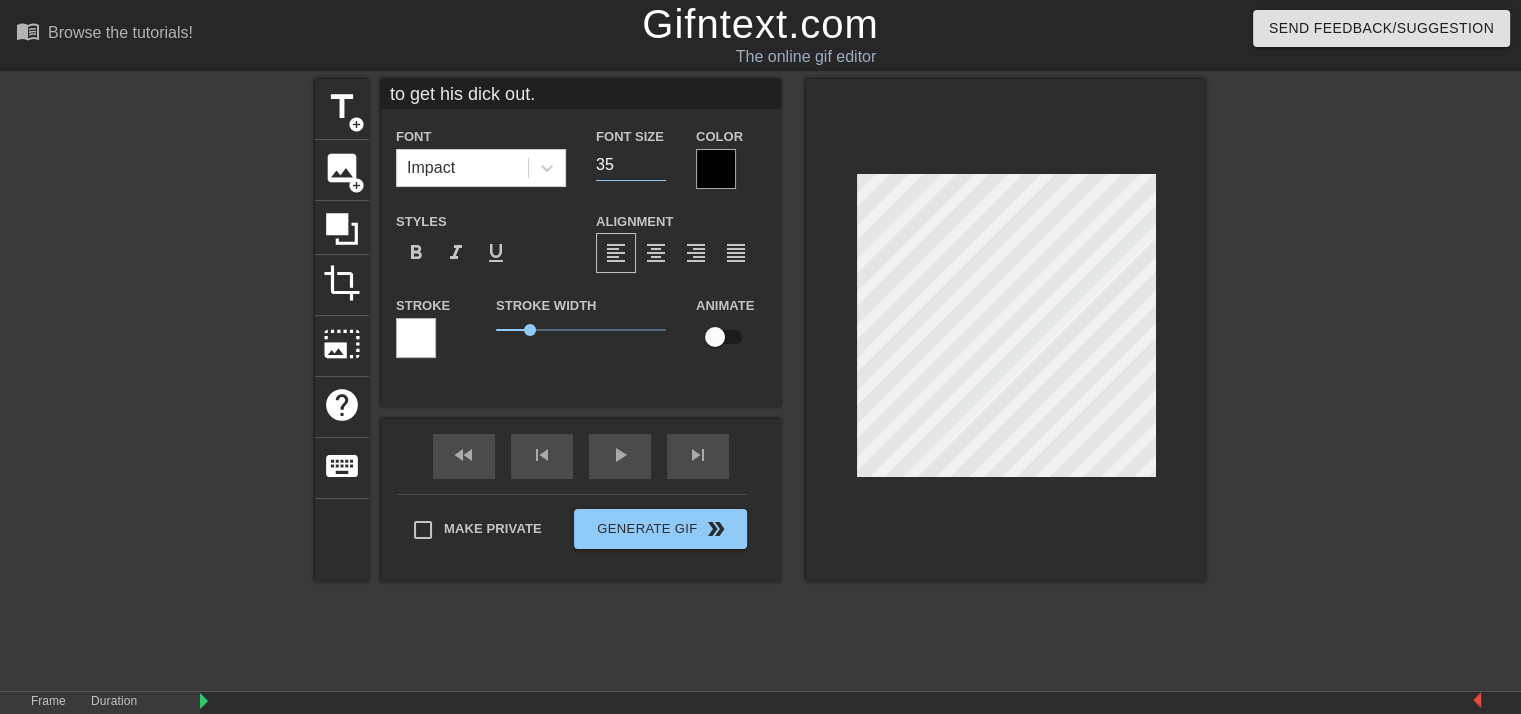 click on "35" at bounding box center (631, 165) 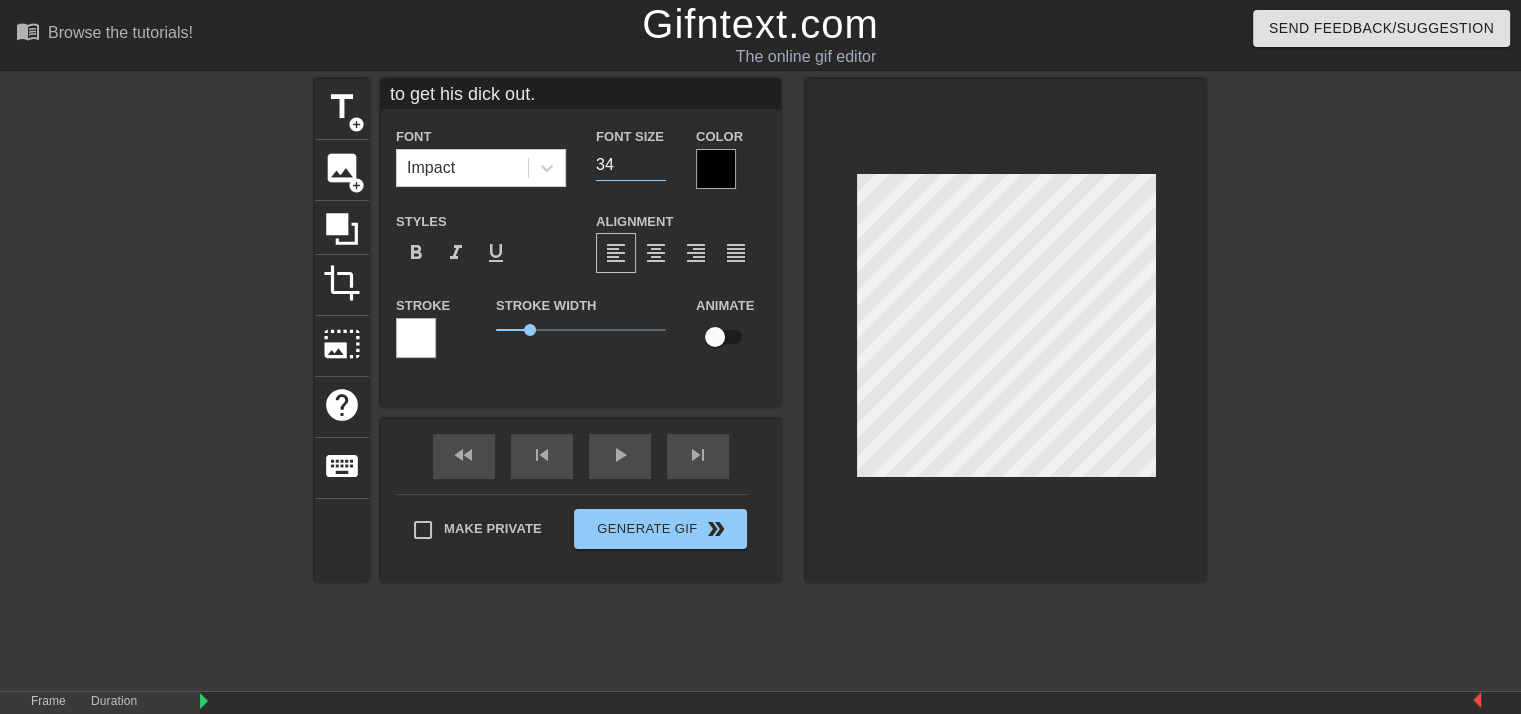 click on "34" at bounding box center (631, 165) 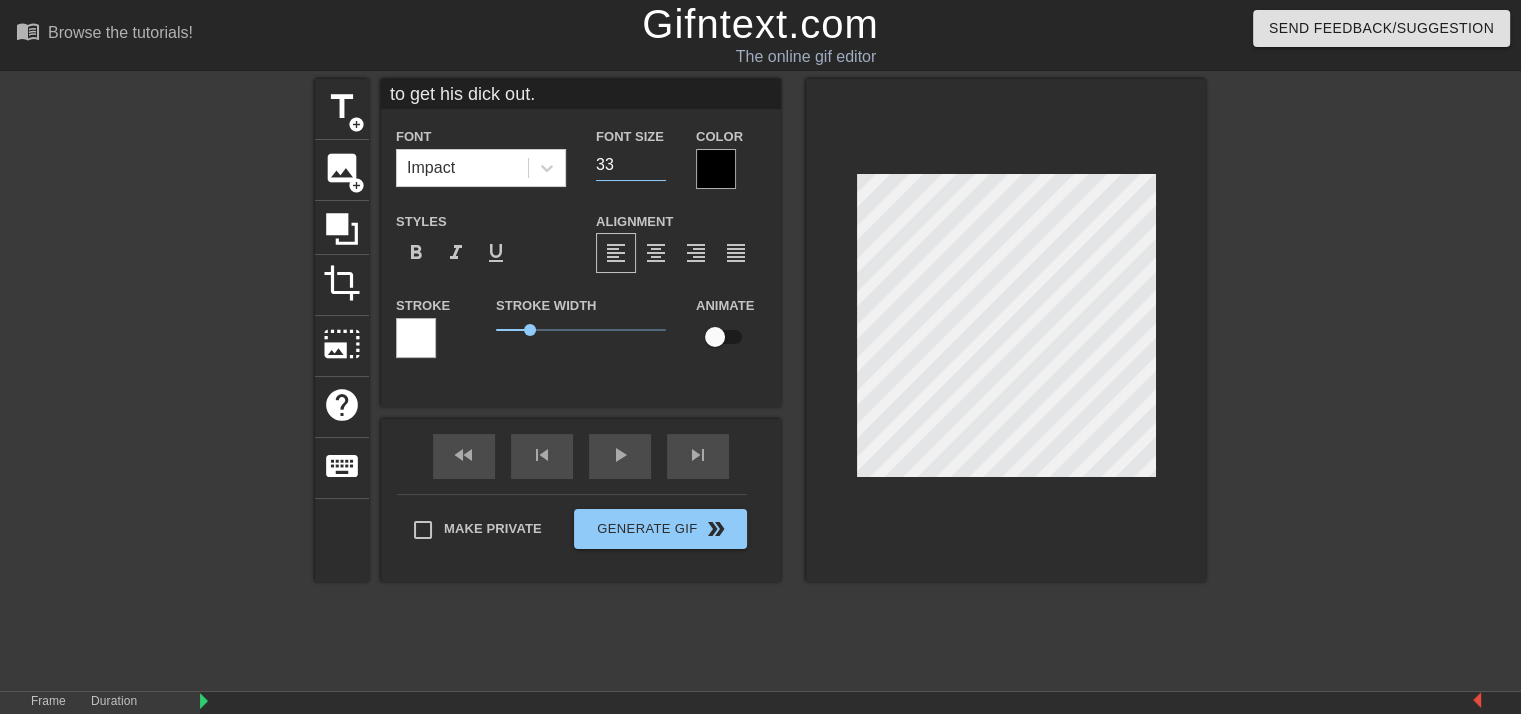 click on "33" at bounding box center (631, 165) 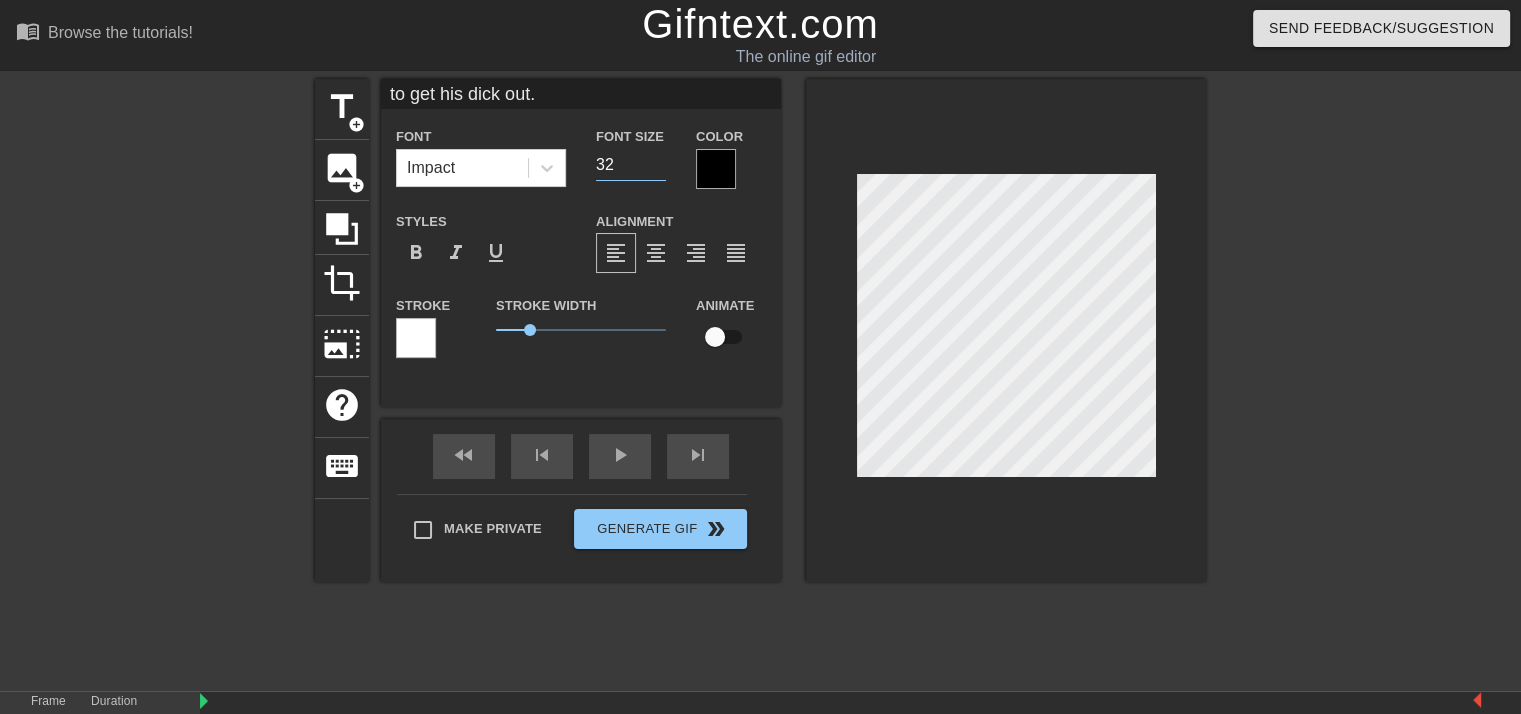 click on "32" at bounding box center [631, 165] 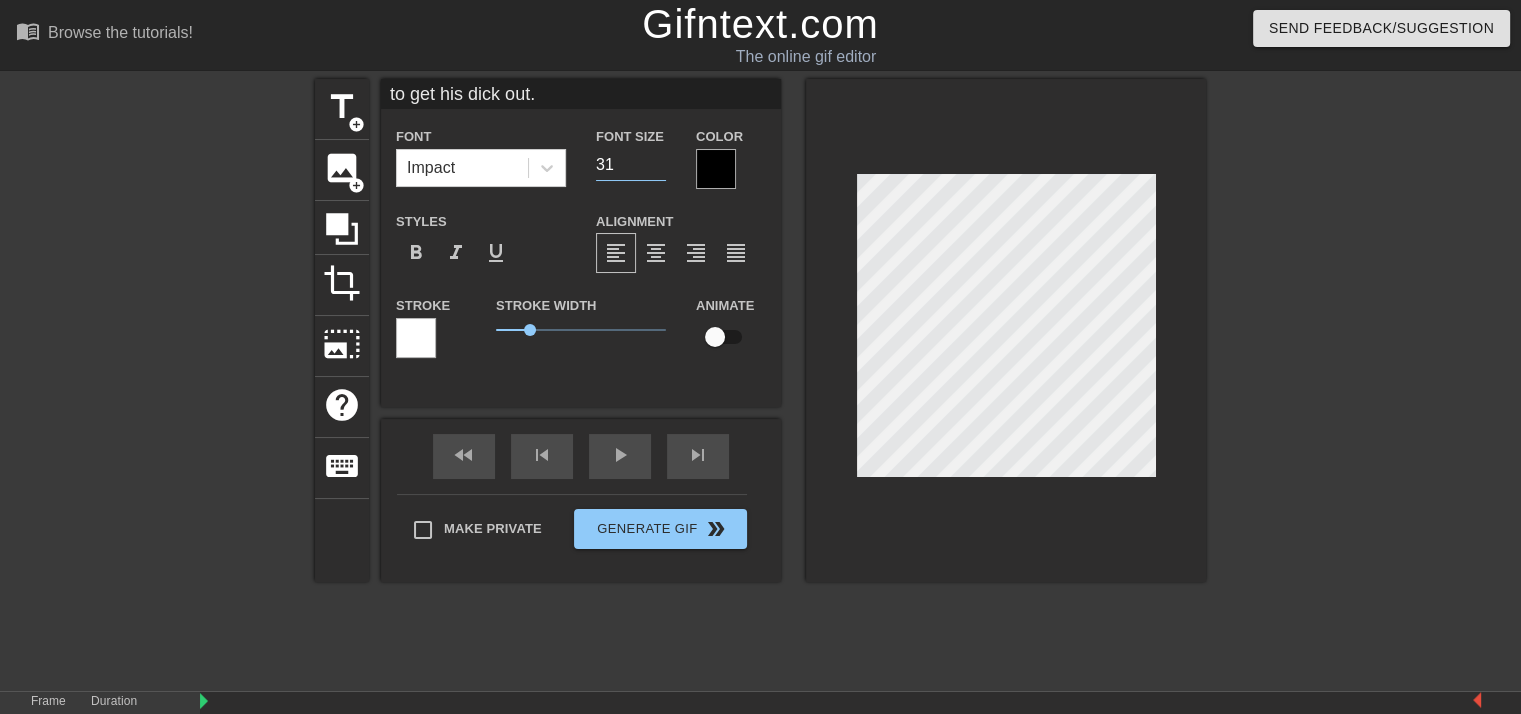 click on "31" at bounding box center (631, 165) 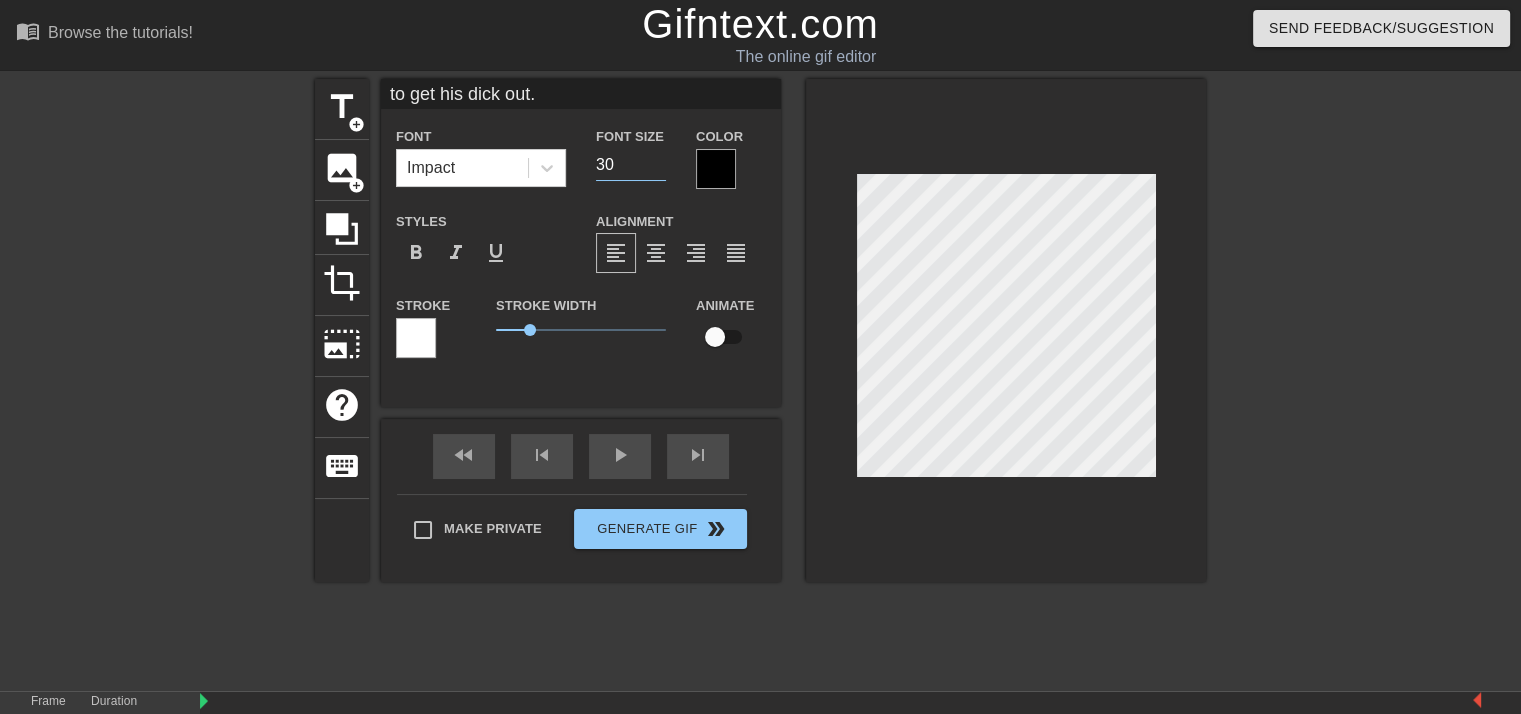 click on "30" at bounding box center [631, 165] 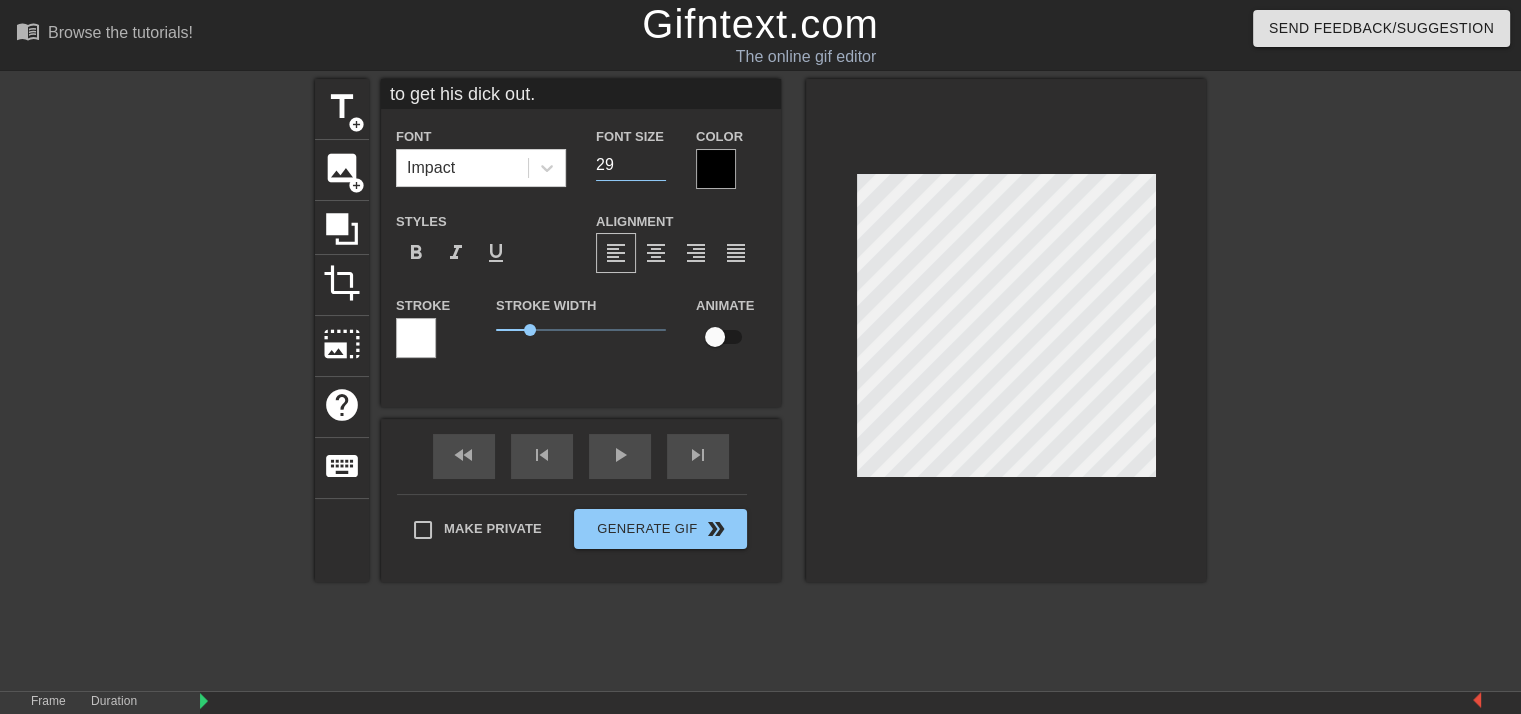 click on "29" at bounding box center [631, 165] 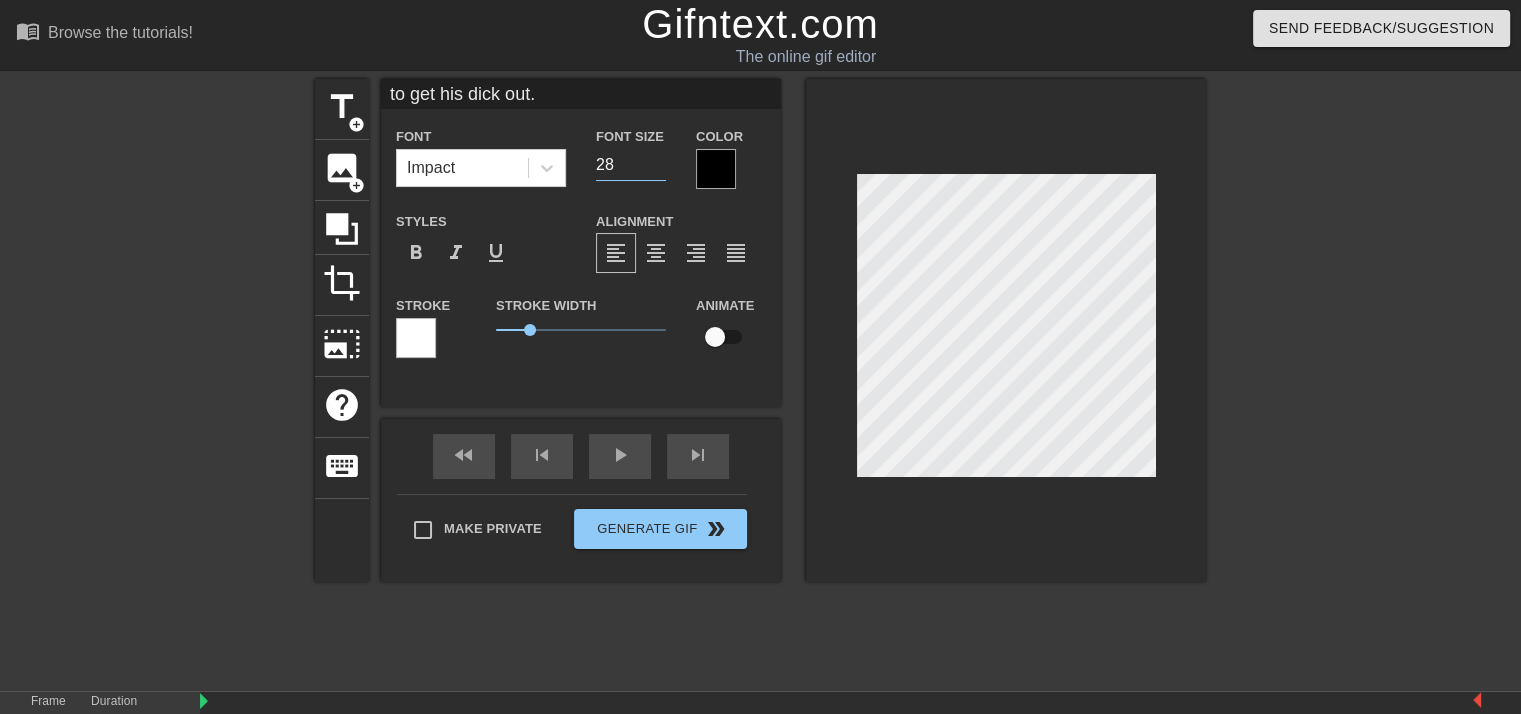 click on "28" at bounding box center (631, 165) 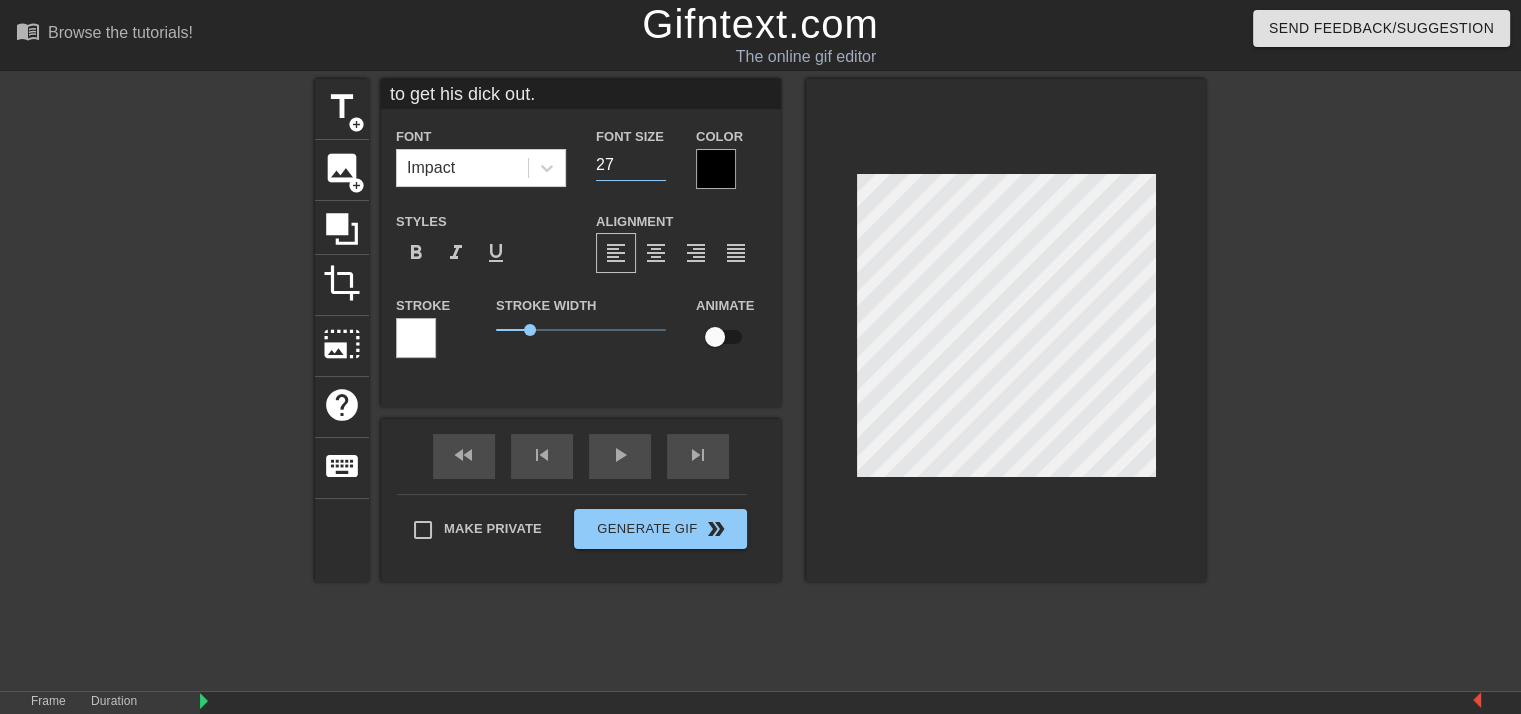 click on "27" at bounding box center [631, 165] 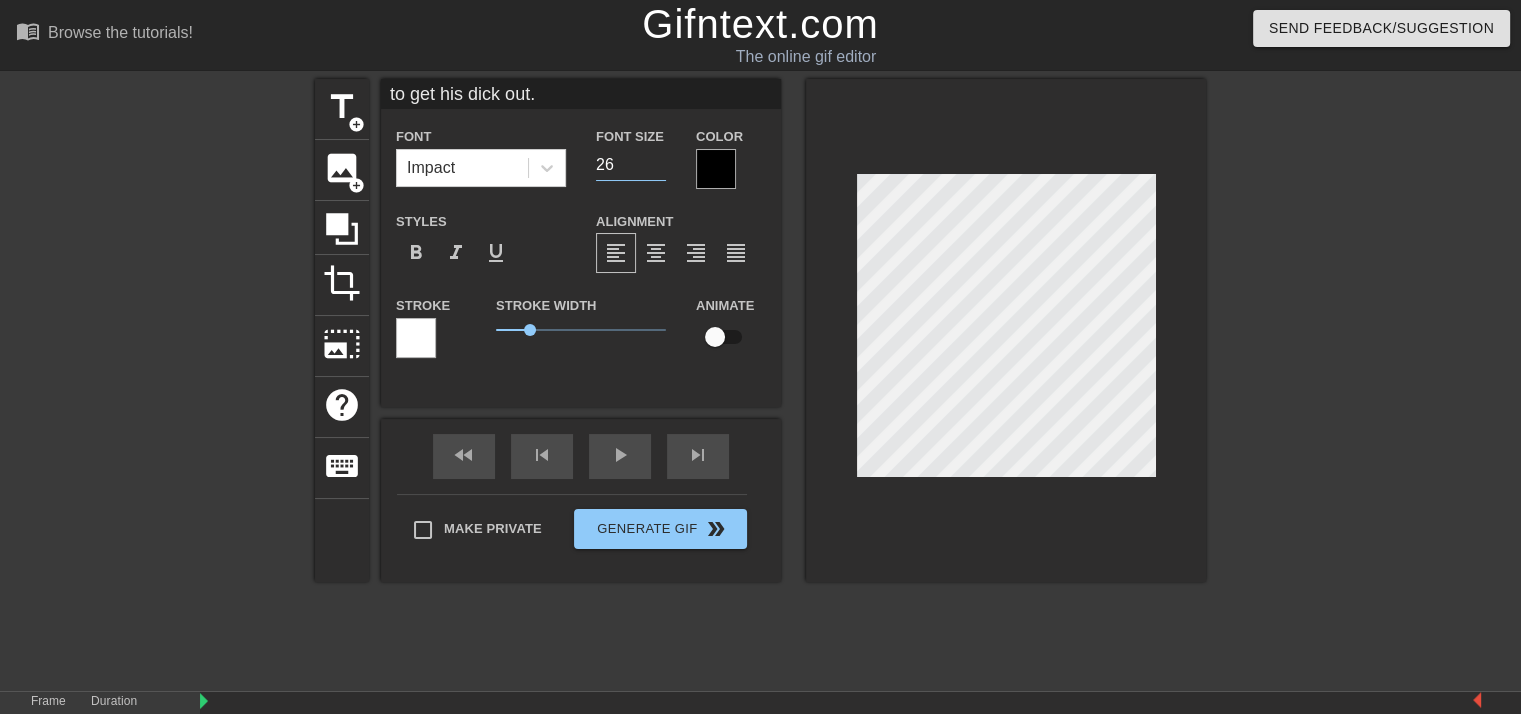 click on "26" at bounding box center (631, 165) 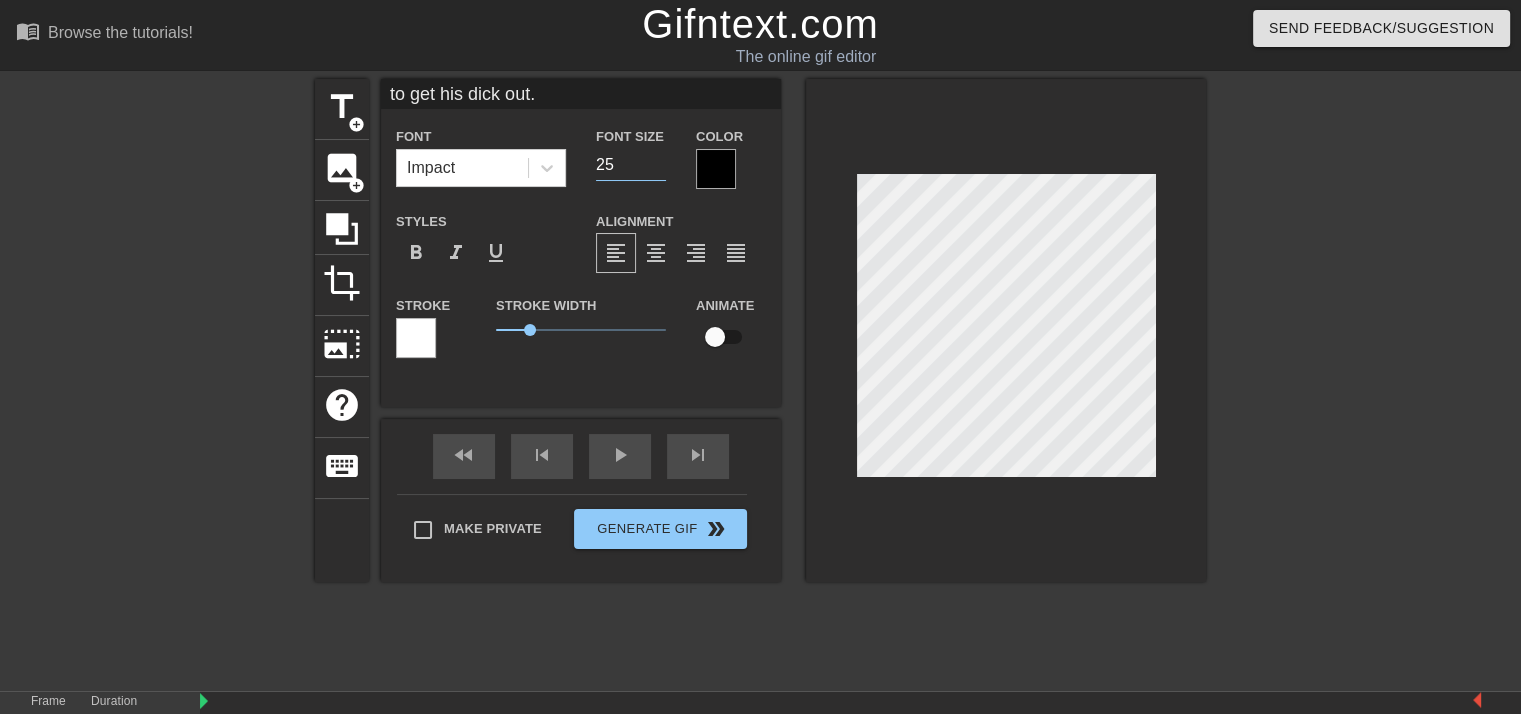 type on "25" 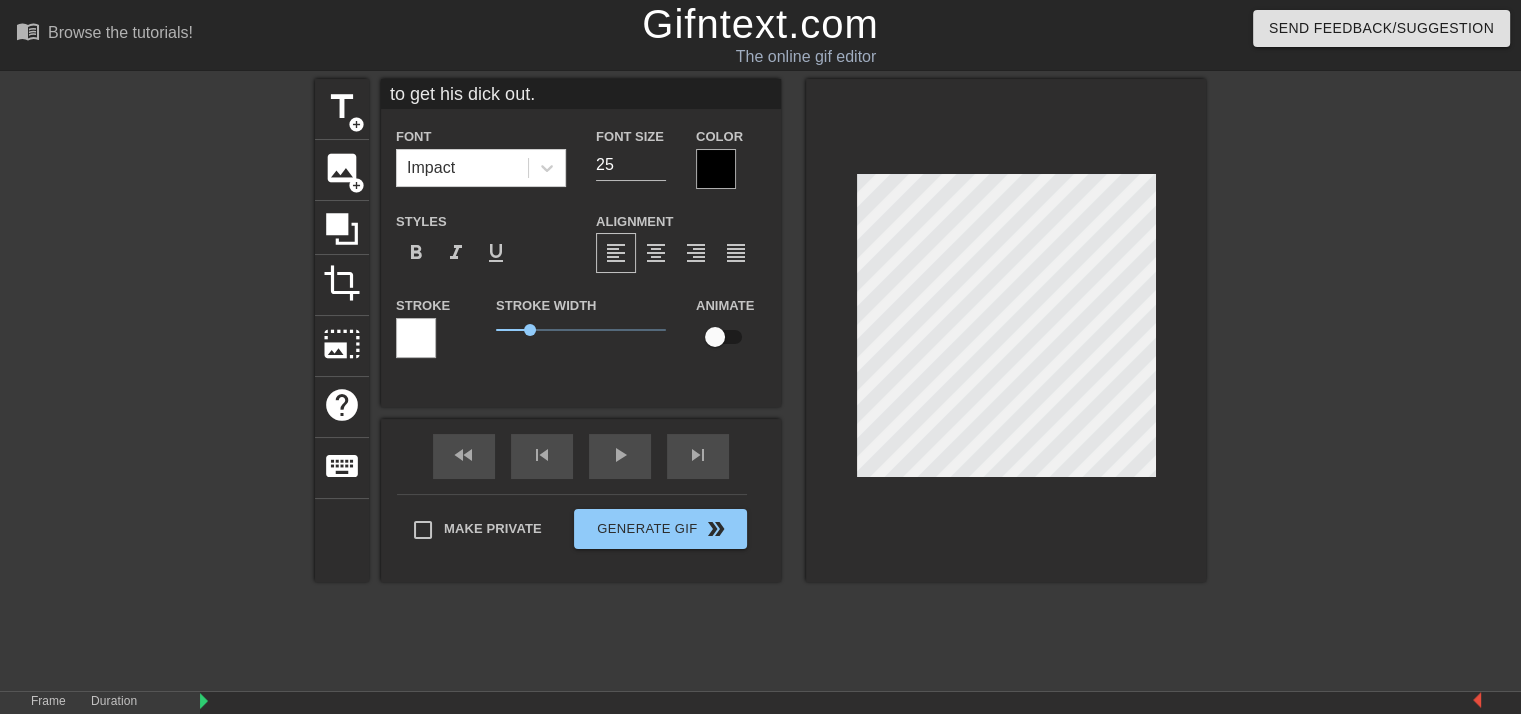 click at bounding box center (1380, 379) 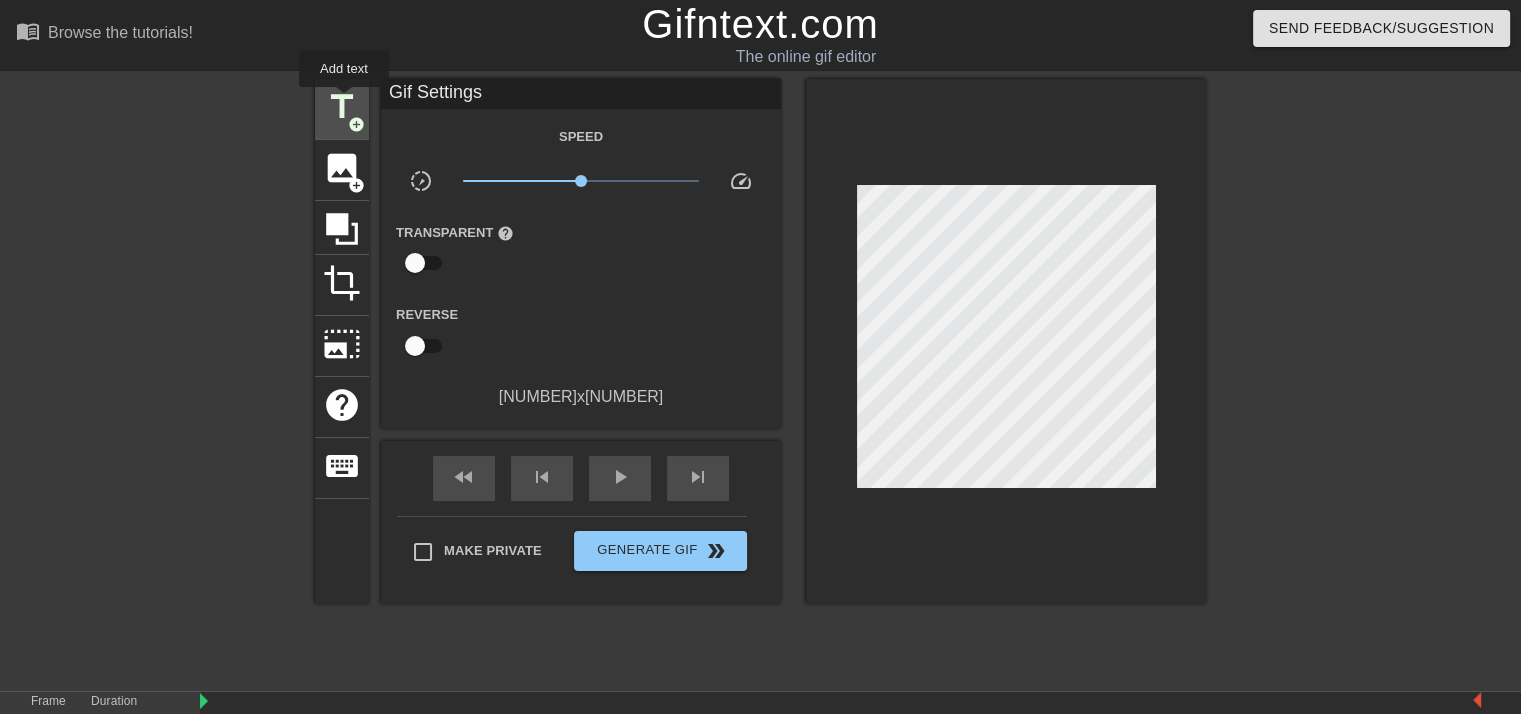 click on "title" at bounding box center (342, 107) 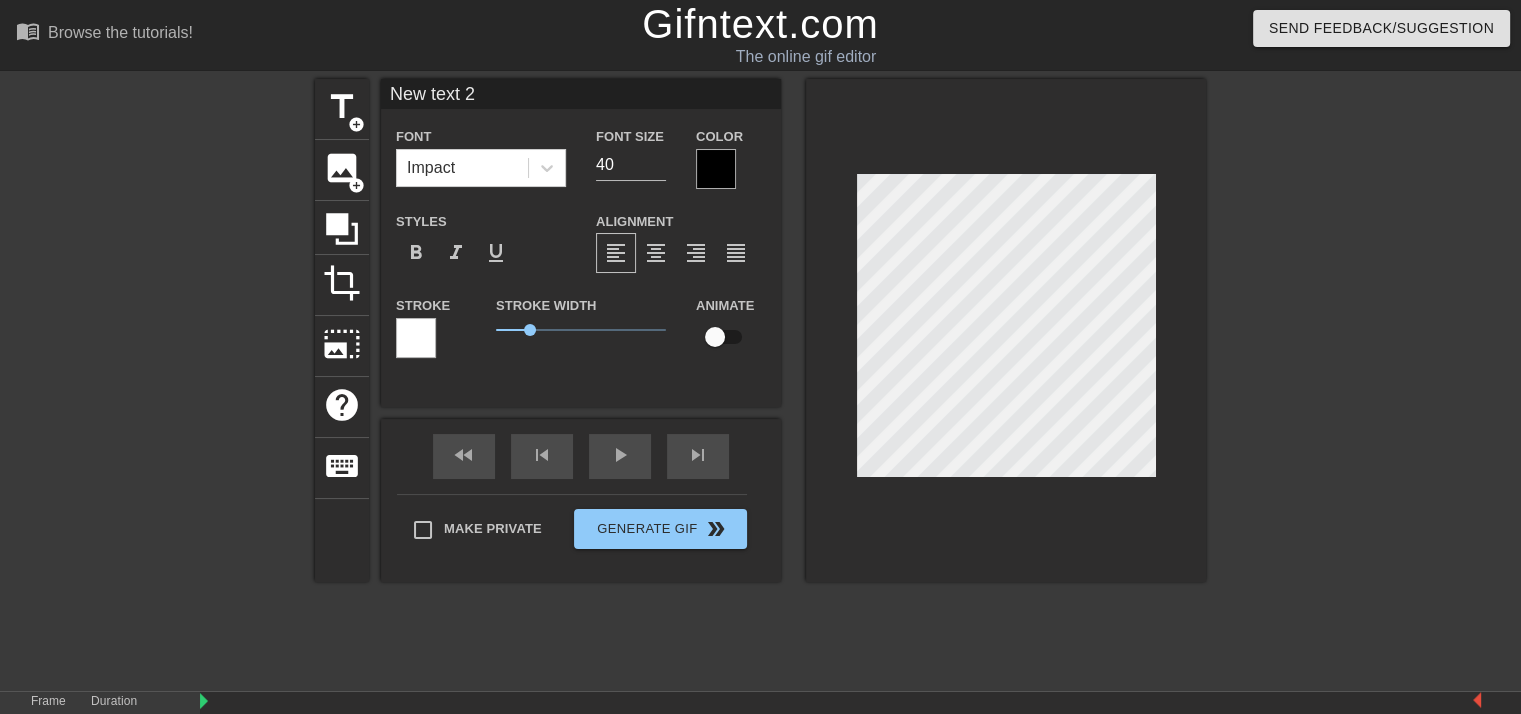 click on "New text 2" at bounding box center [581, 94] 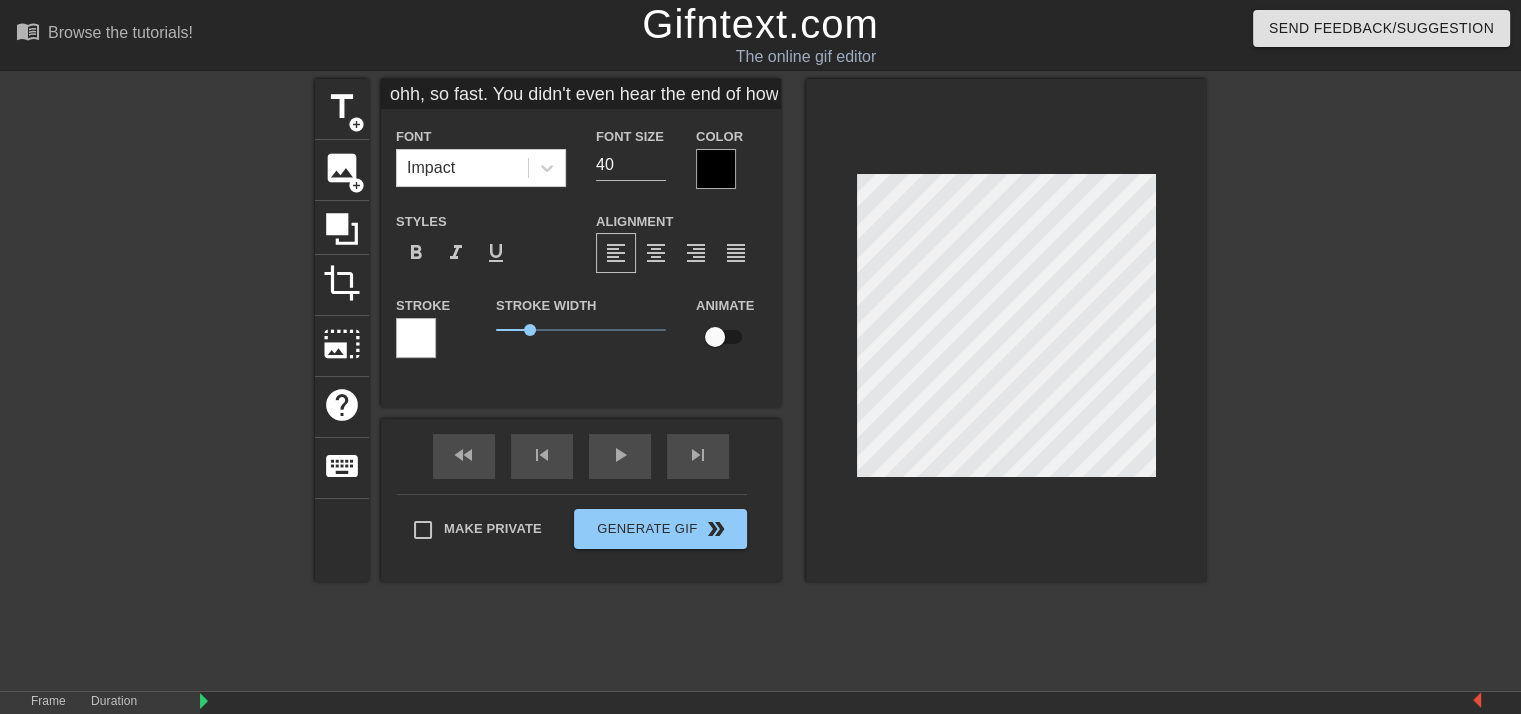 scroll, scrollTop: 0, scrollLeft: 200, axis: horizontal 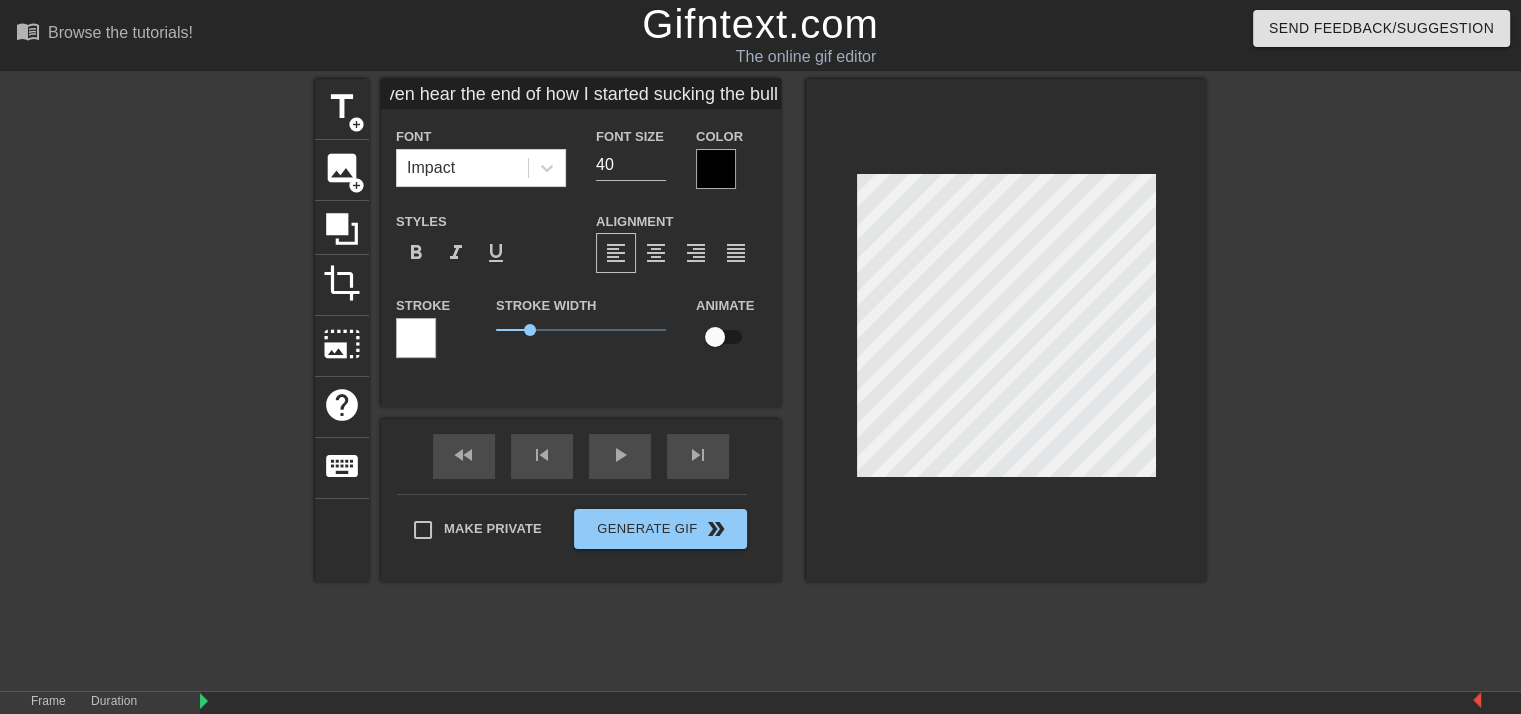 drag, startPoint x: 544, startPoint y: 92, endPoint x: 787, endPoint y: 93, distance: 243.00206 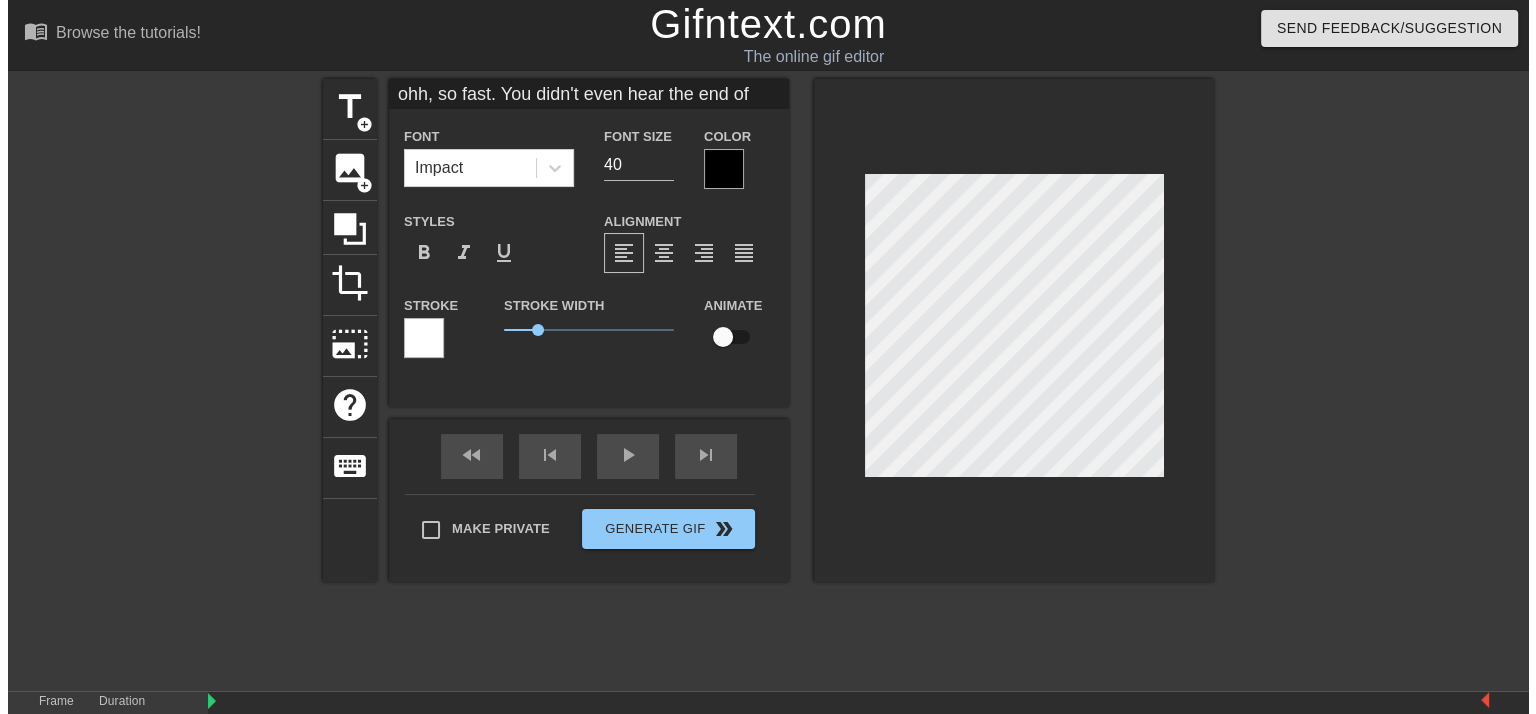 scroll, scrollTop: 0, scrollLeft: 0, axis: both 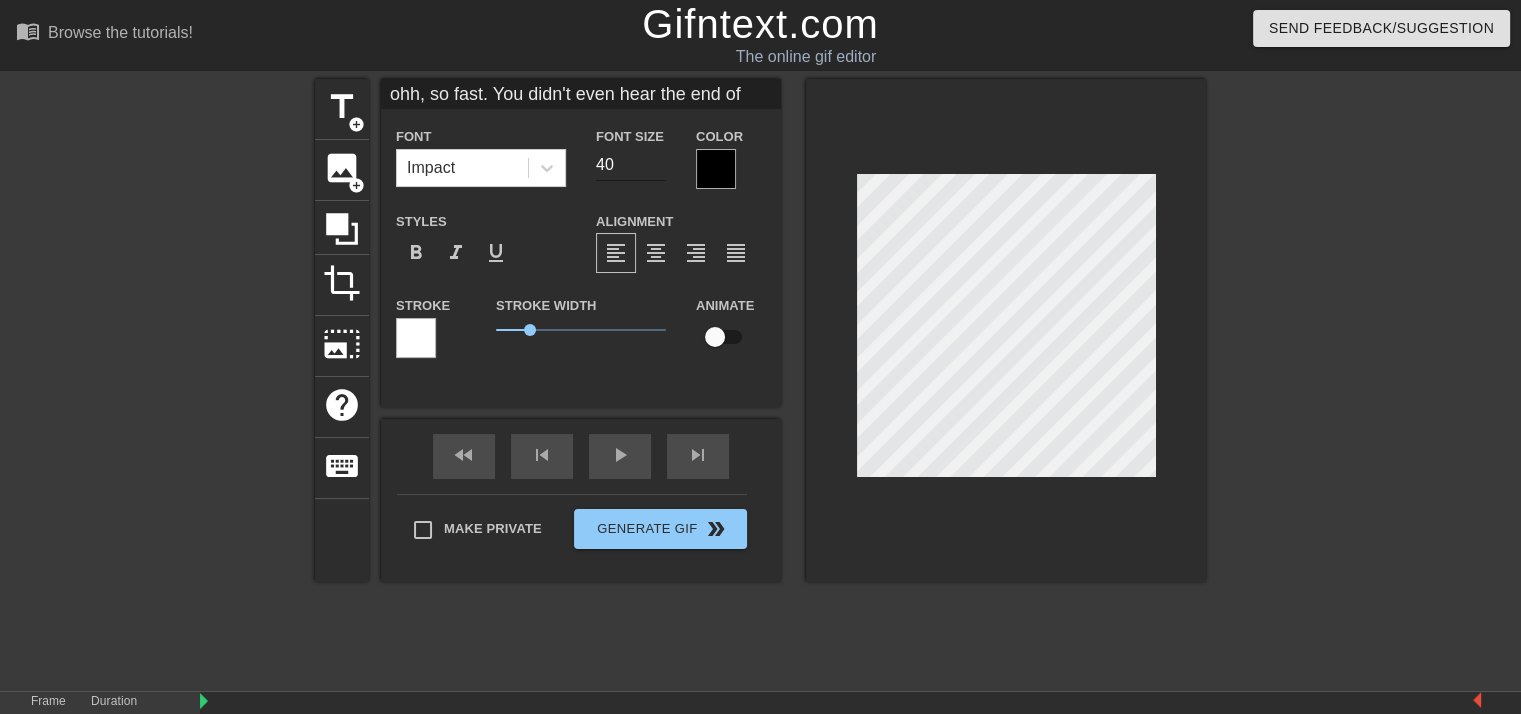 type on "ohh, so fast. You didn't even hear the end of" 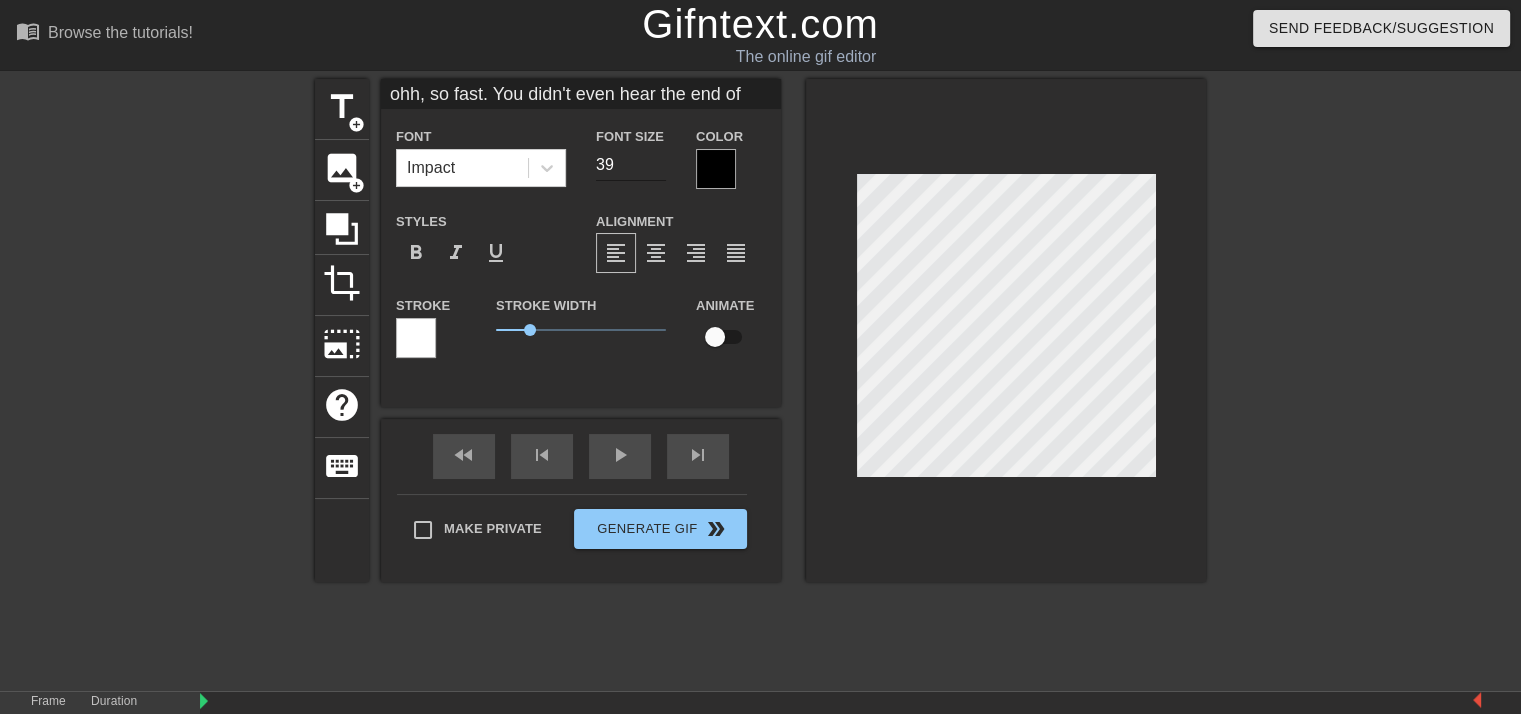 click on "39" at bounding box center (631, 165) 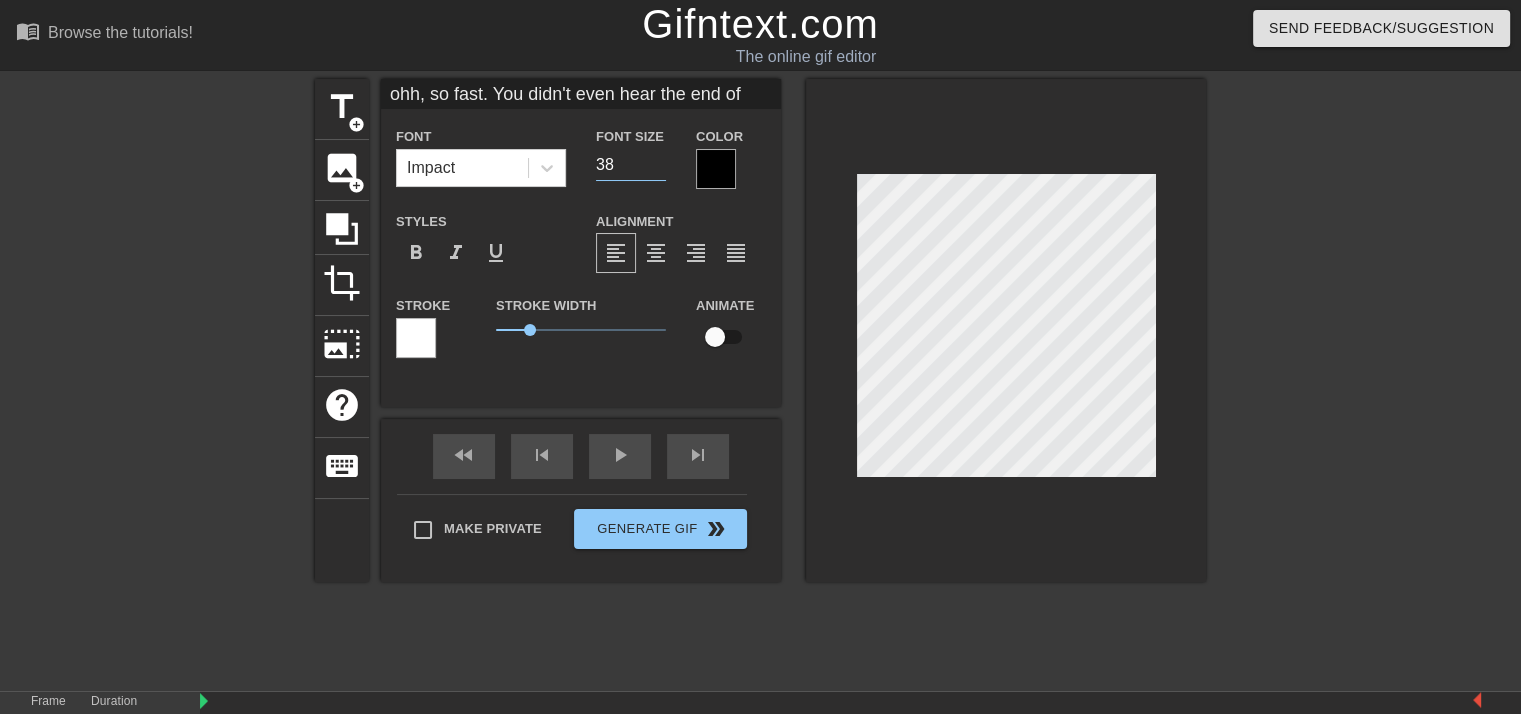 click on "38" at bounding box center [631, 165] 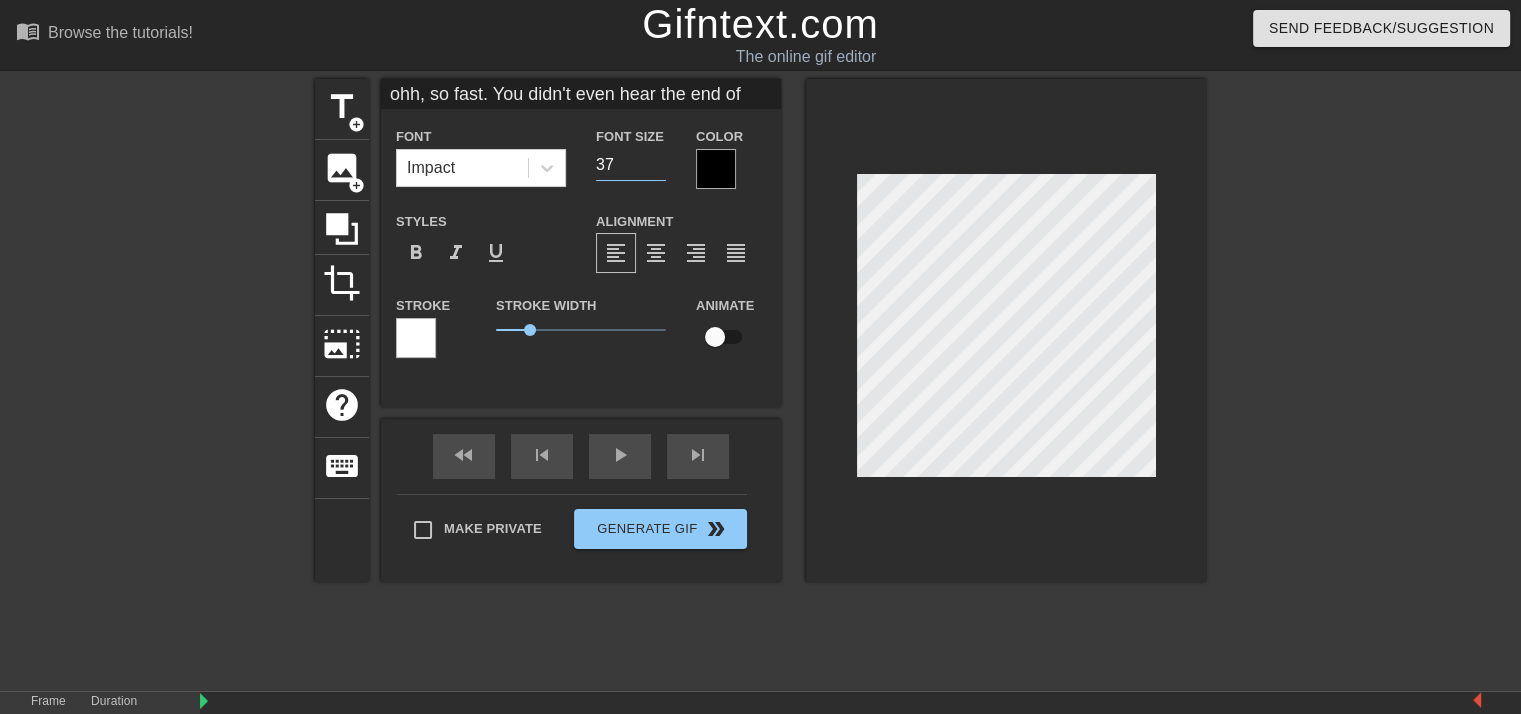 click on "37" at bounding box center [631, 165] 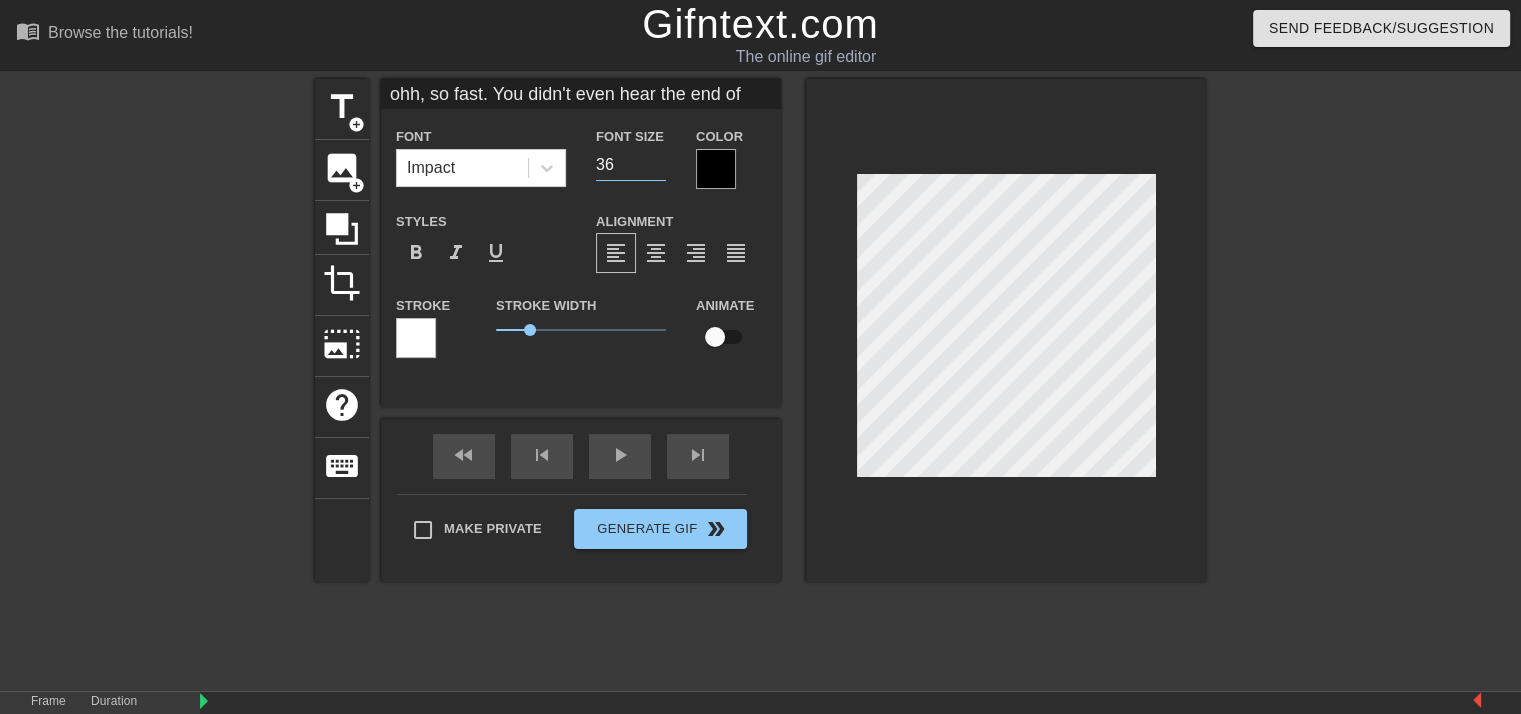 click on "36" at bounding box center (631, 165) 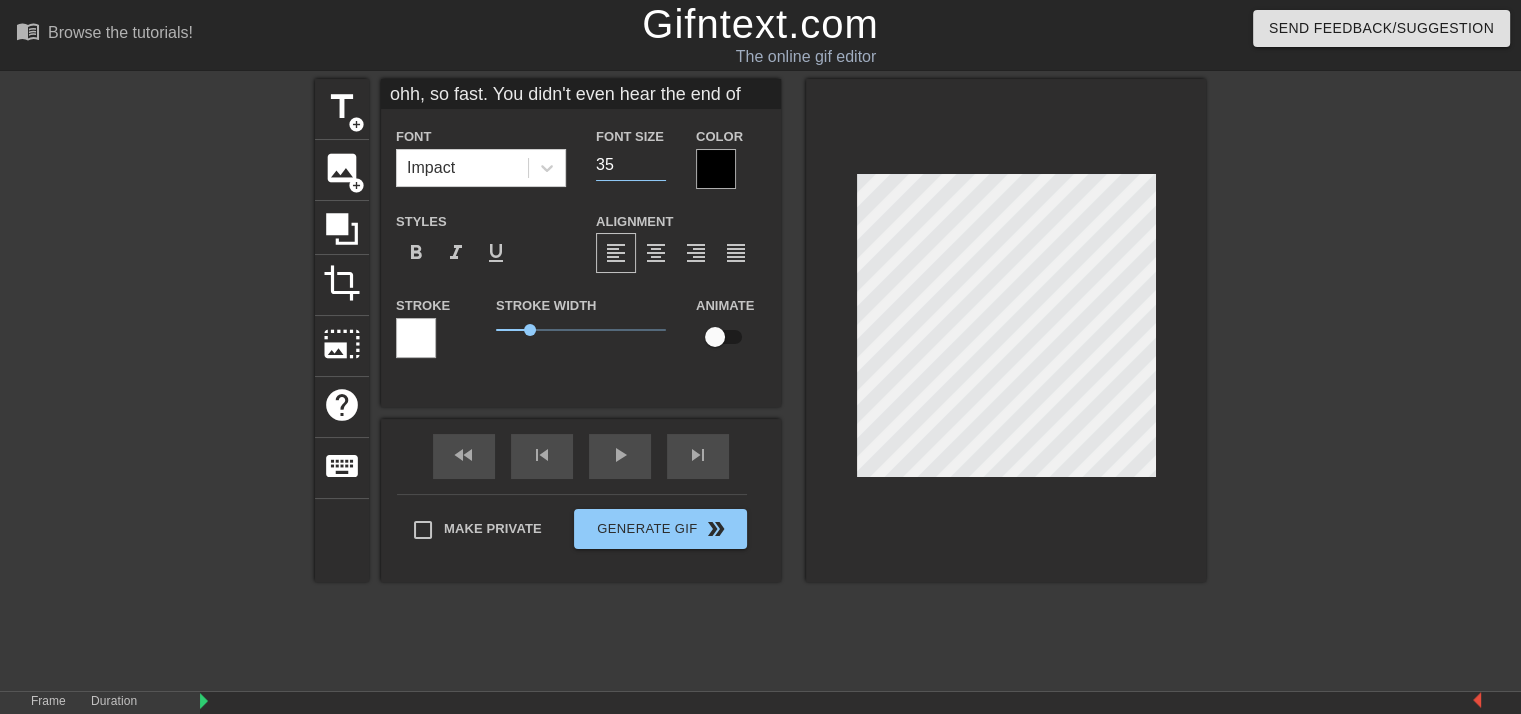 click on "35" at bounding box center (631, 165) 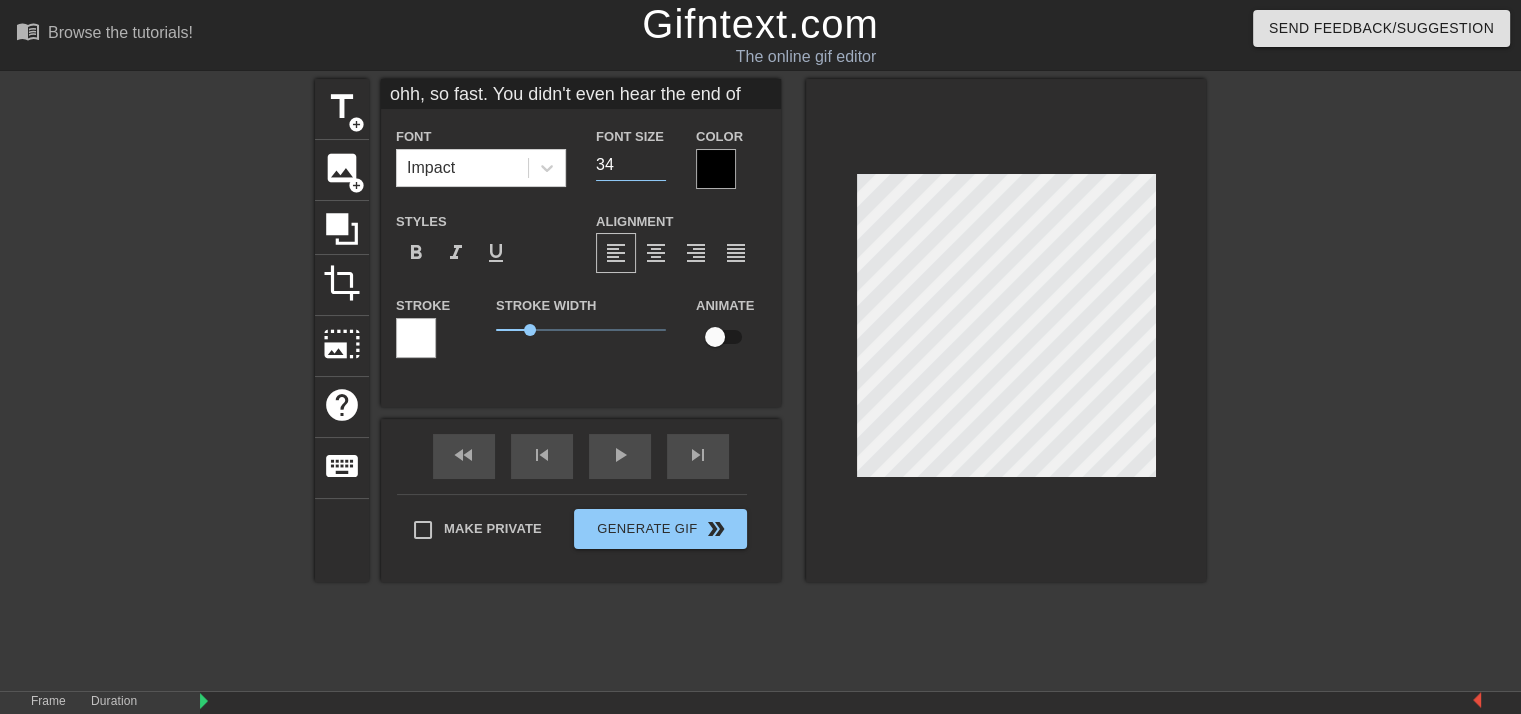 click on "34" at bounding box center (631, 165) 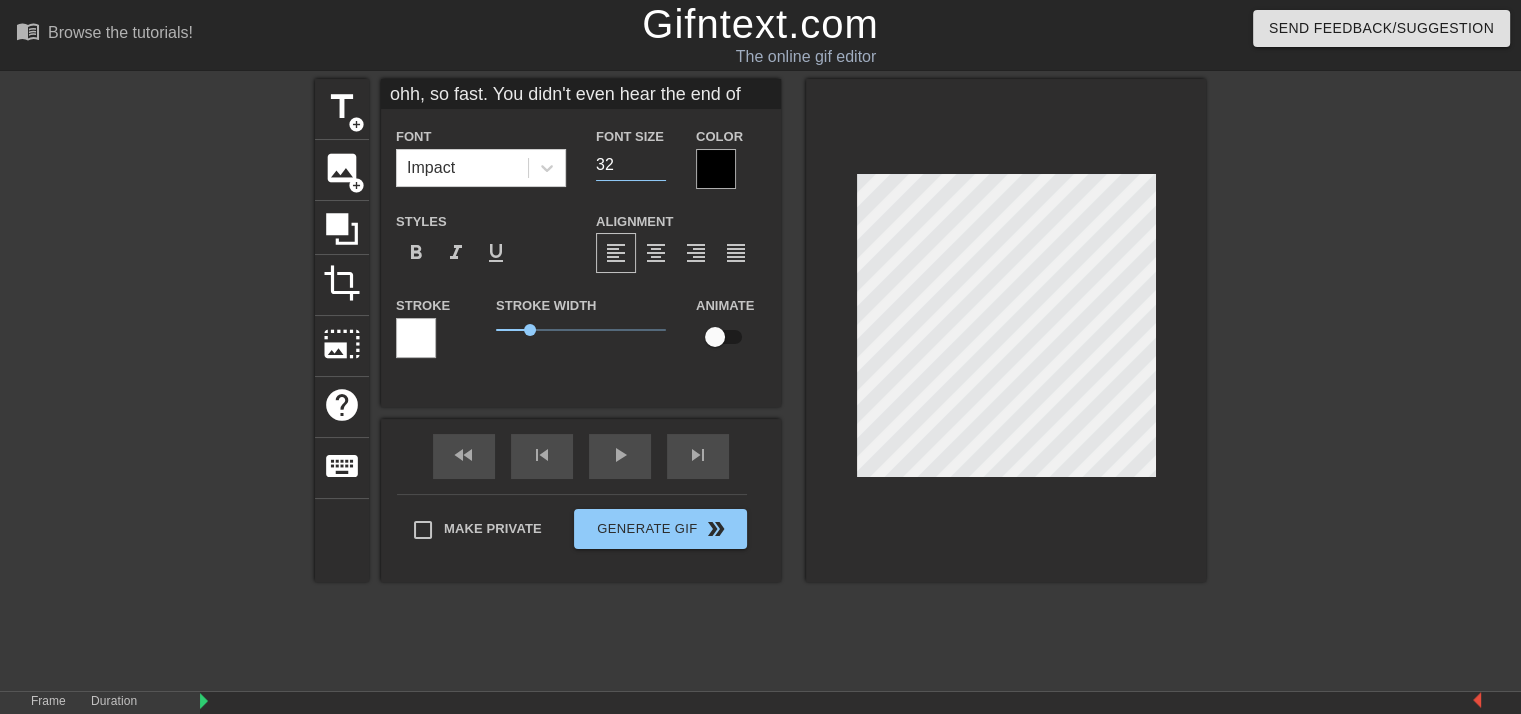 click on "32" at bounding box center [631, 165] 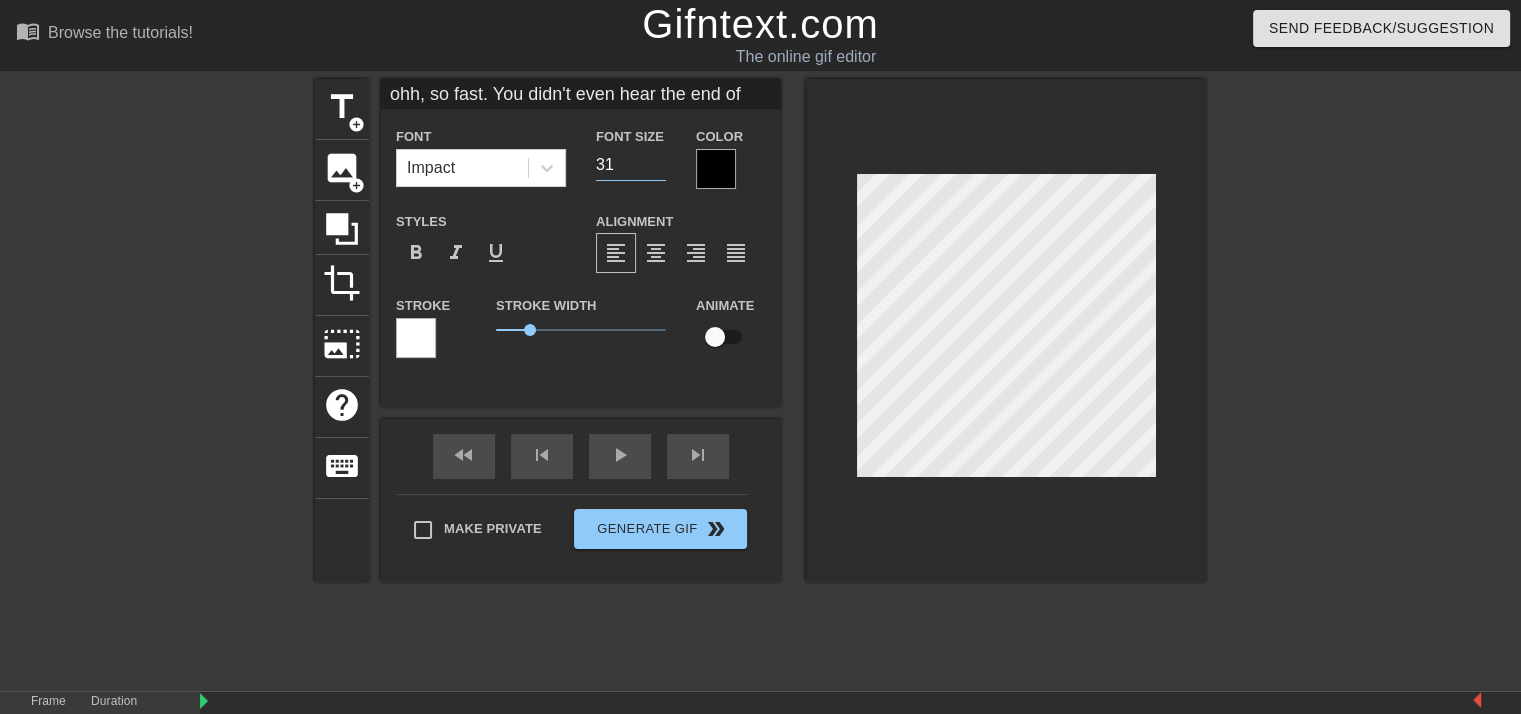 click on "31" at bounding box center [631, 165] 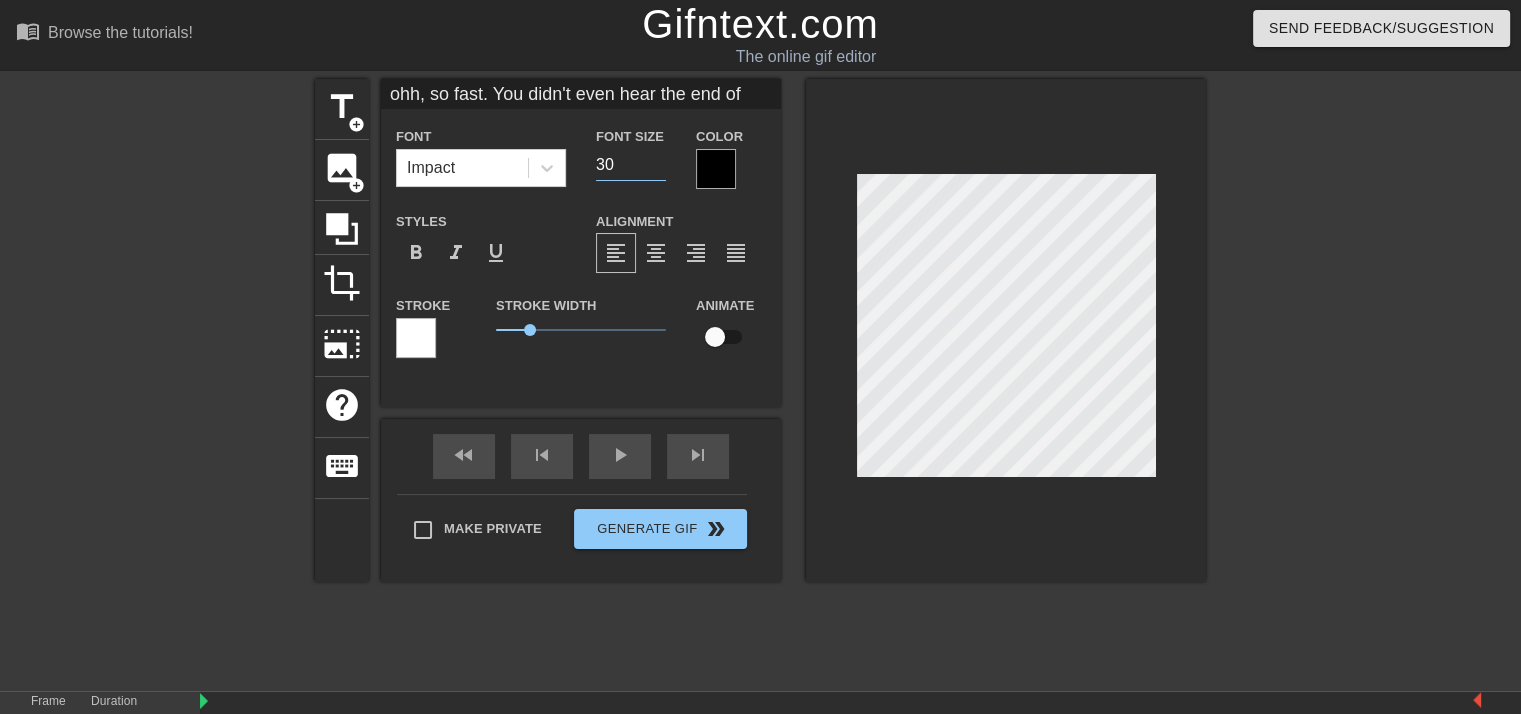 click on "30" at bounding box center [631, 165] 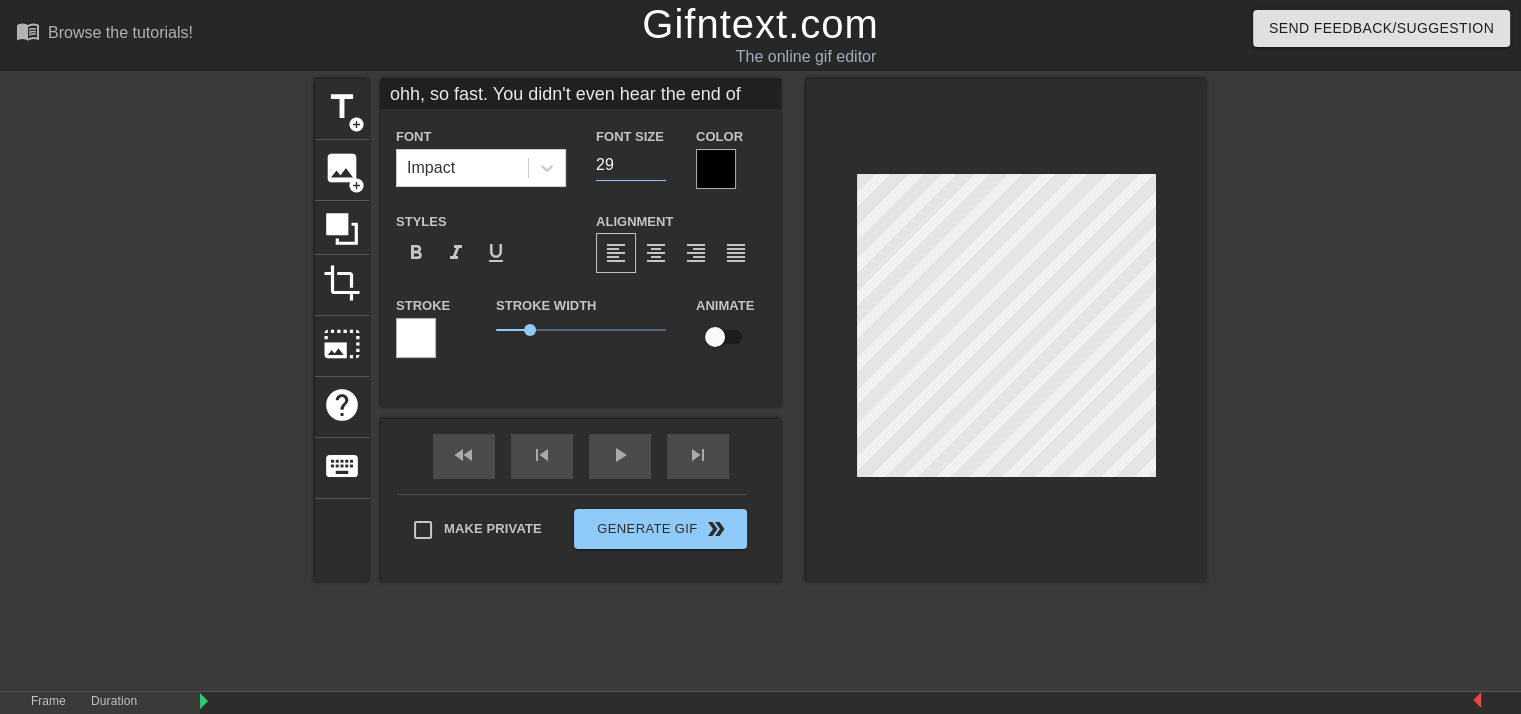 click on "29" at bounding box center (631, 165) 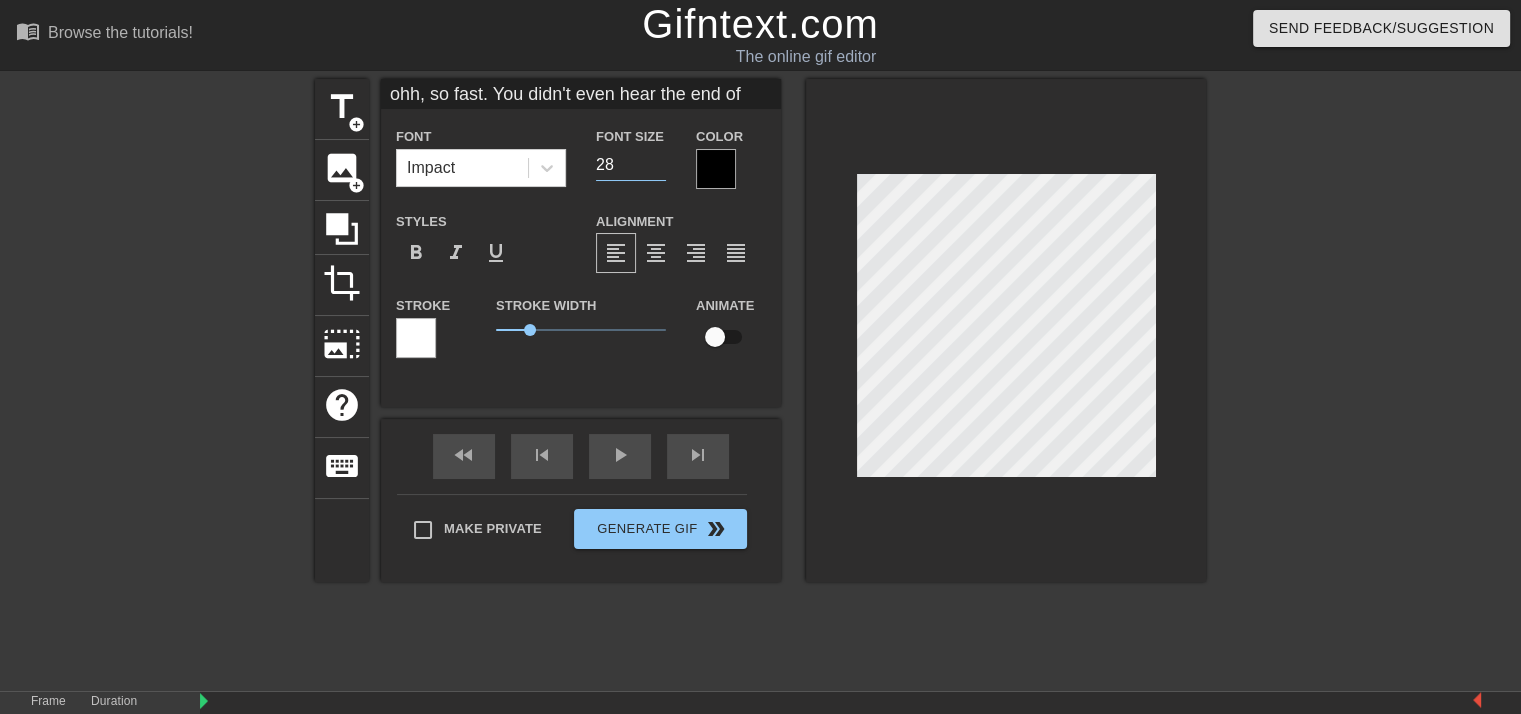 click on "28" at bounding box center (631, 165) 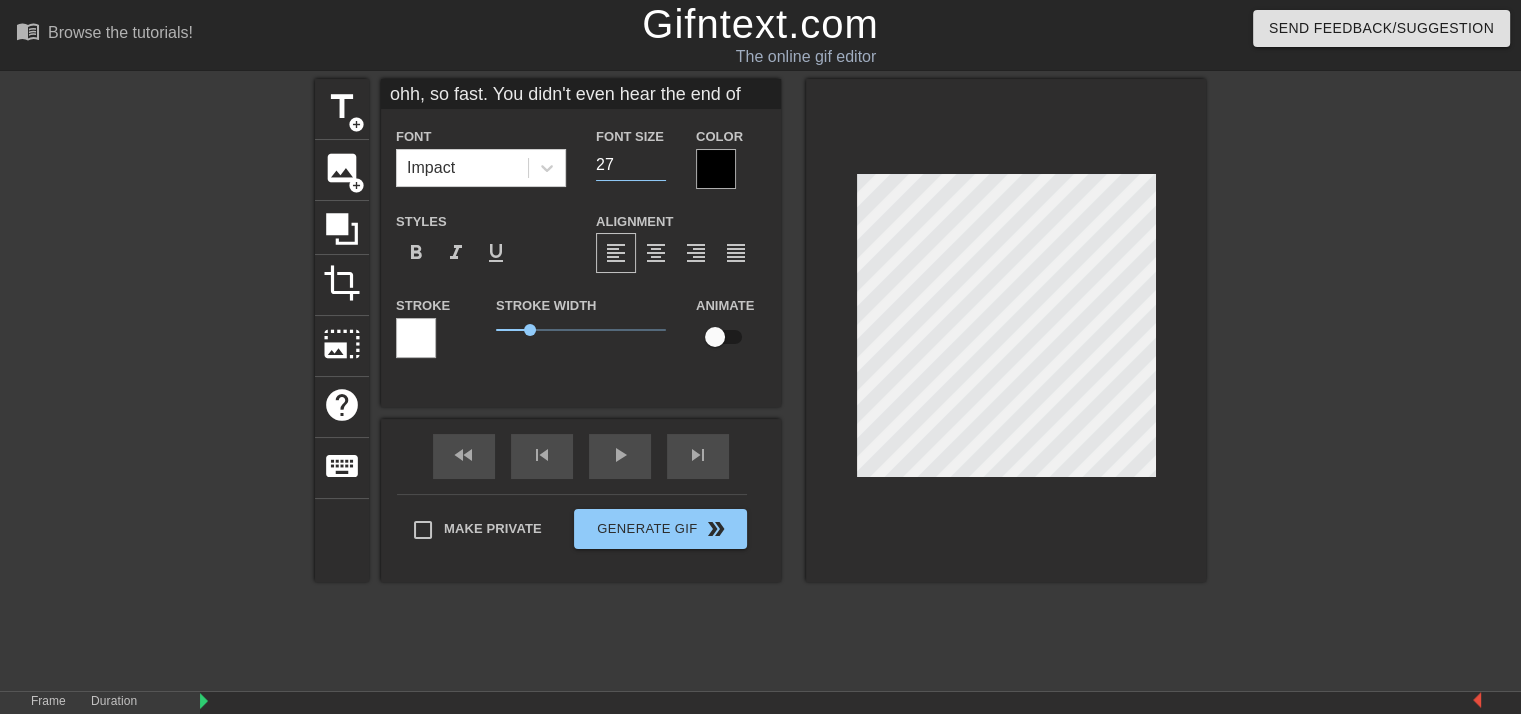 click on "27" at bounding box center [631, 165] 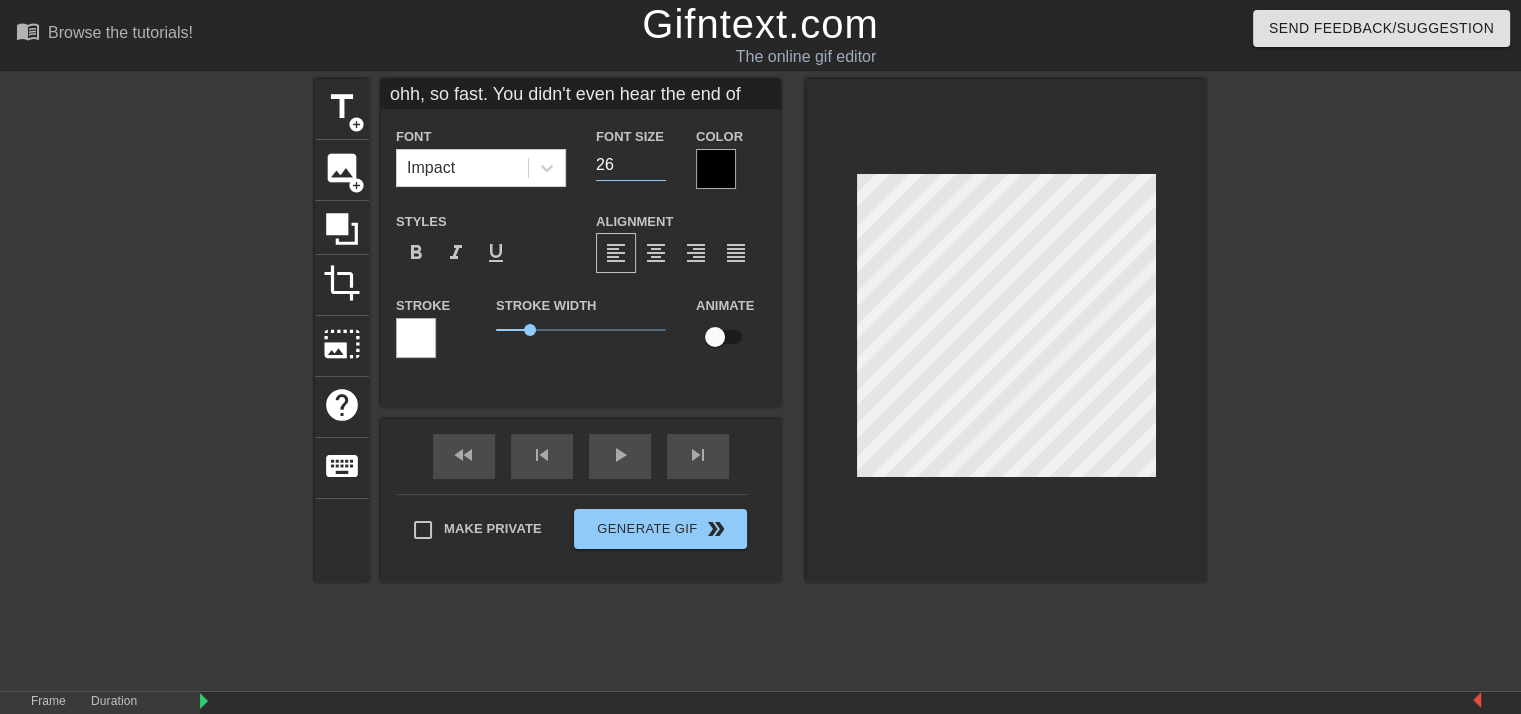 click on "26" at bounding box center [631, 165] 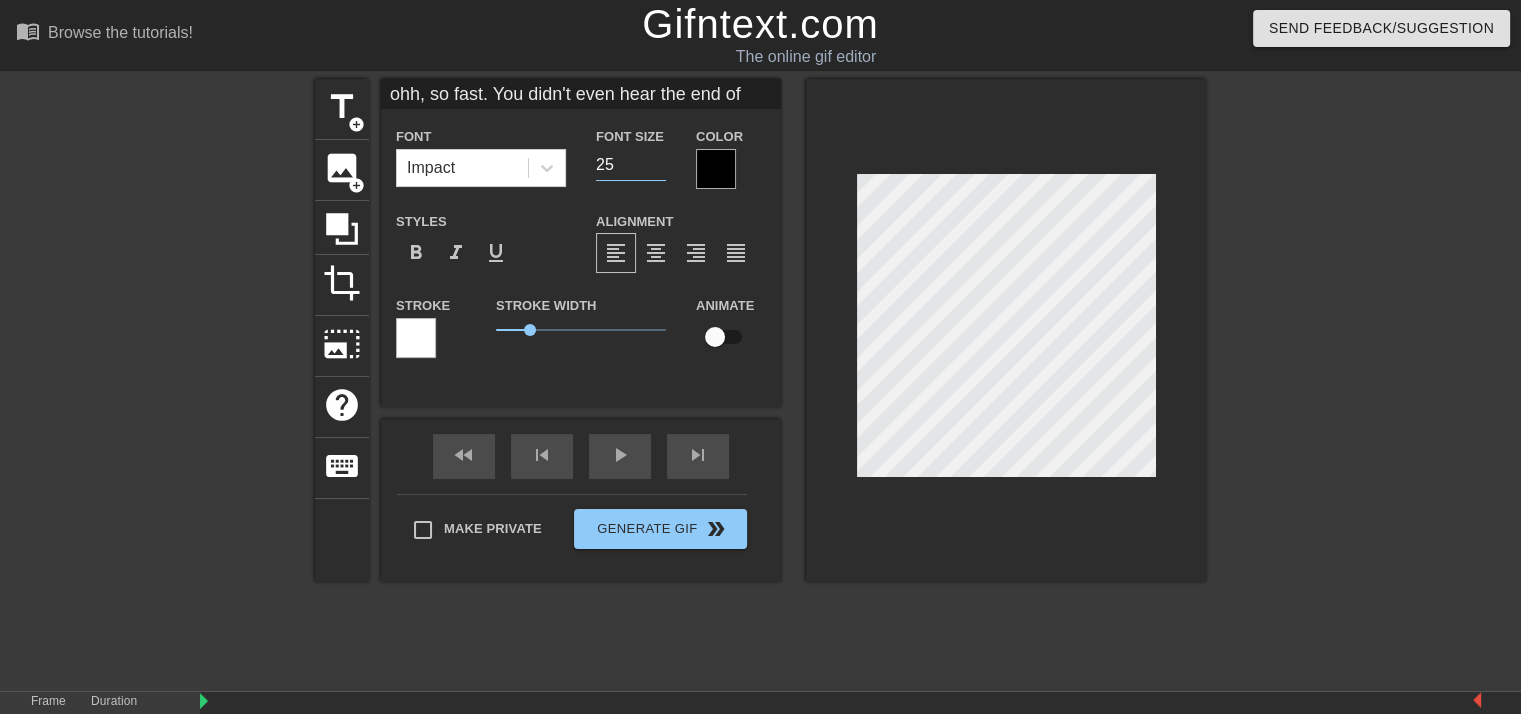 click on "25" at bounding box center (631, 165) 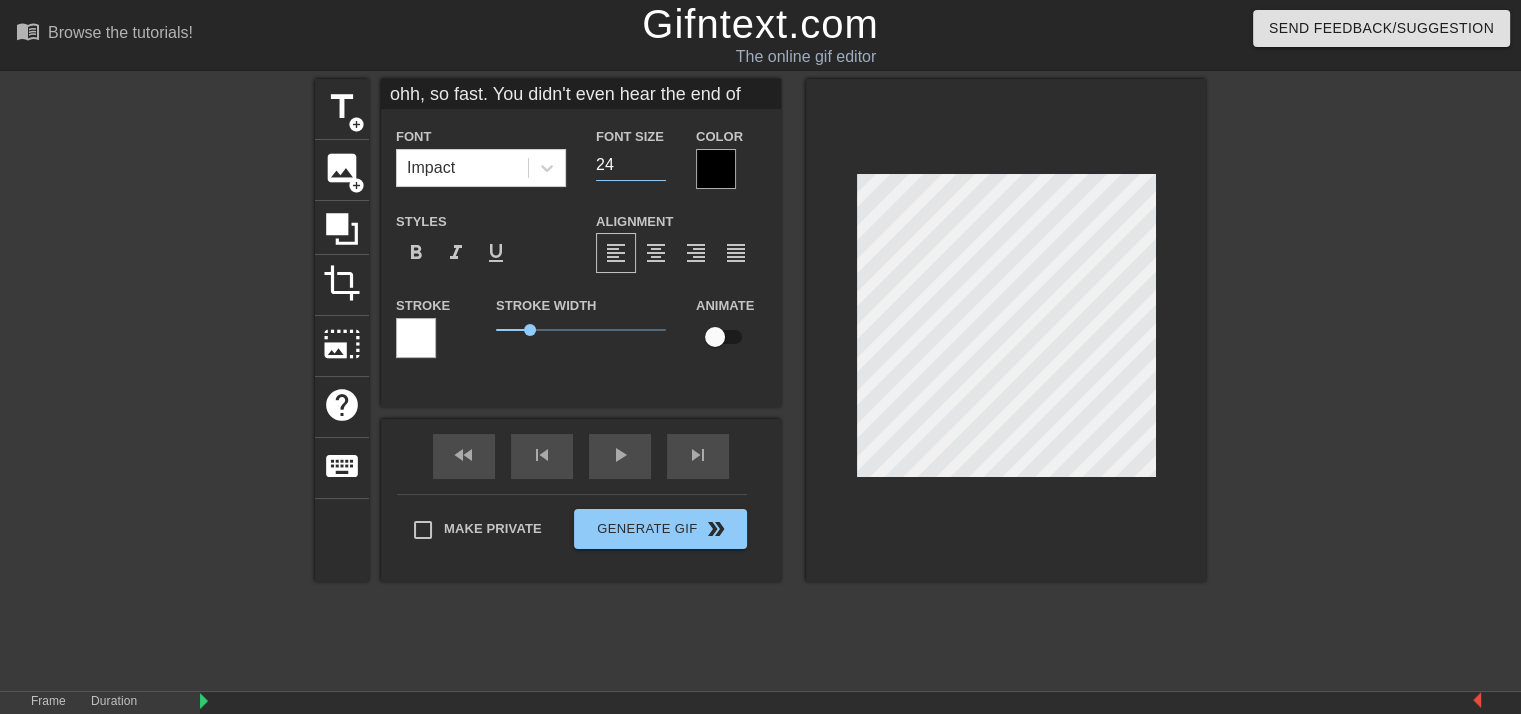 click on "24" at bounding box center (631, 165) 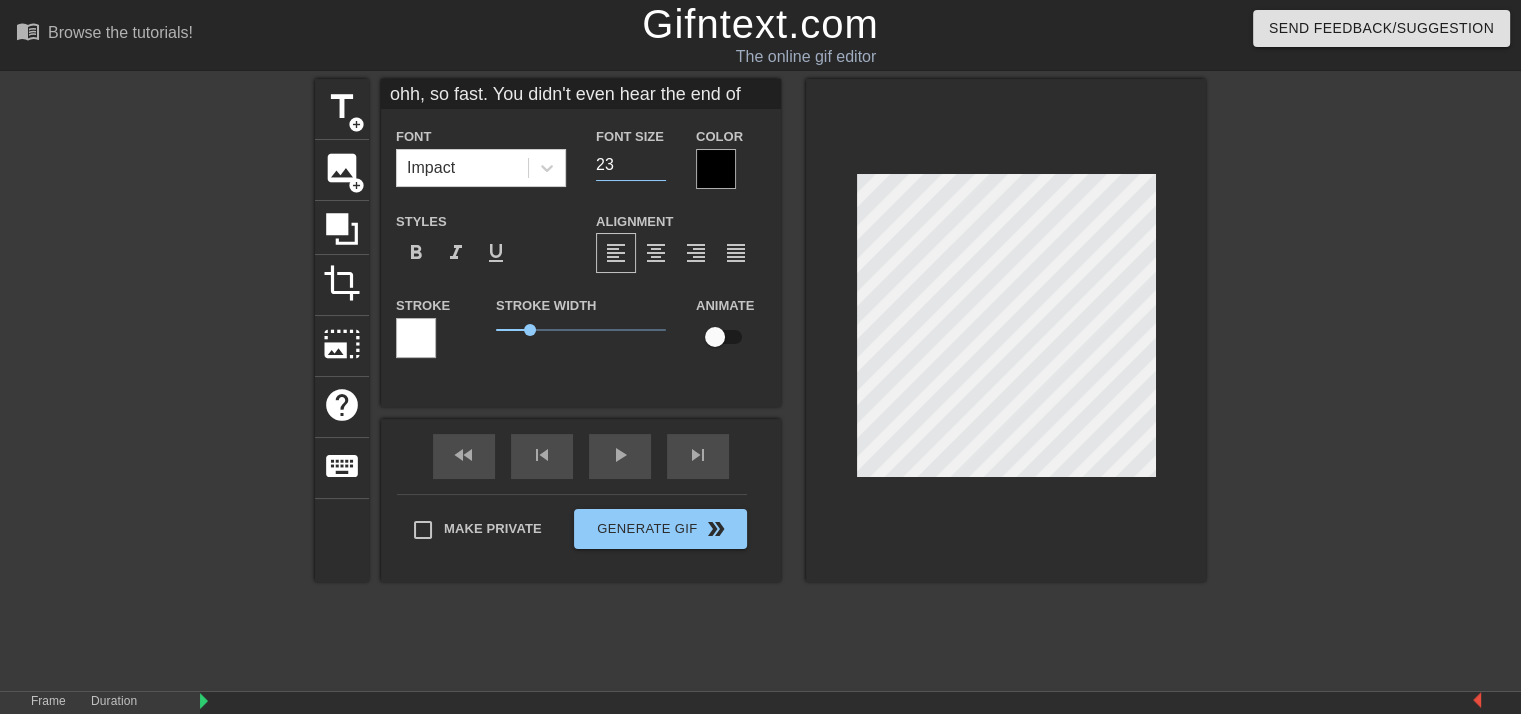click on "23" at bounding box center (631, 165) 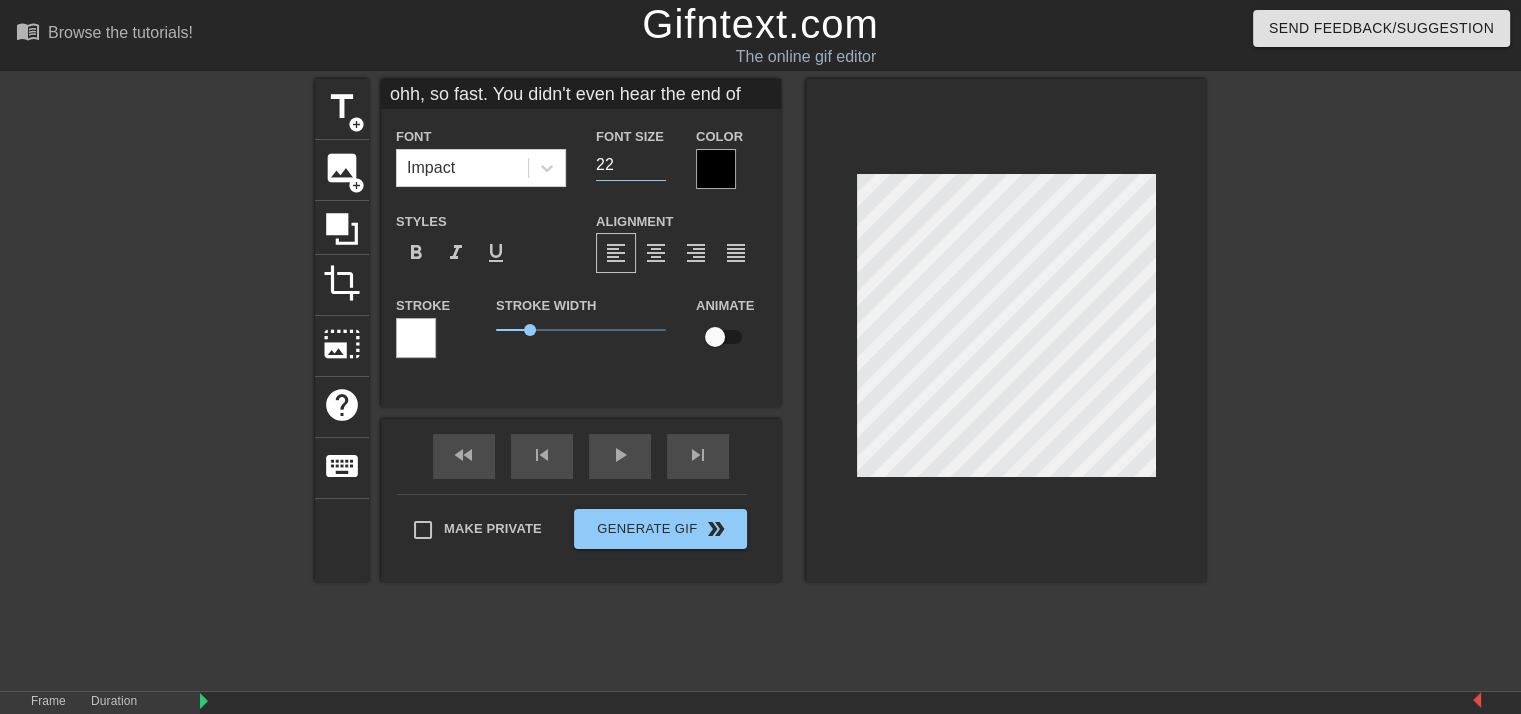 click on "22" at bounding box center (631, 165) 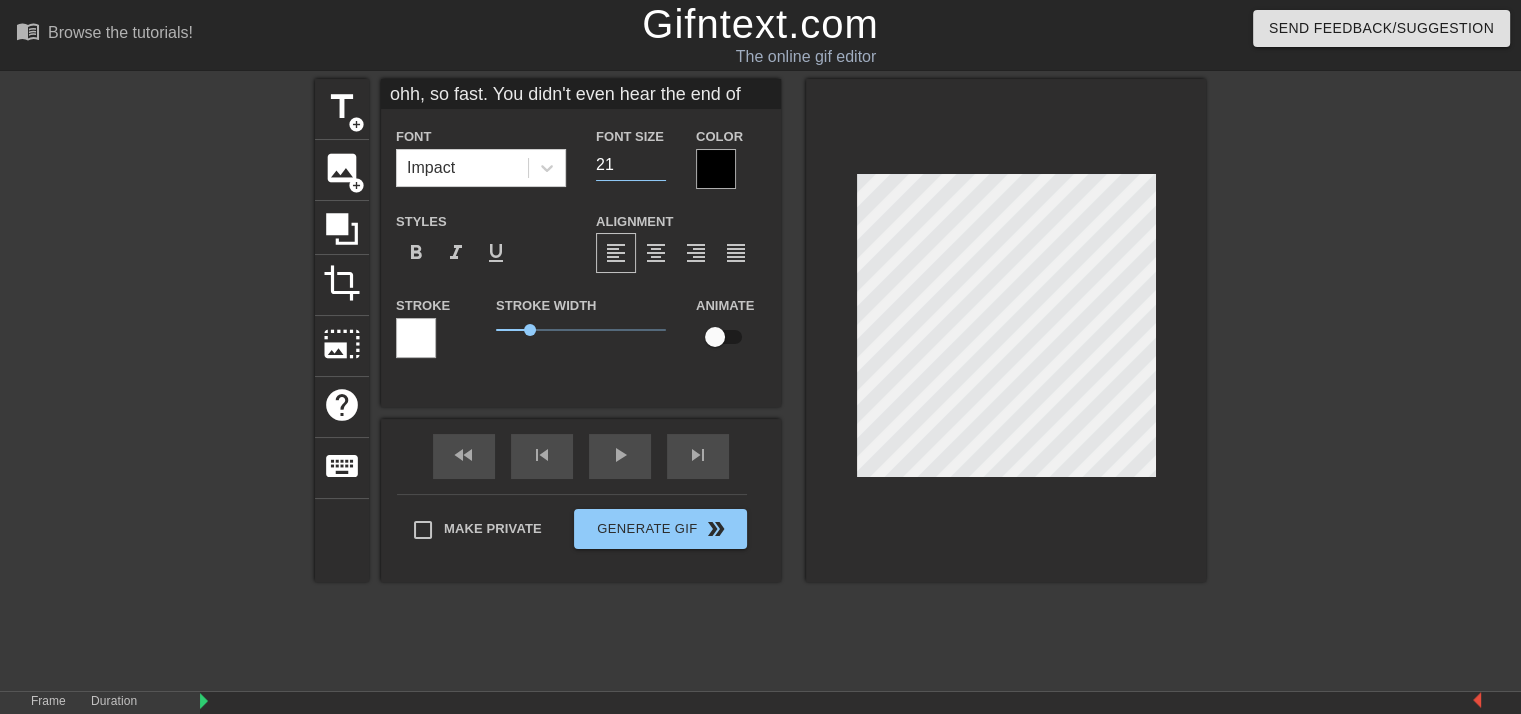 click on "21" at bounding box center [631, 165] 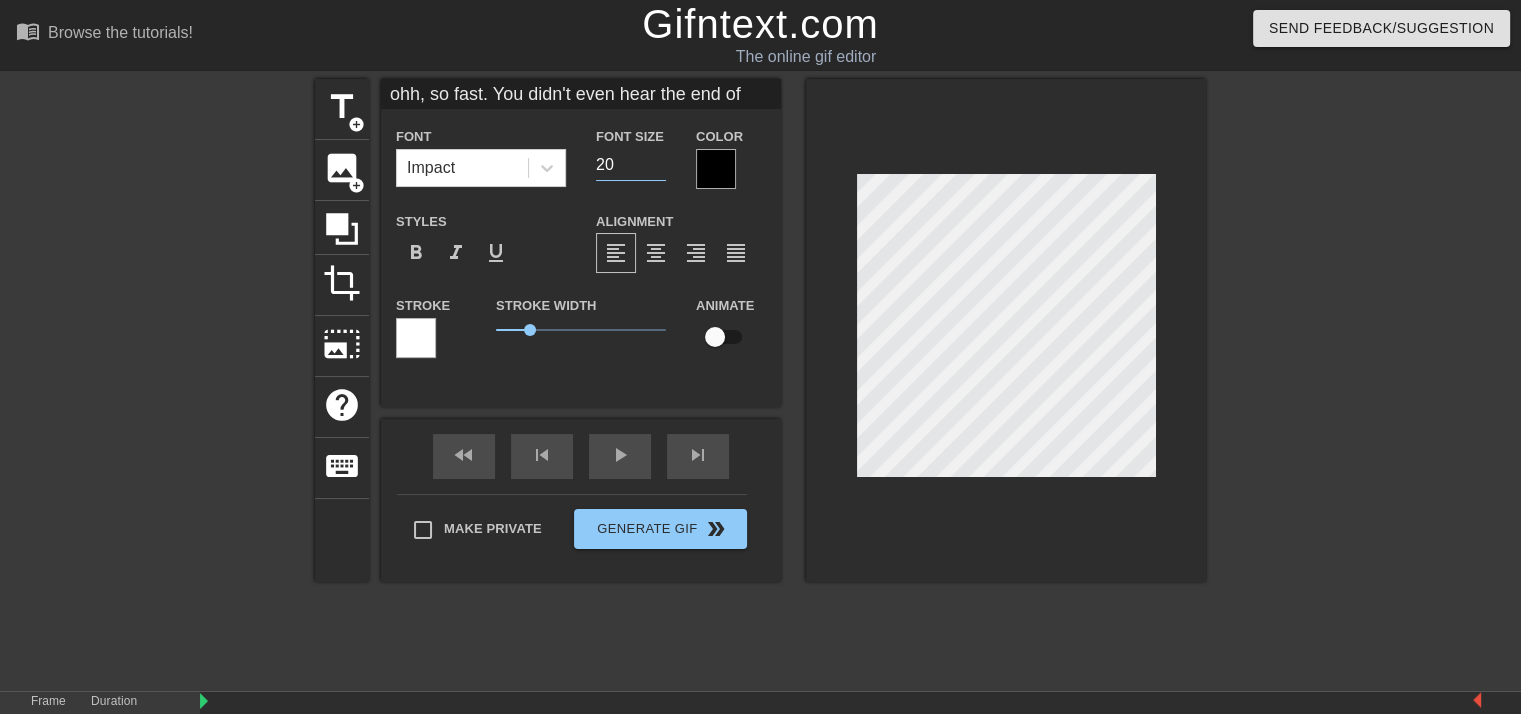 click on "20" at bounding box center [631, 165] 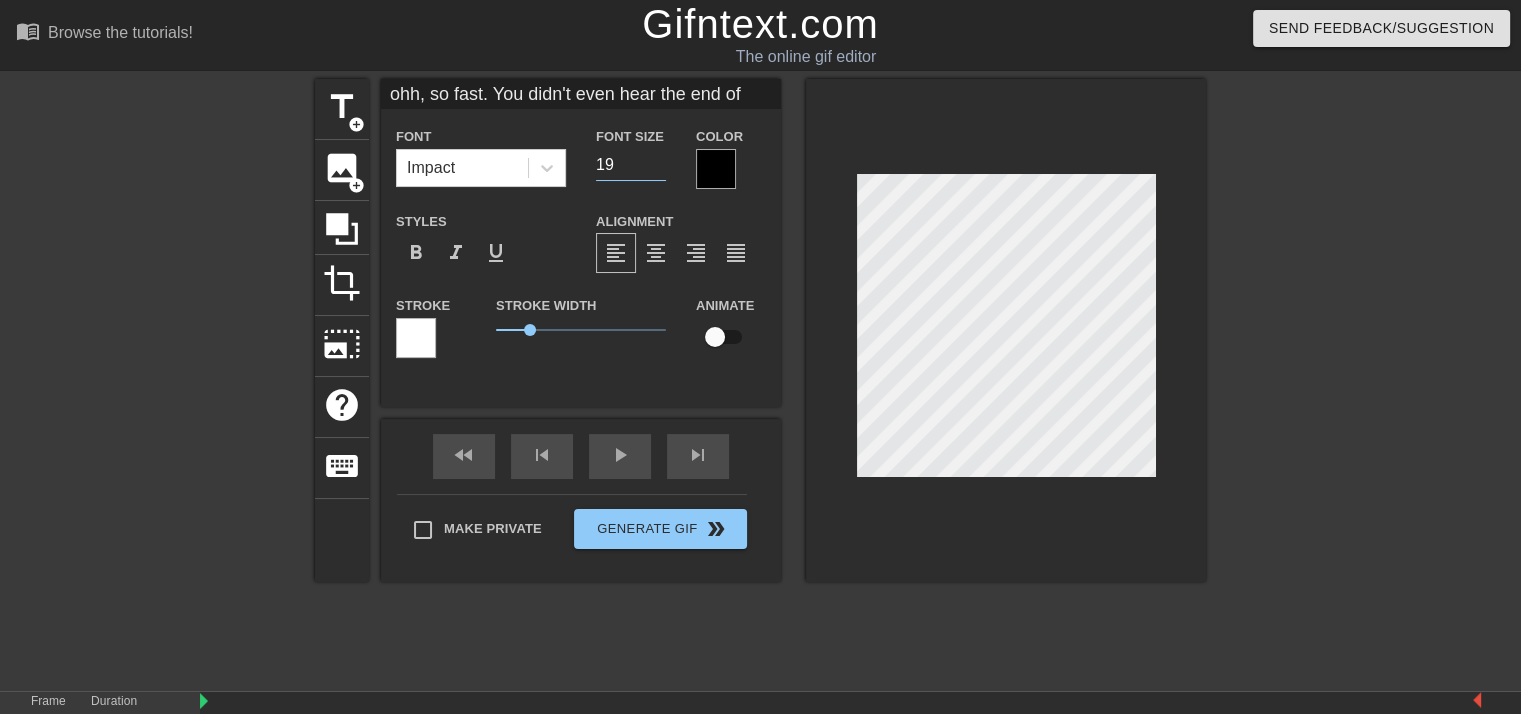 click on "19" at bounding box center (631, 165) 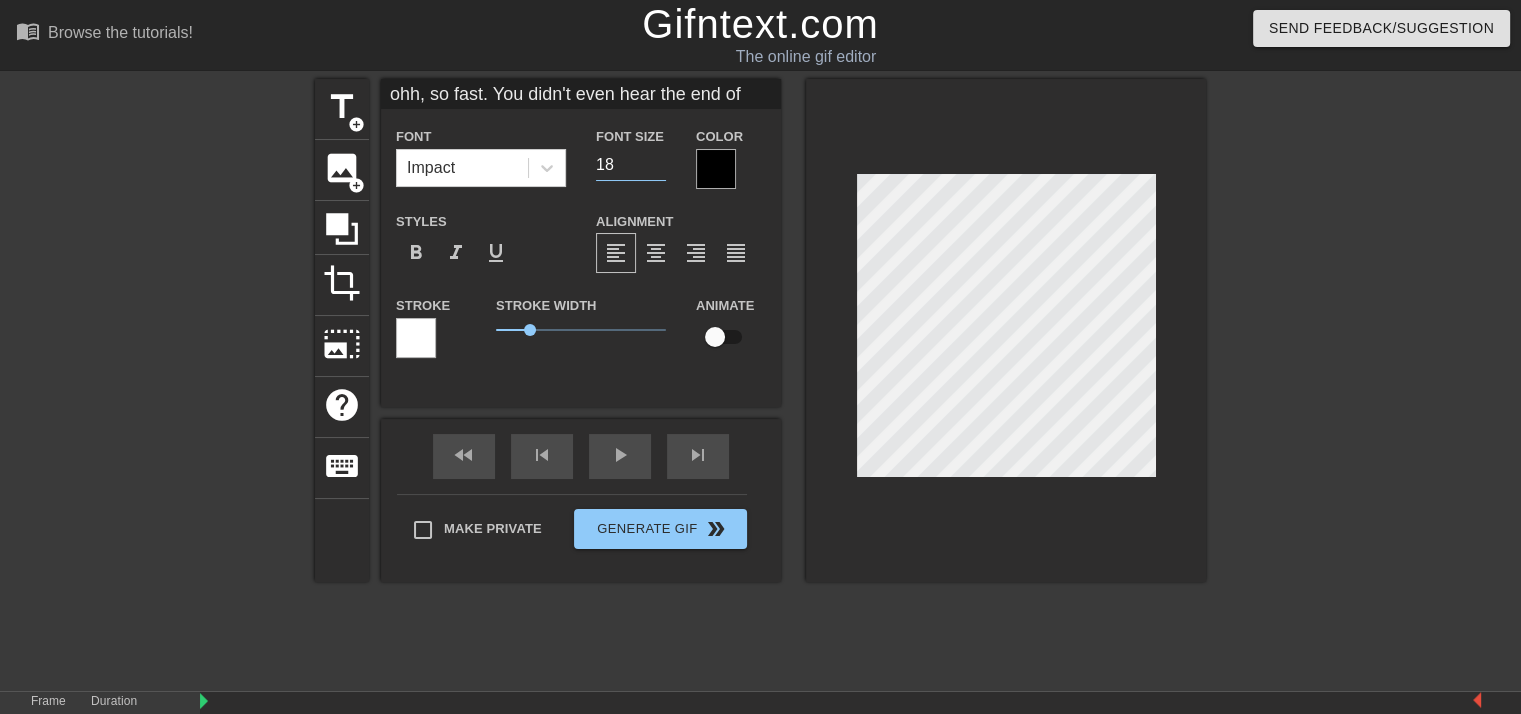 click on "18" at bounding box center [631, 165] 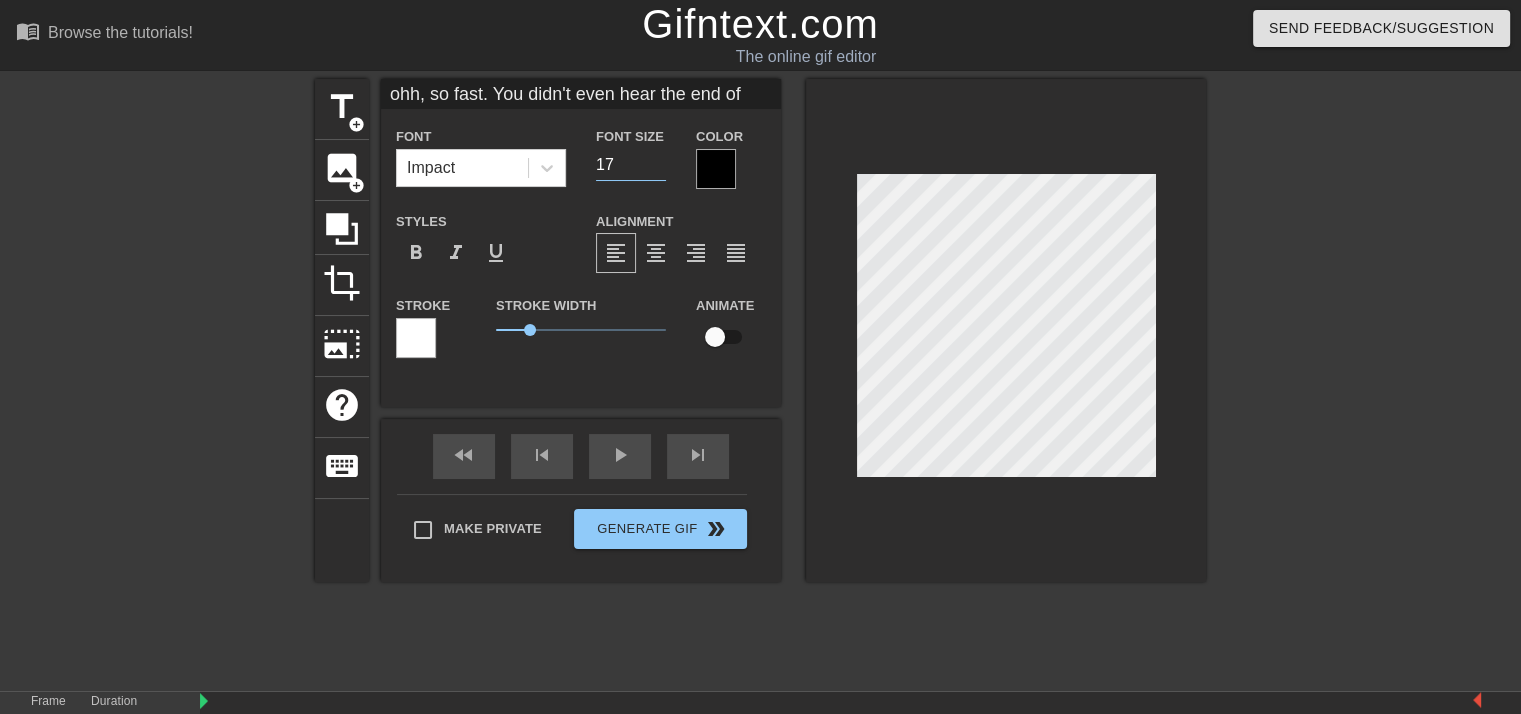 click on "17" at bounding box center [631, 165] 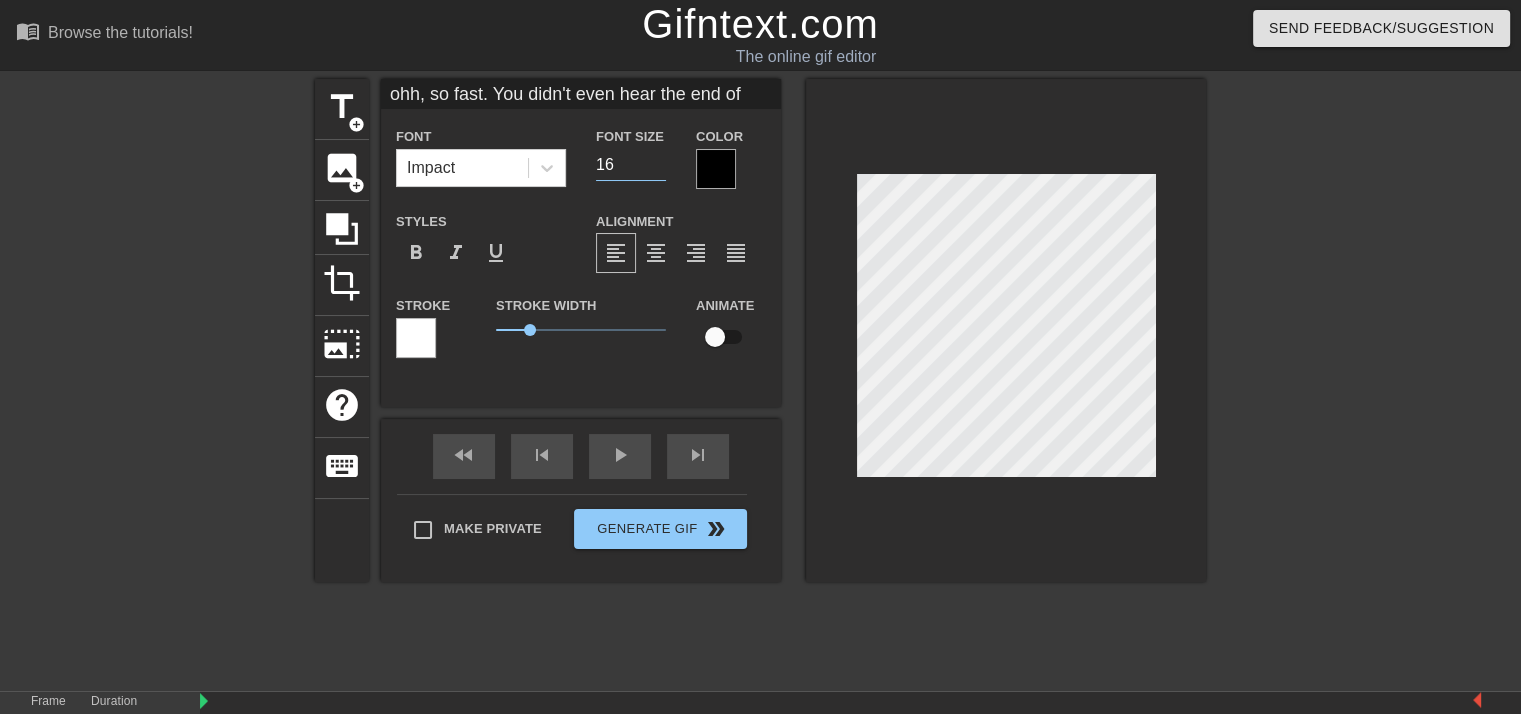click on "16" at bounding box center [631, 165] 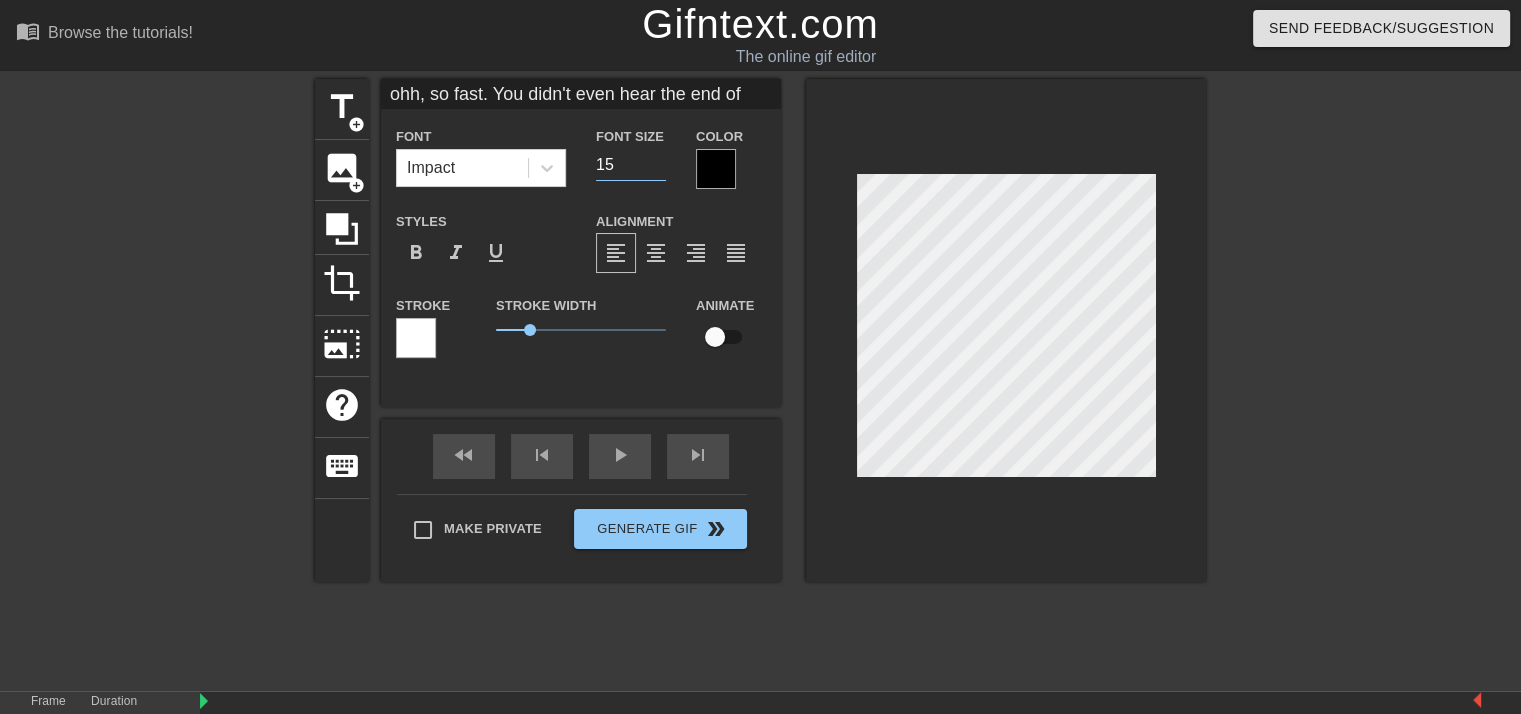 click on "15" at bounding box center (631, 165) 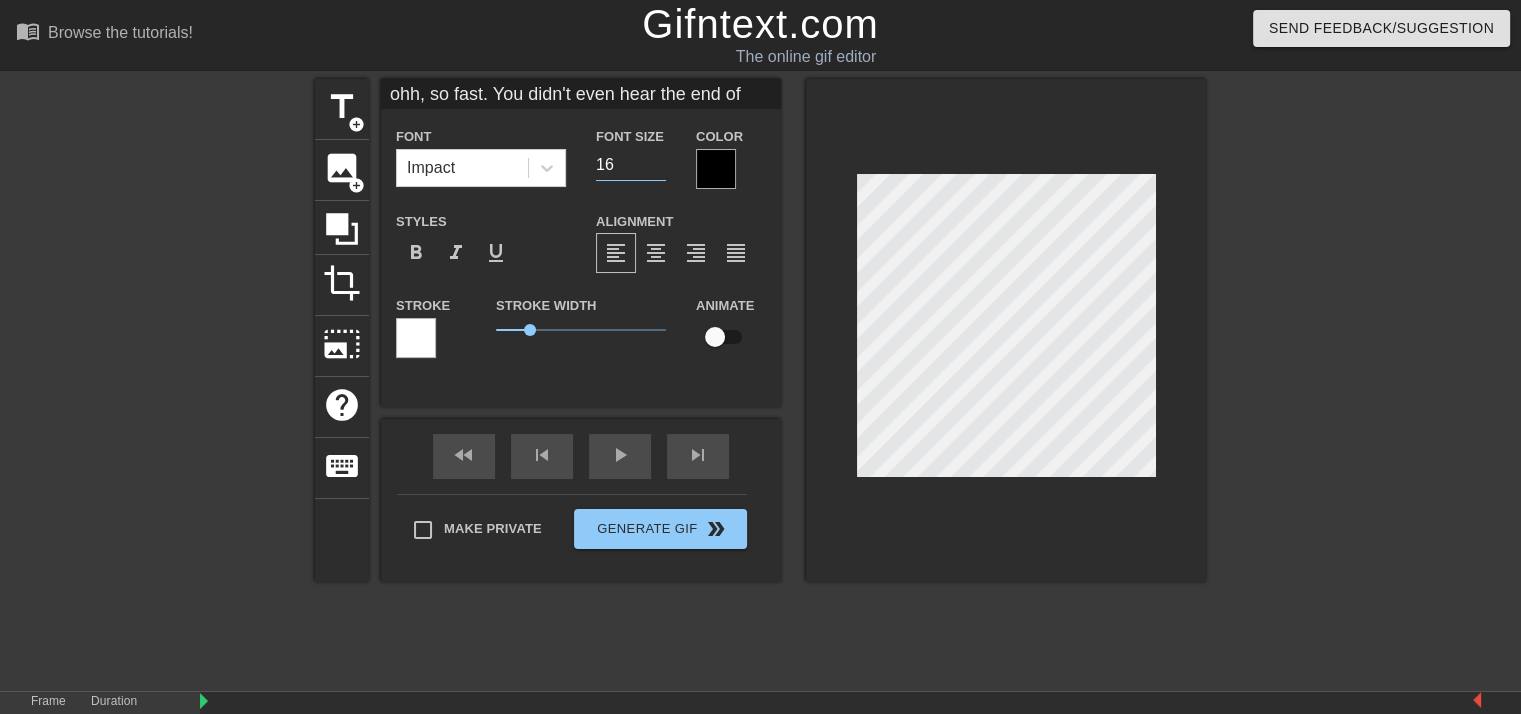 click on "16" at bounding box center (631, 165) 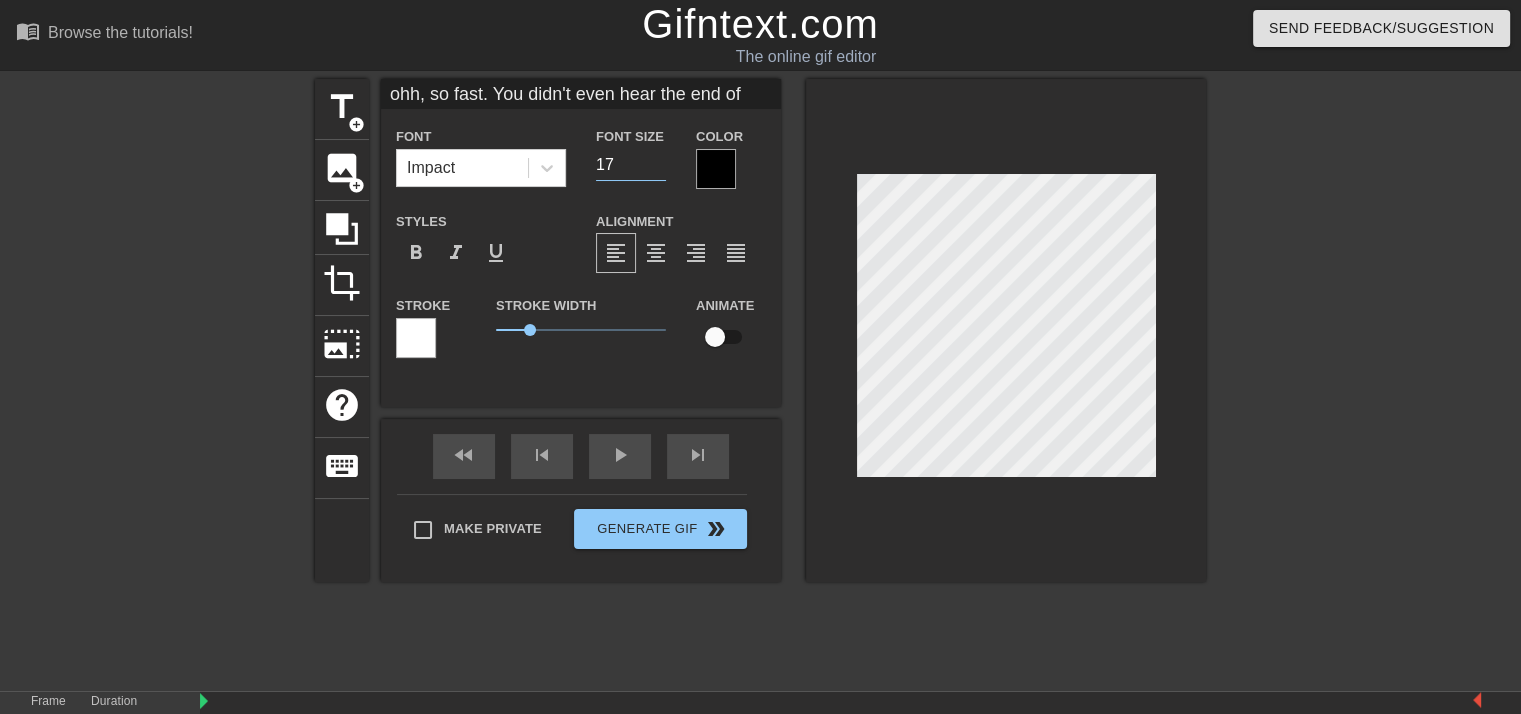 type on "17" 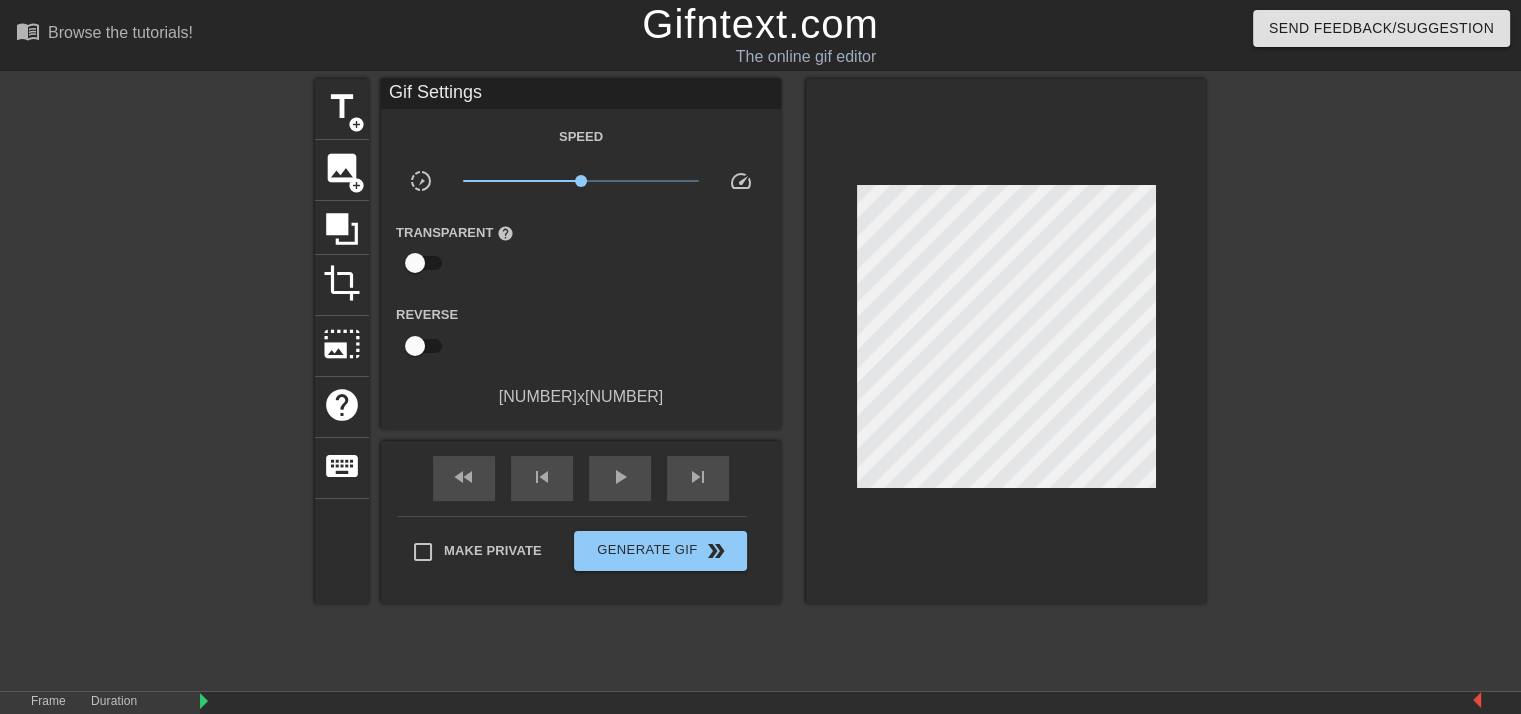 click at bounding box center [1380, 379] 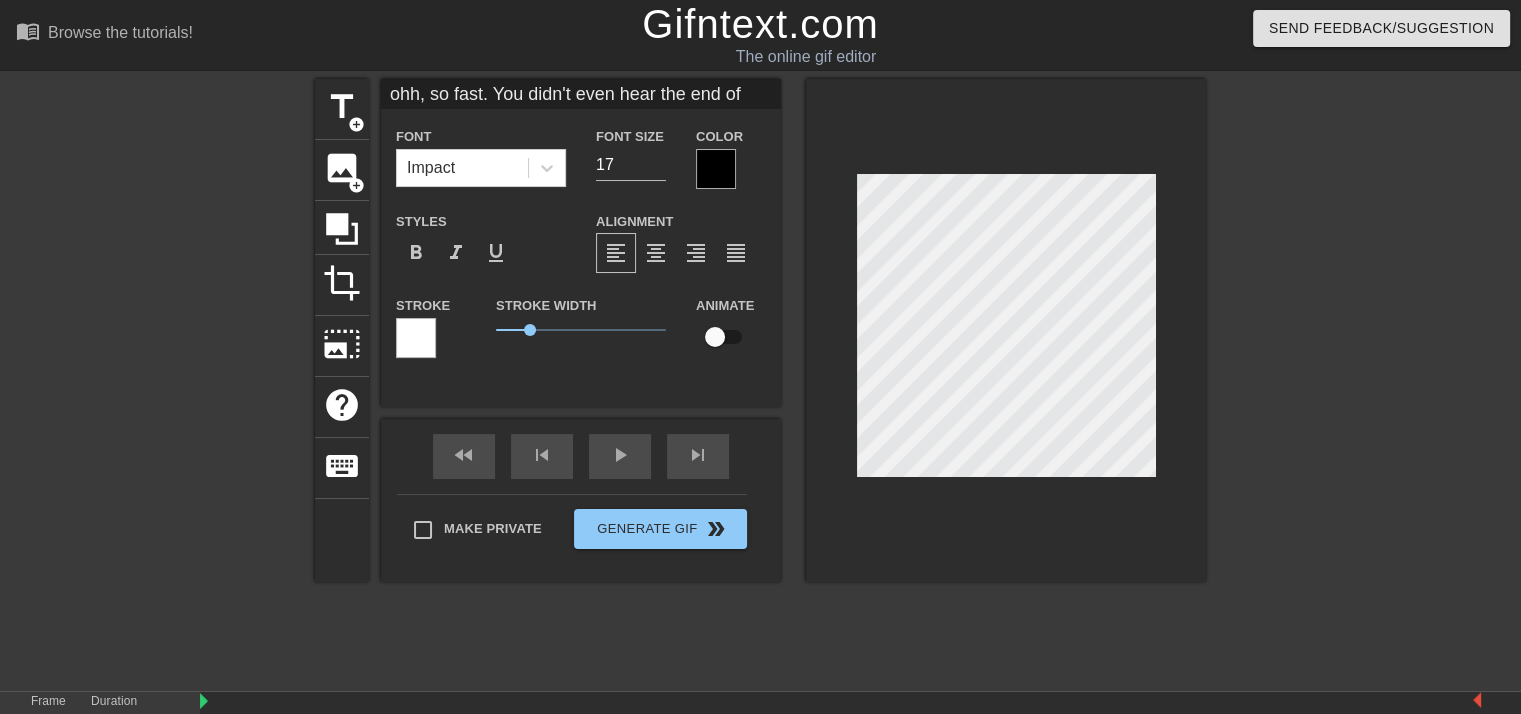 click at bounding box center [1380, 379] 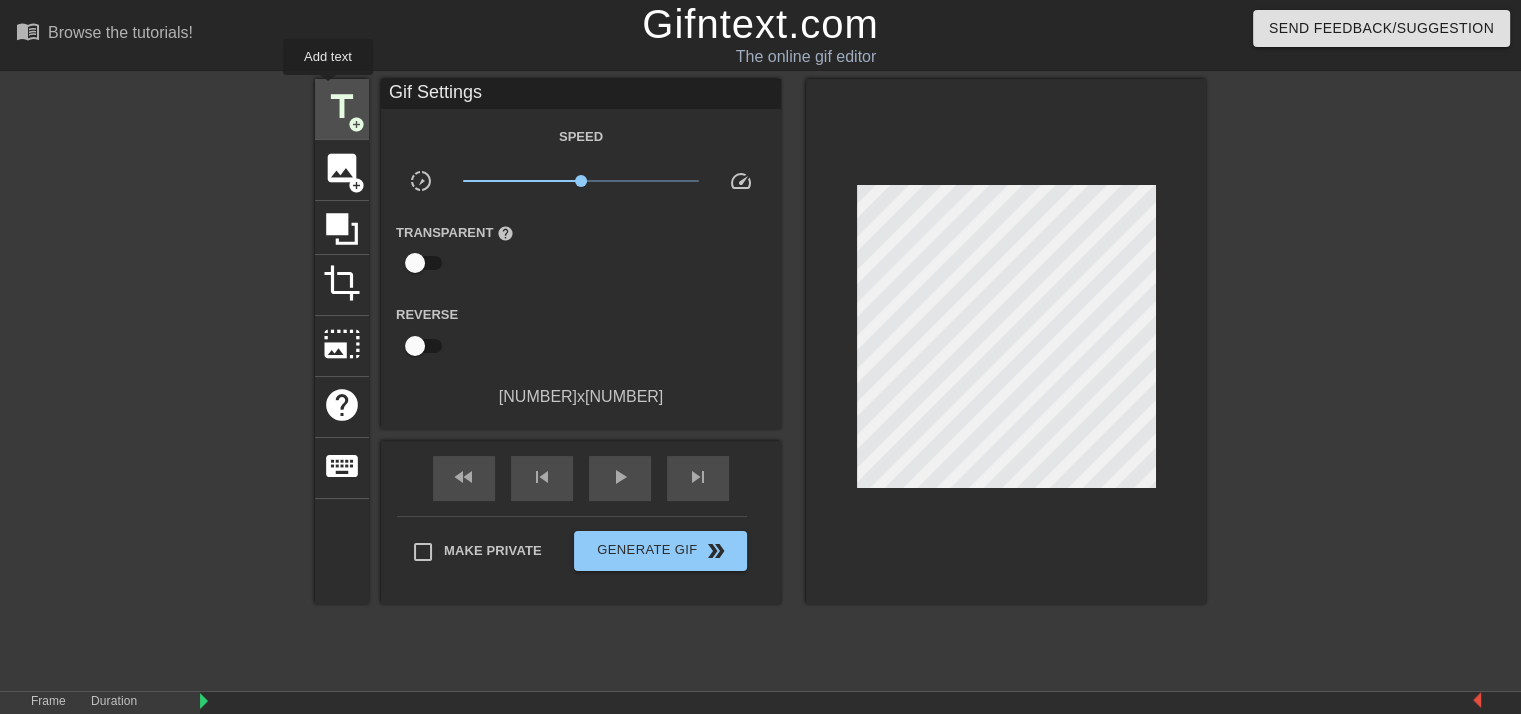 click on "title" at bounding box center [342, 107] 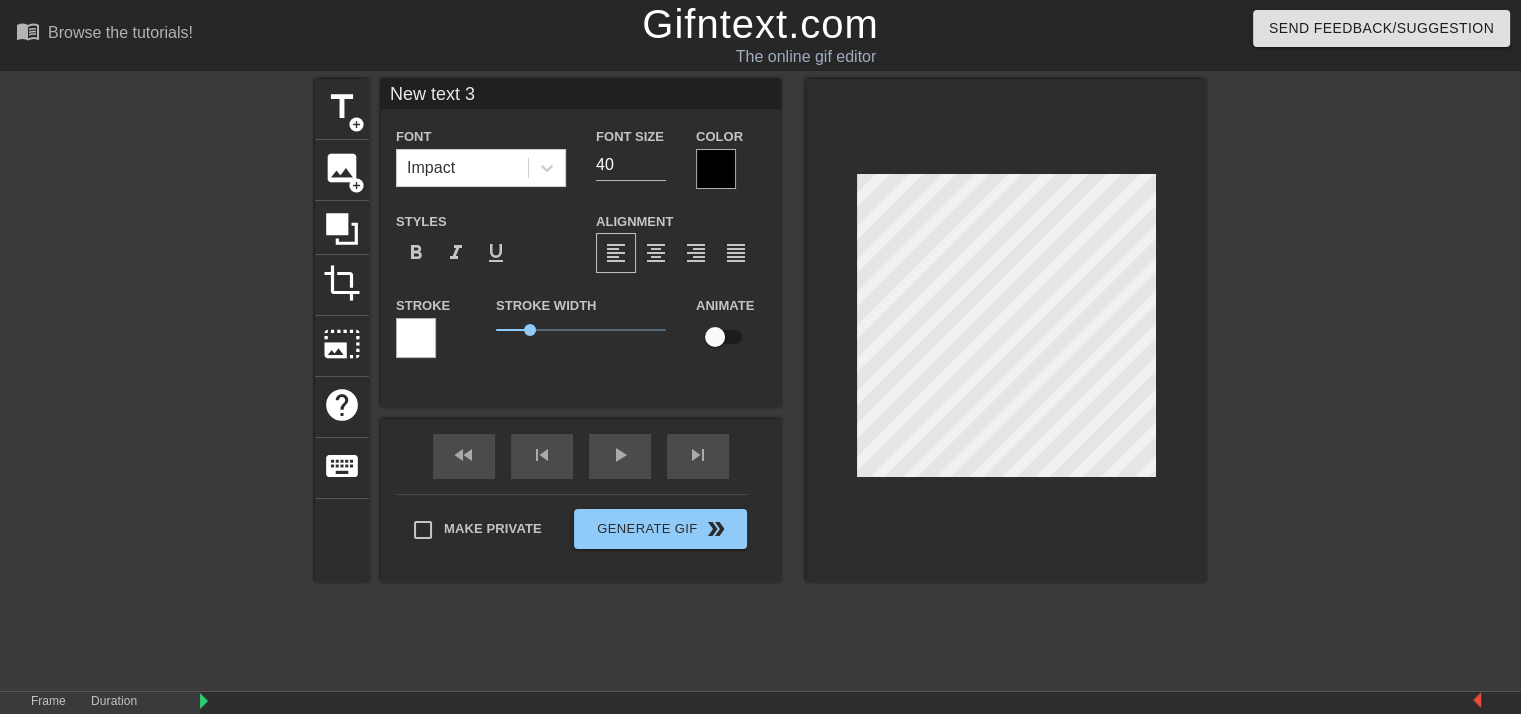 click on "New text 3" at bounding box center (581, 94) 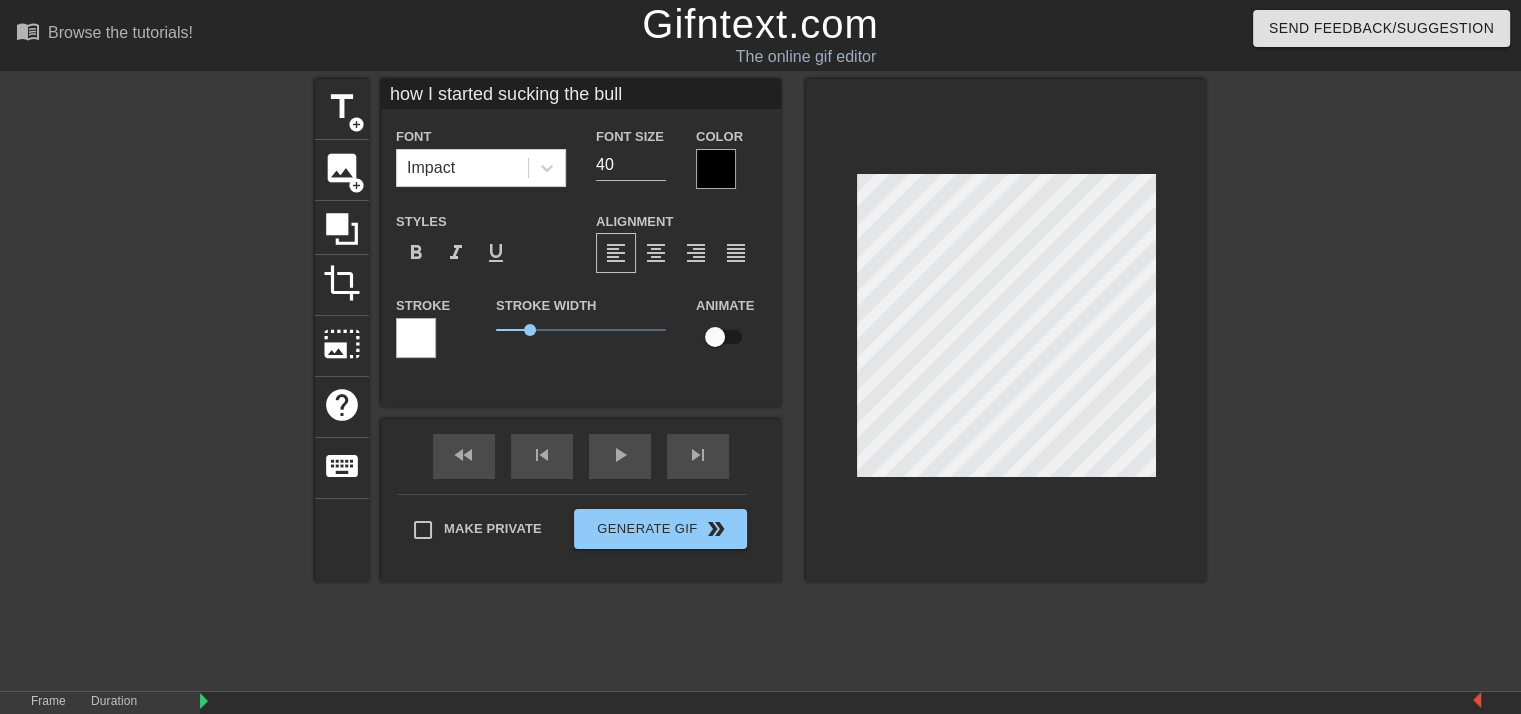 drag, startPoint x: 630, startPoint y: 91, endPoint x: 599, endPoint y: 92, distance: 31.016125 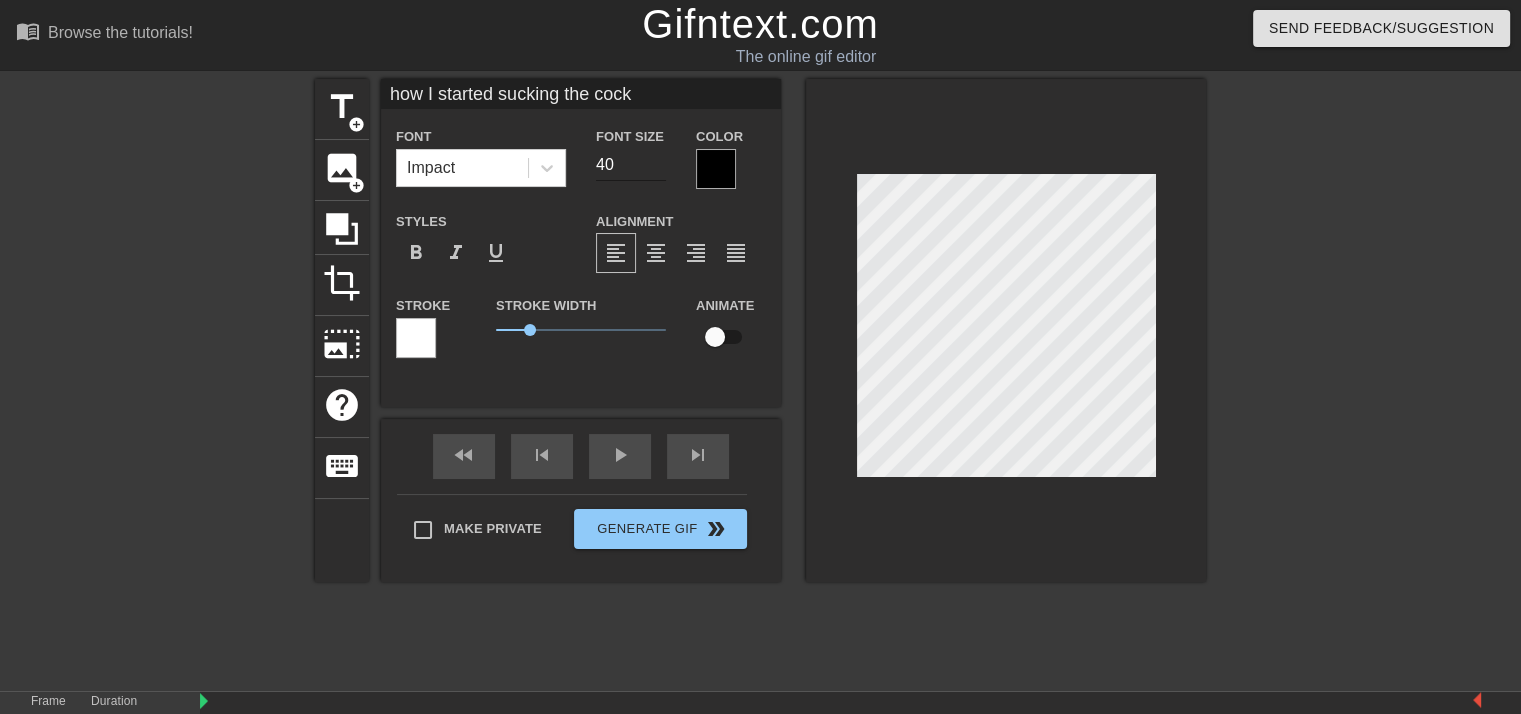 type on "how I started sucking the cock" 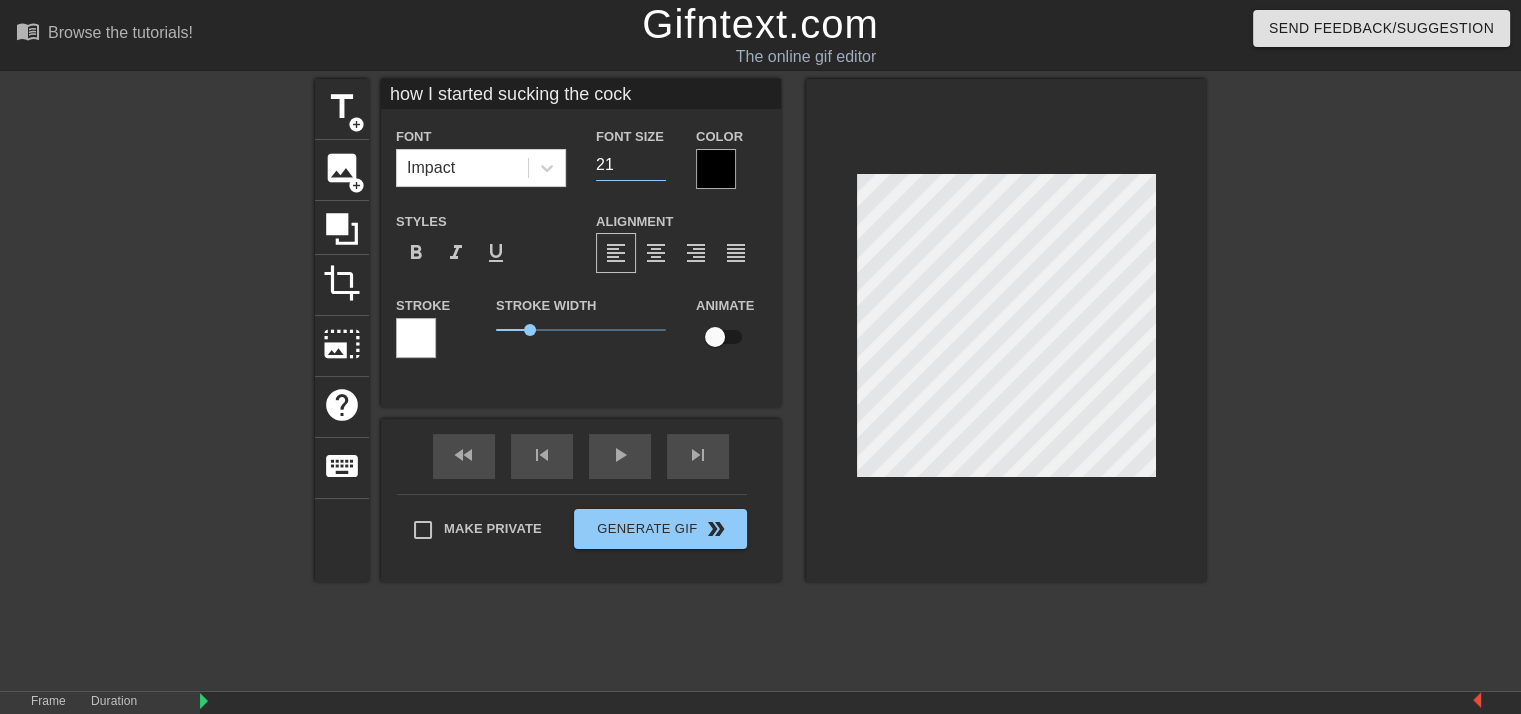 type on "21" 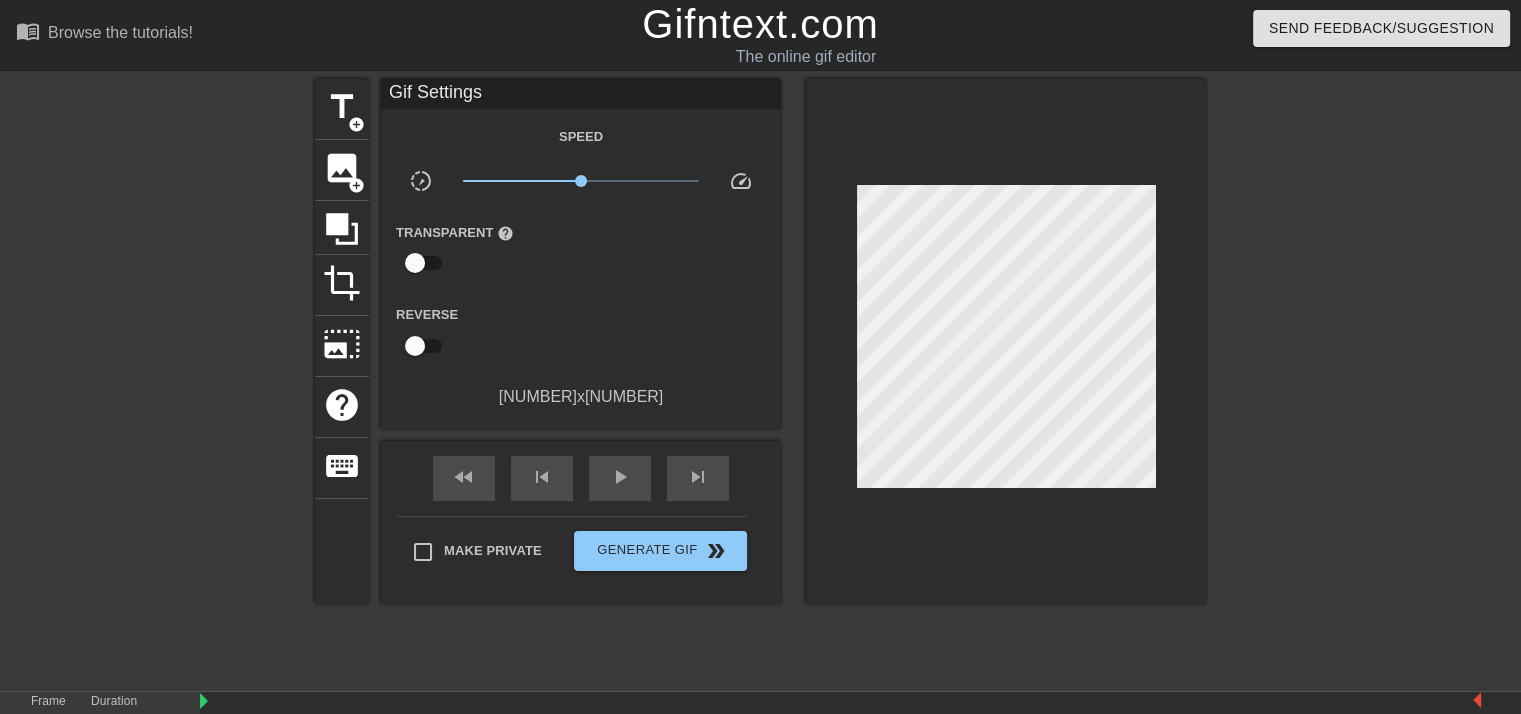 click at bounding box center (1380, 379) 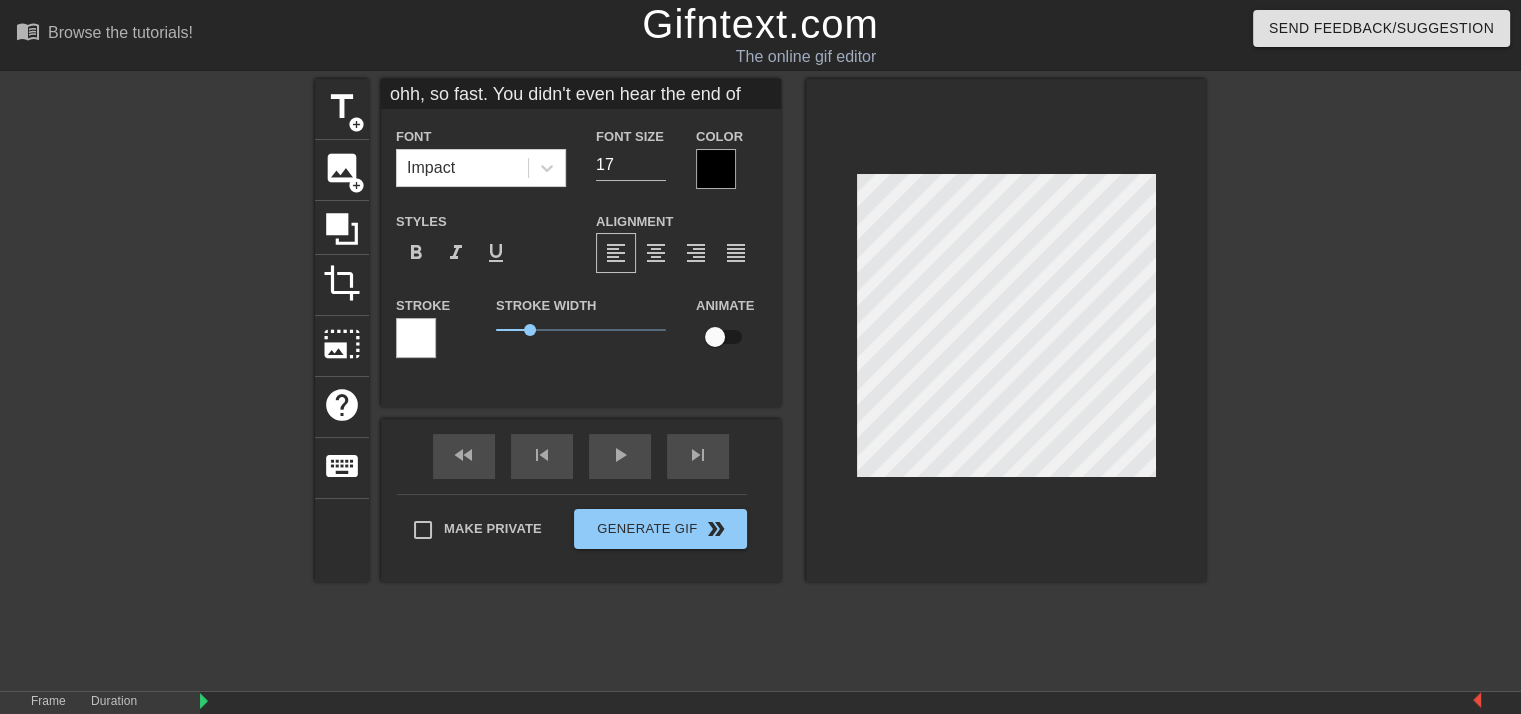 type on "how I started sucking the cock" 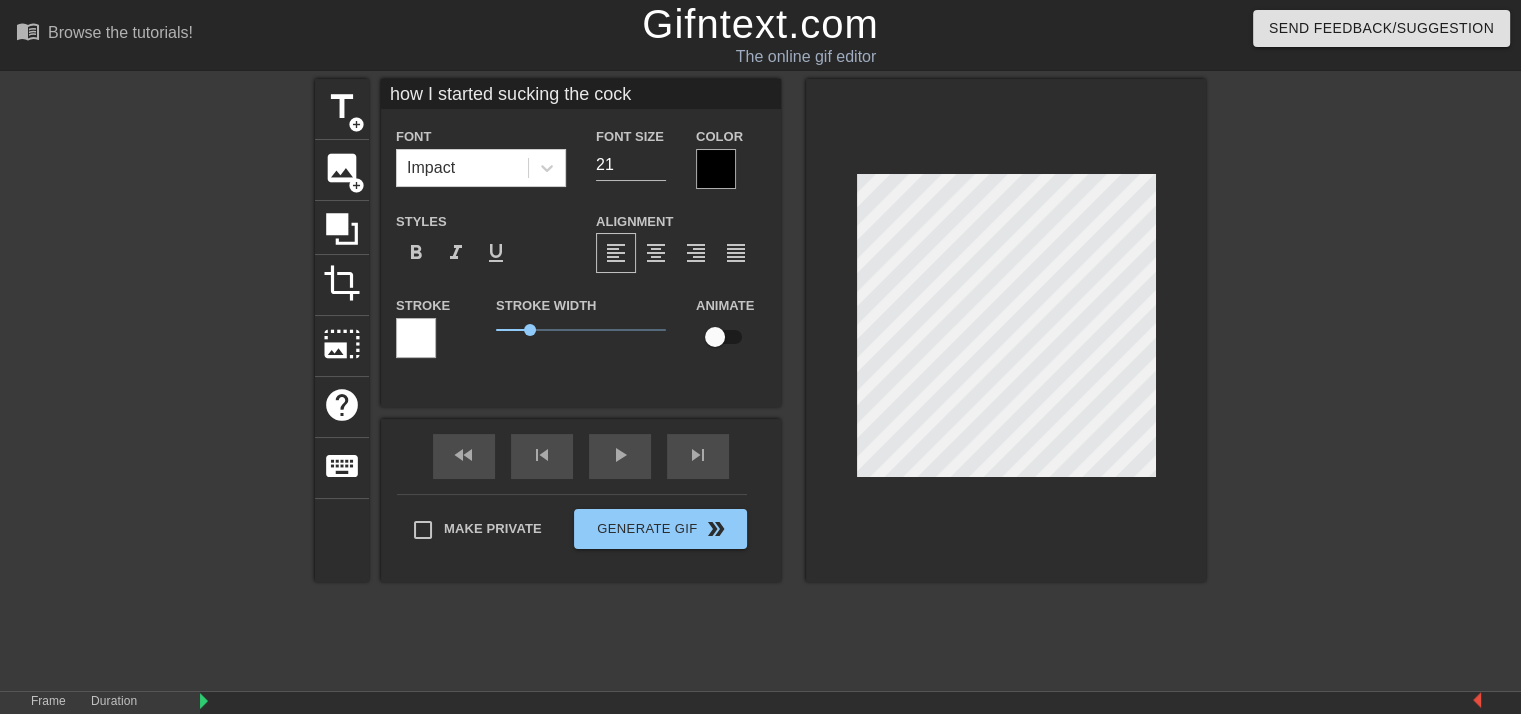 type on "ohh, so fast. You didn't even hear the end of" 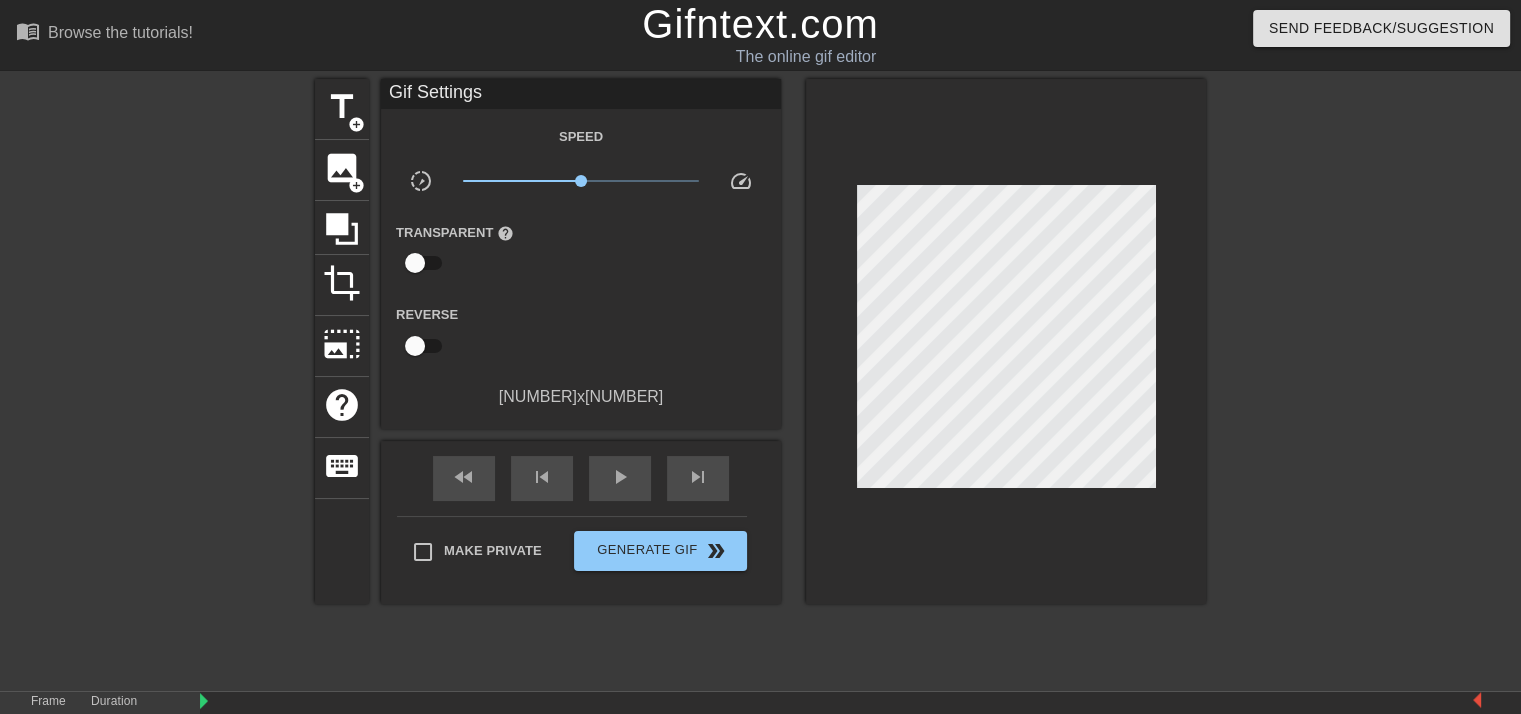click at bounding box center [1380, 379] 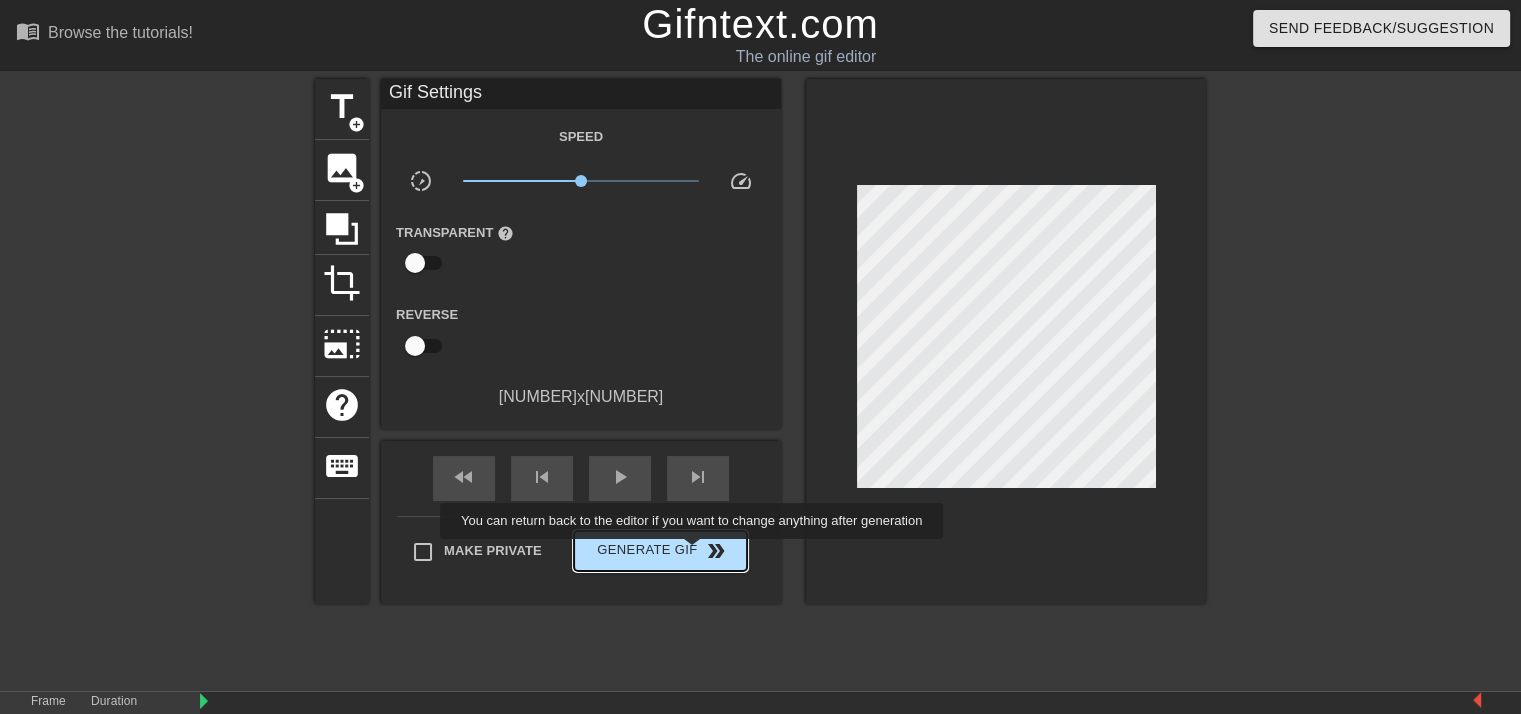 click on "Generate Gif double_arrow" at bounding box center [660, 551] 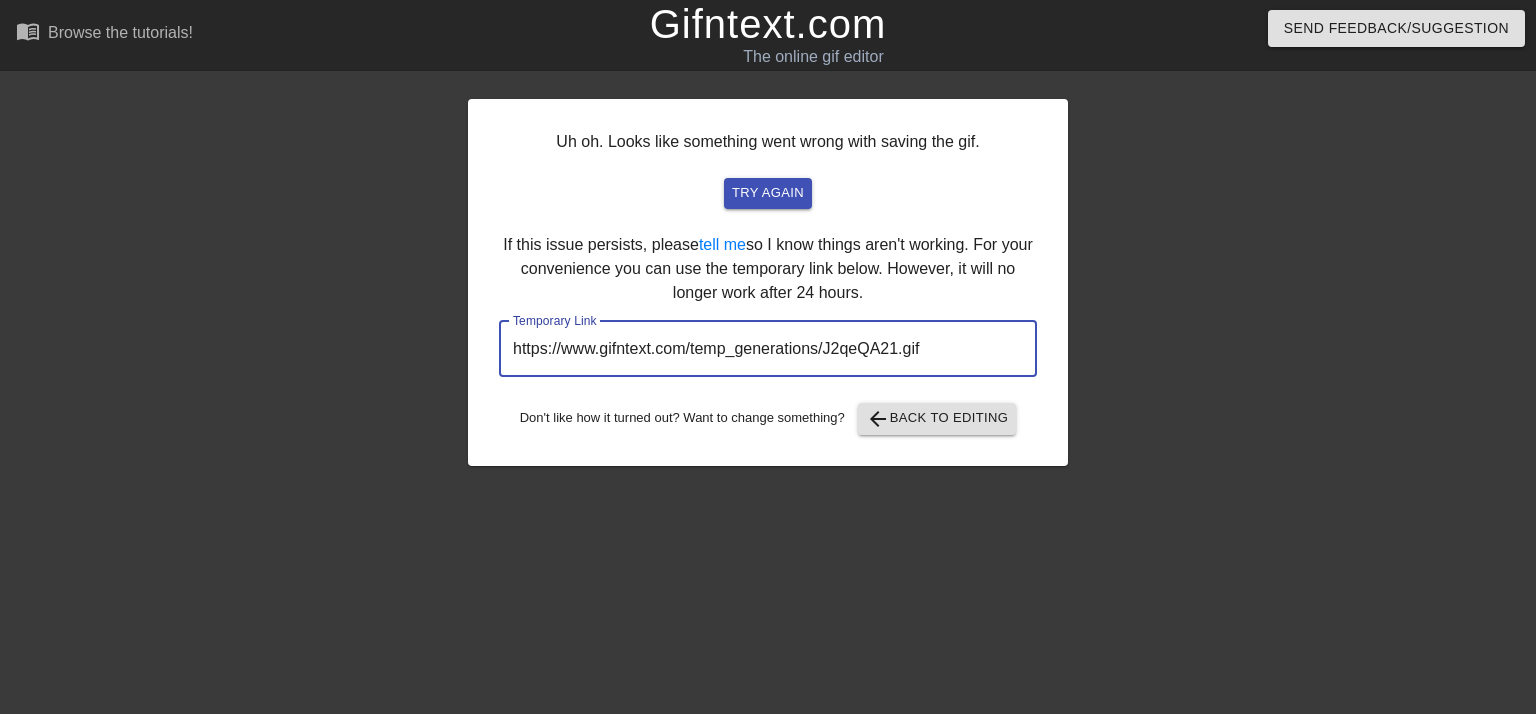click on "https://www.gifntext.com/temp_generations/J2qeQA21.gif" at bounding box center [768, 349] 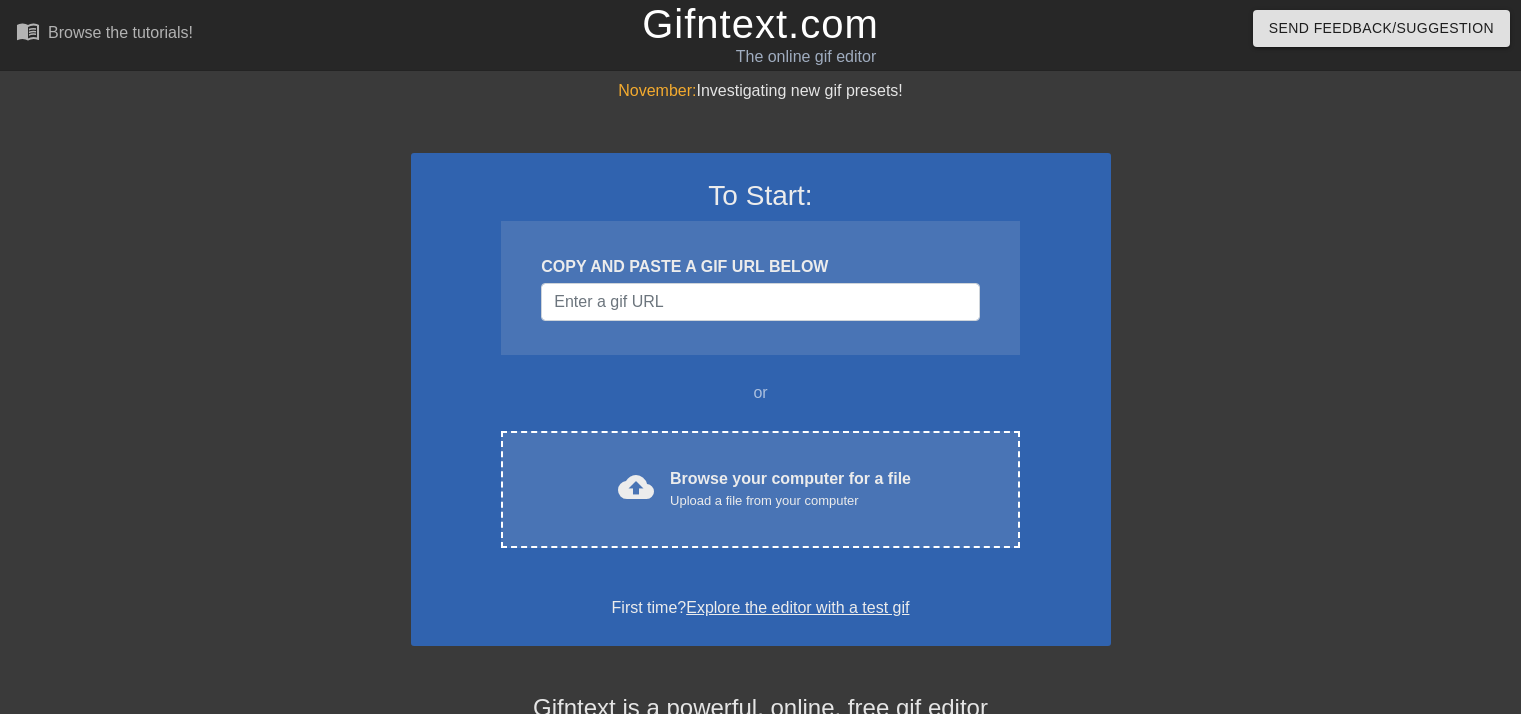 scroll, scrollTop: 0, scrollLeft: 0, axis: both 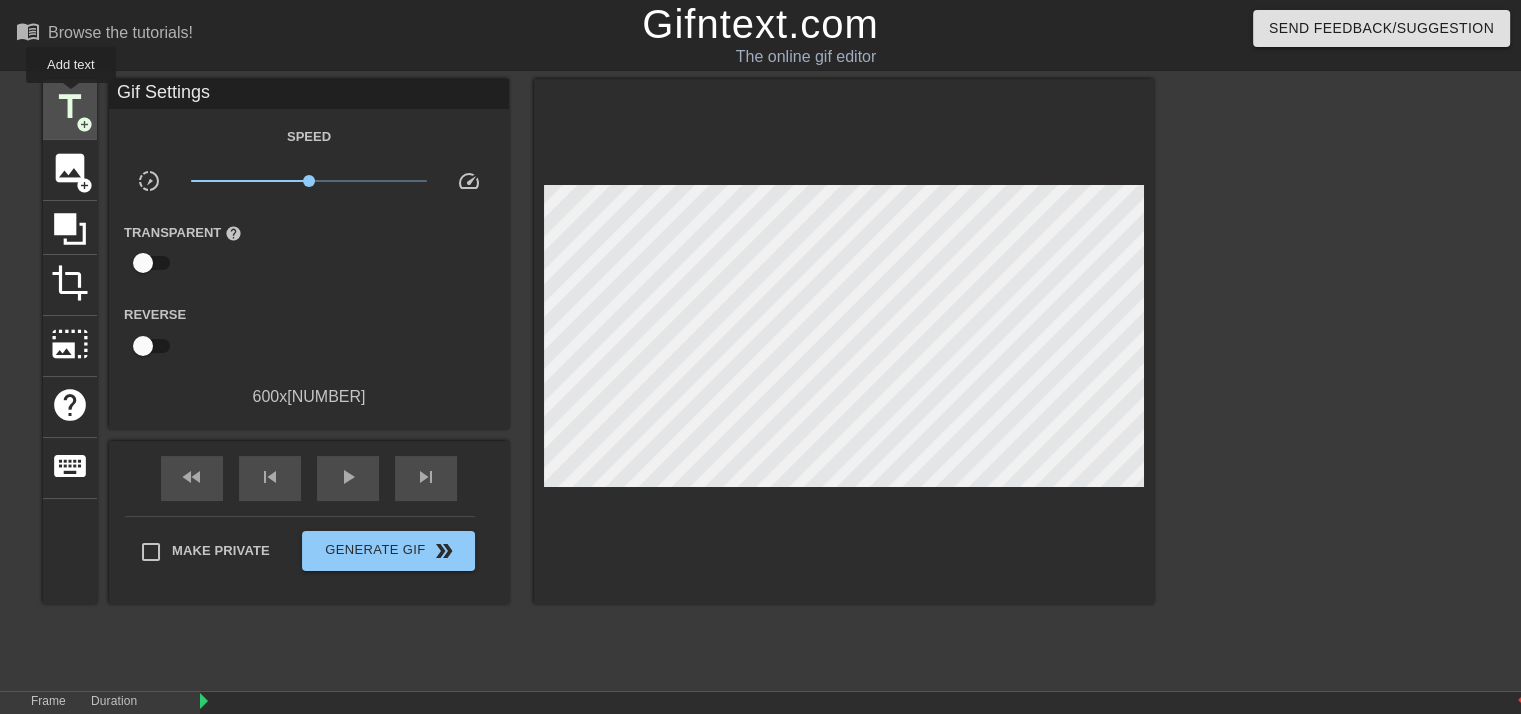 click on "title" at bounding box center (70, 107) 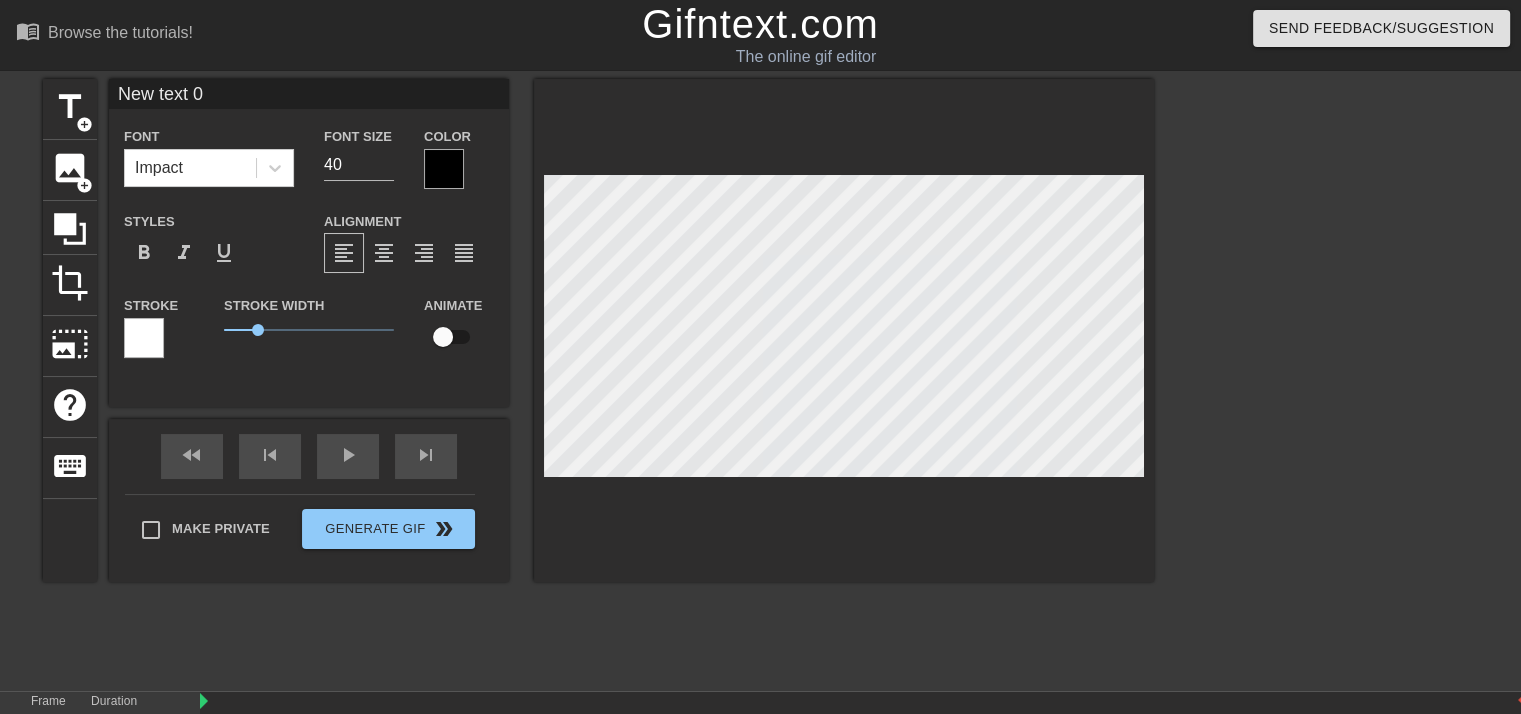 click on "New text 0" at bounding box center [309, 94] 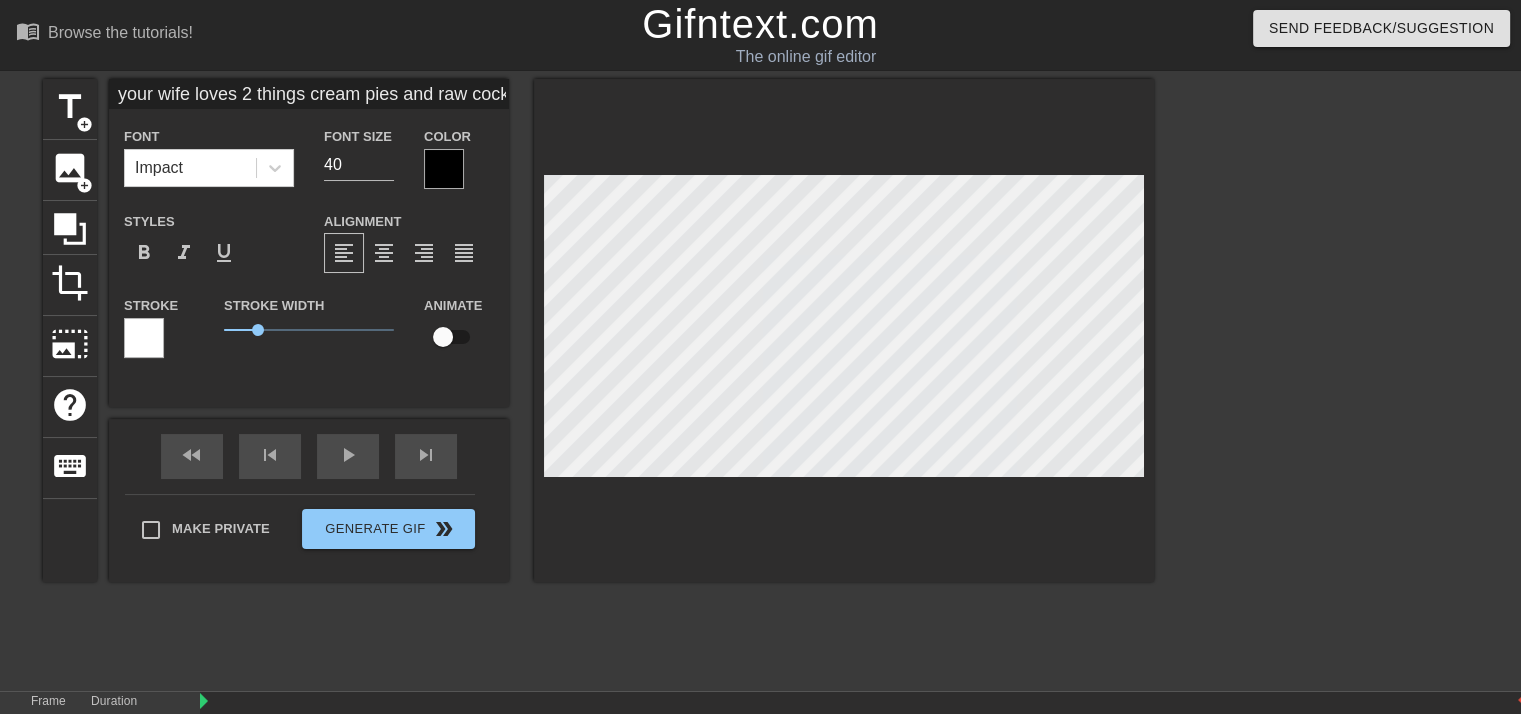 click on "your wife loves 2 things cream pies and raw cock" at bounding box center [309, 94] 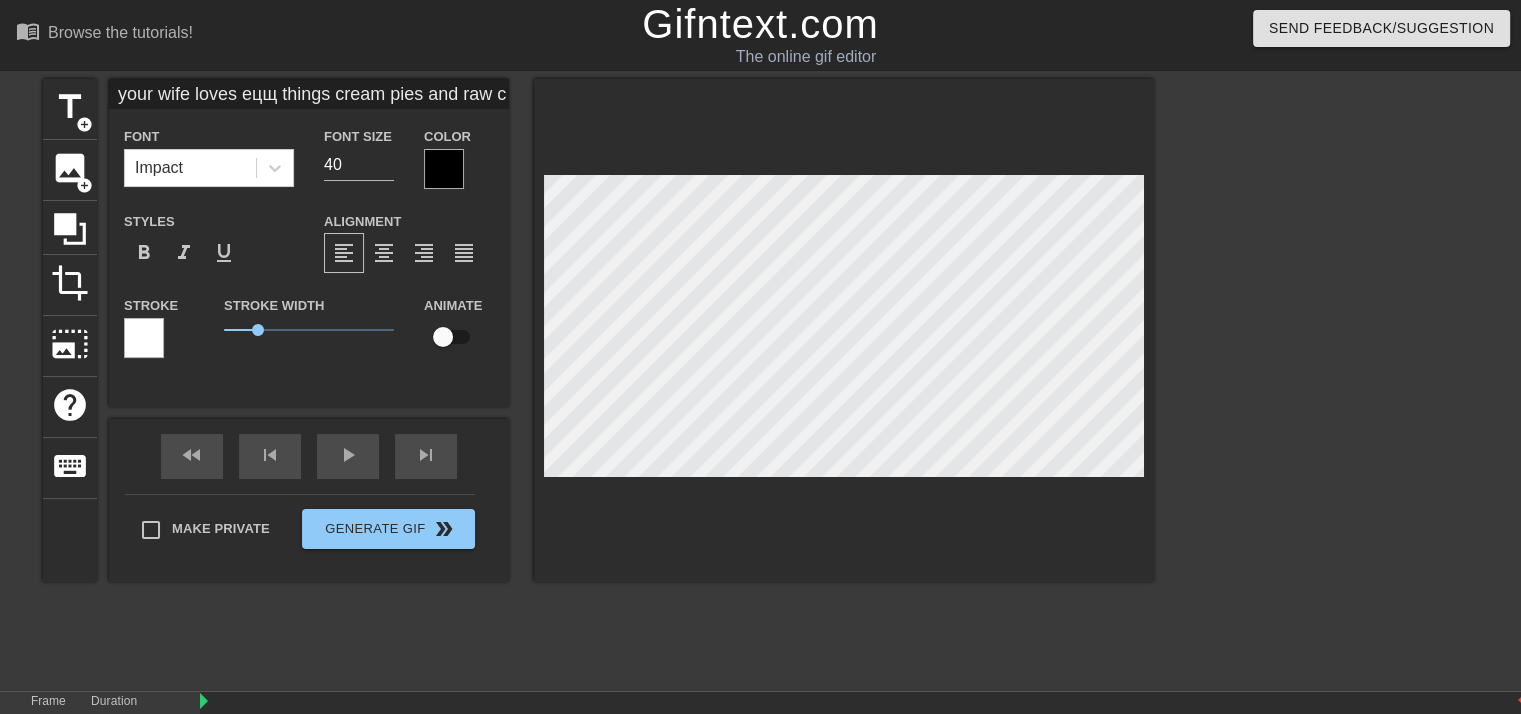 drag, startPoint x: 274, startPoint y: 98, endPoint x: 244, endPoint y: 98, distance: 30 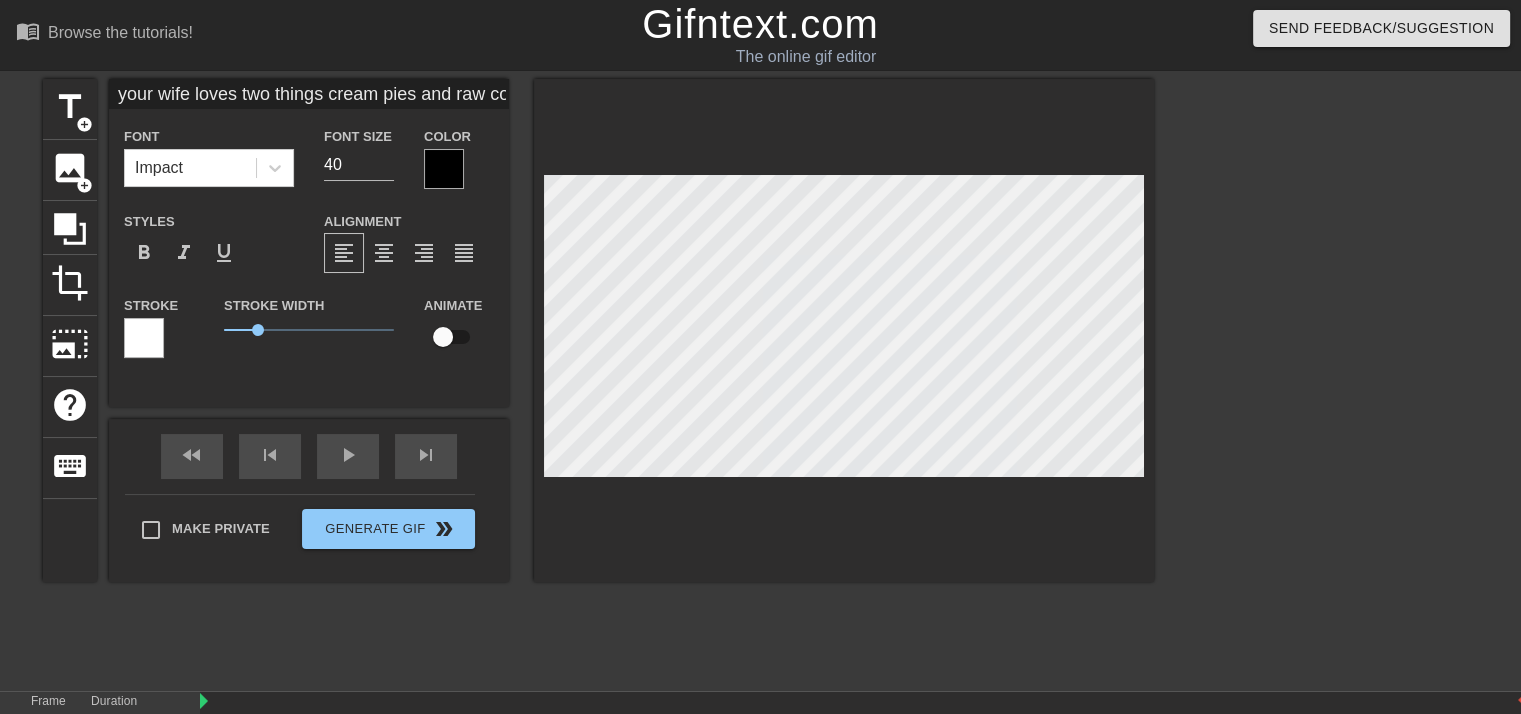 scroll, scrollTop: 0, scrollLeft: 18, axis: horizontal 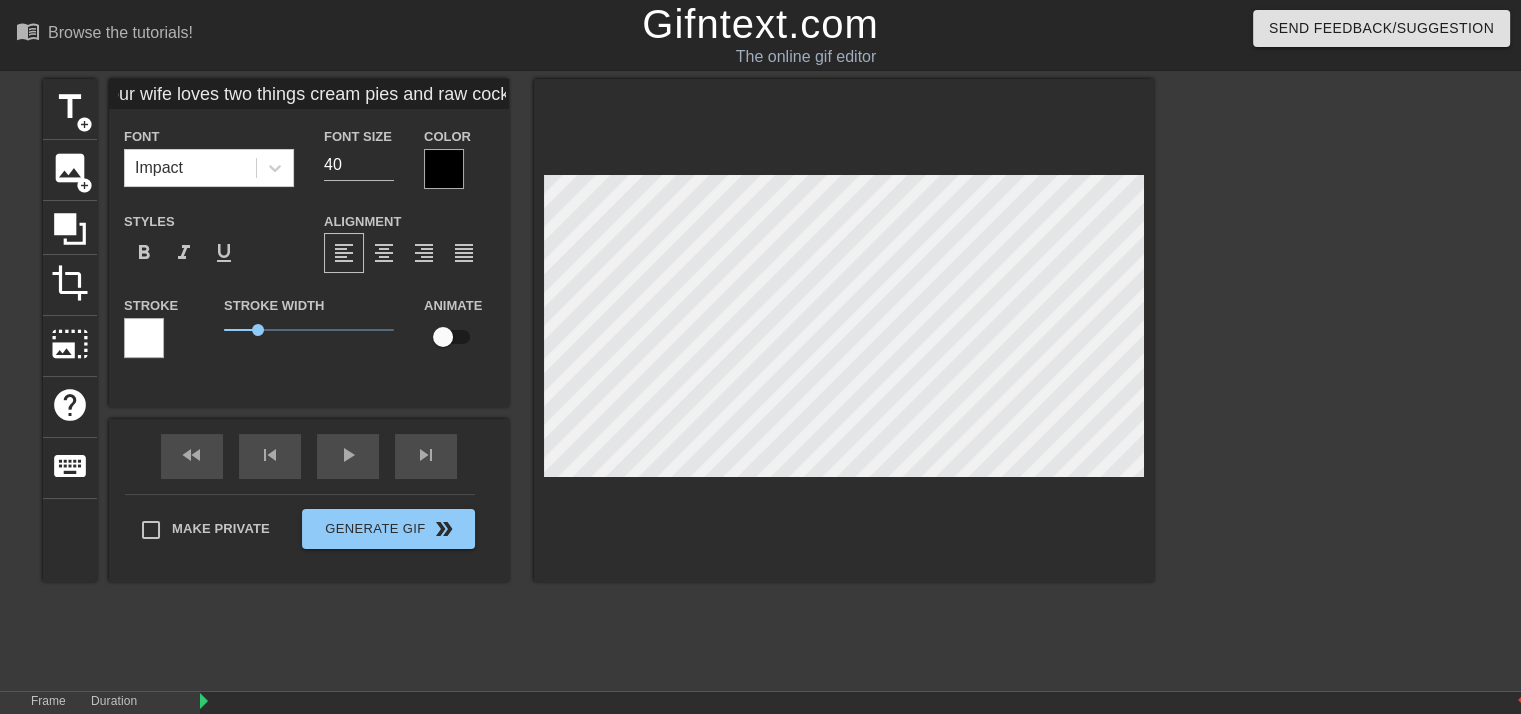 drag, startPoint x: 326, startPoint y: 92, endPoint x: 600, endPoint y: 99, distance: 274.08942 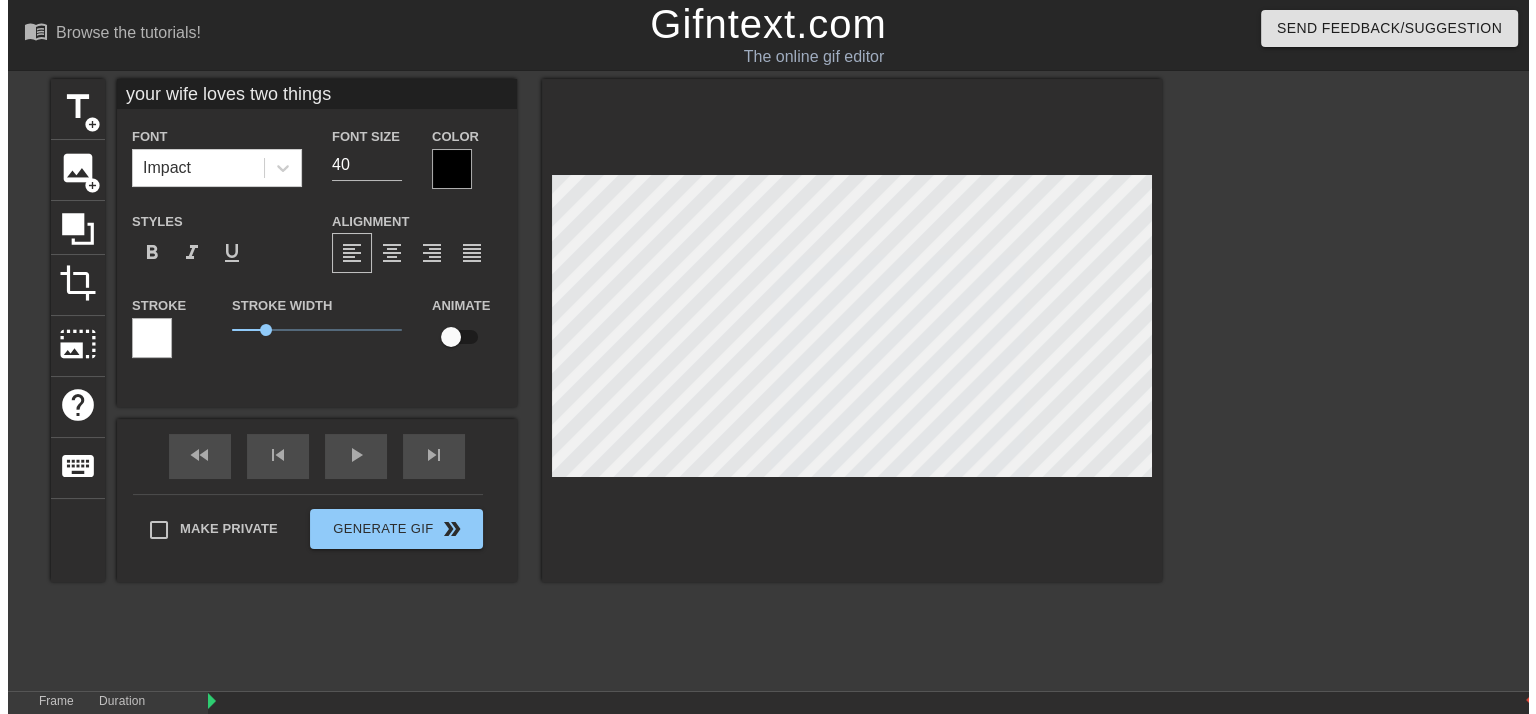 scroll, scrollTop: 0, scrollLeft: 0, axis: both 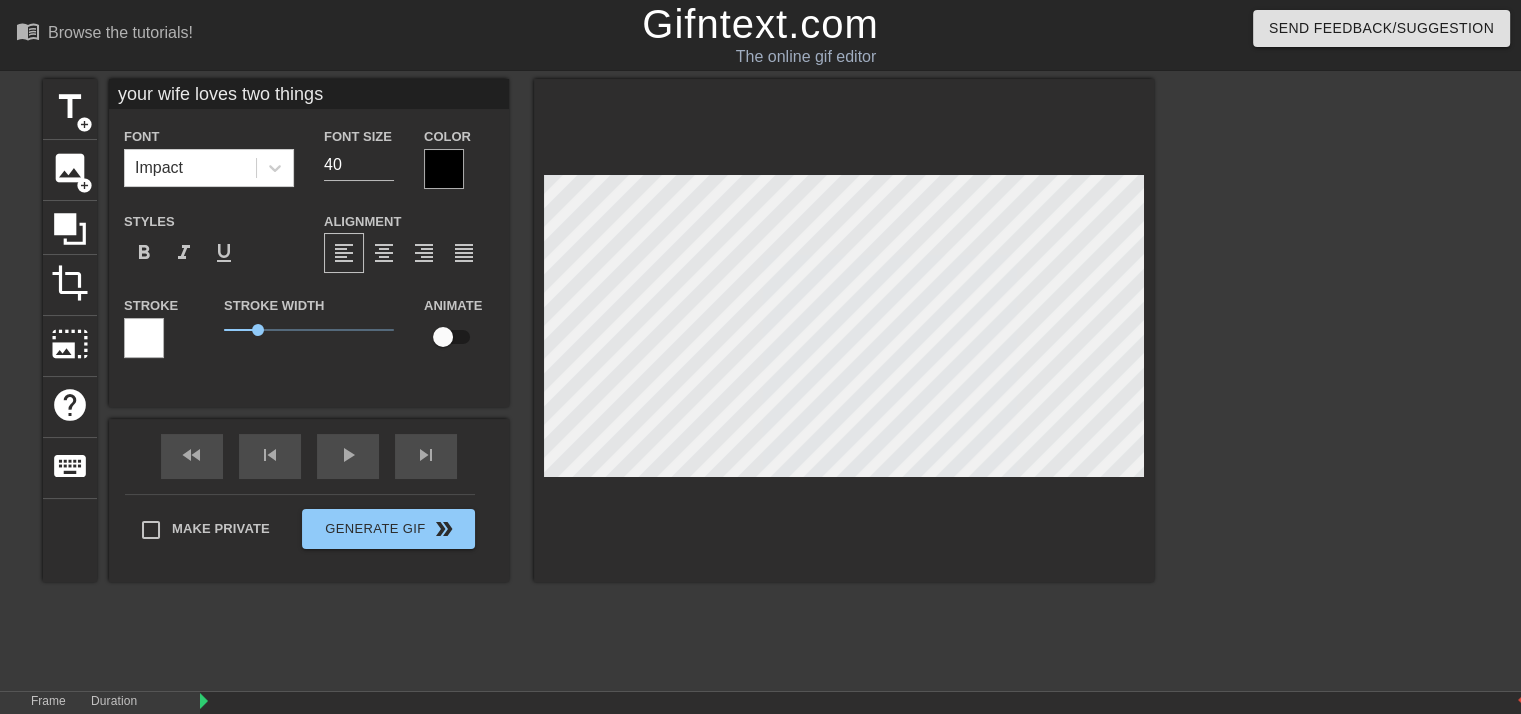 type on "your wife loves two things" 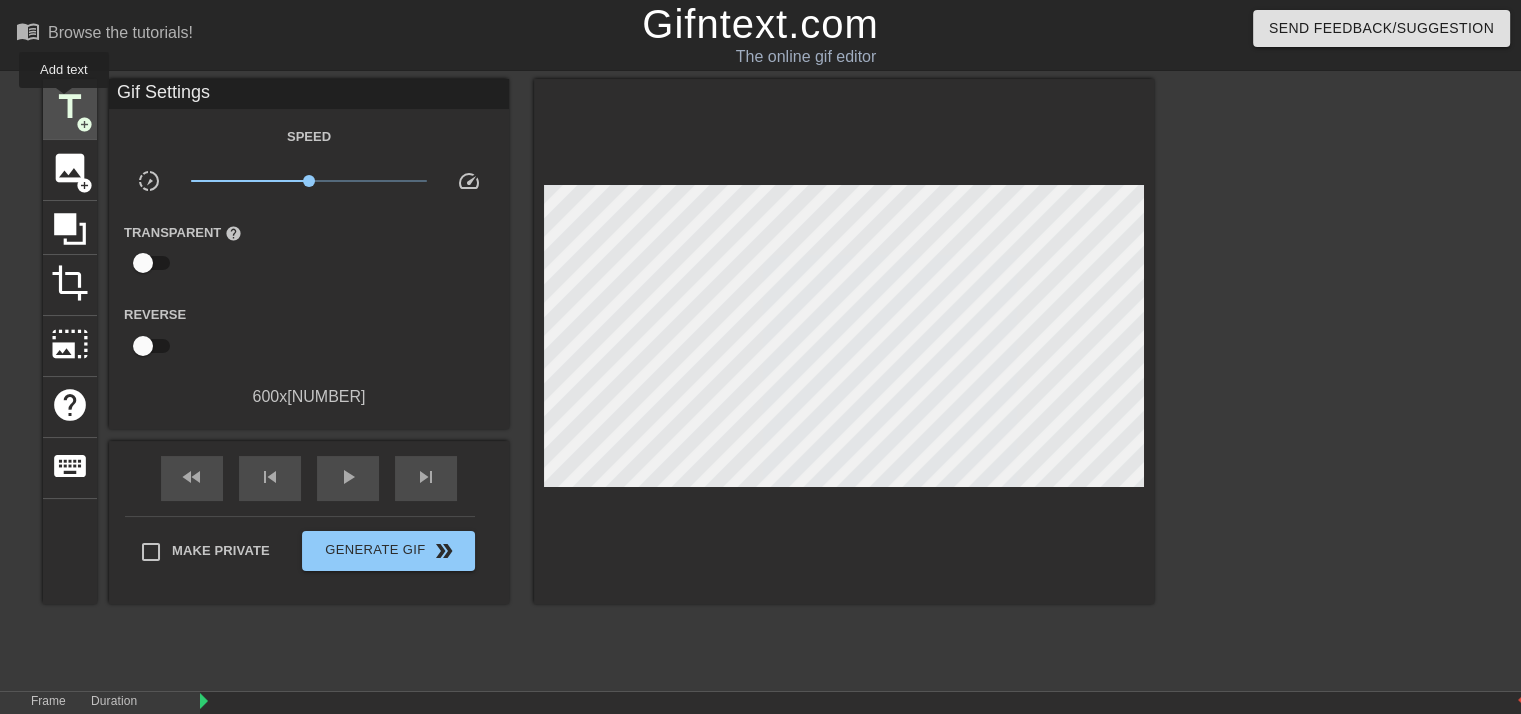 click on "title" at bounding box center [70, 107] 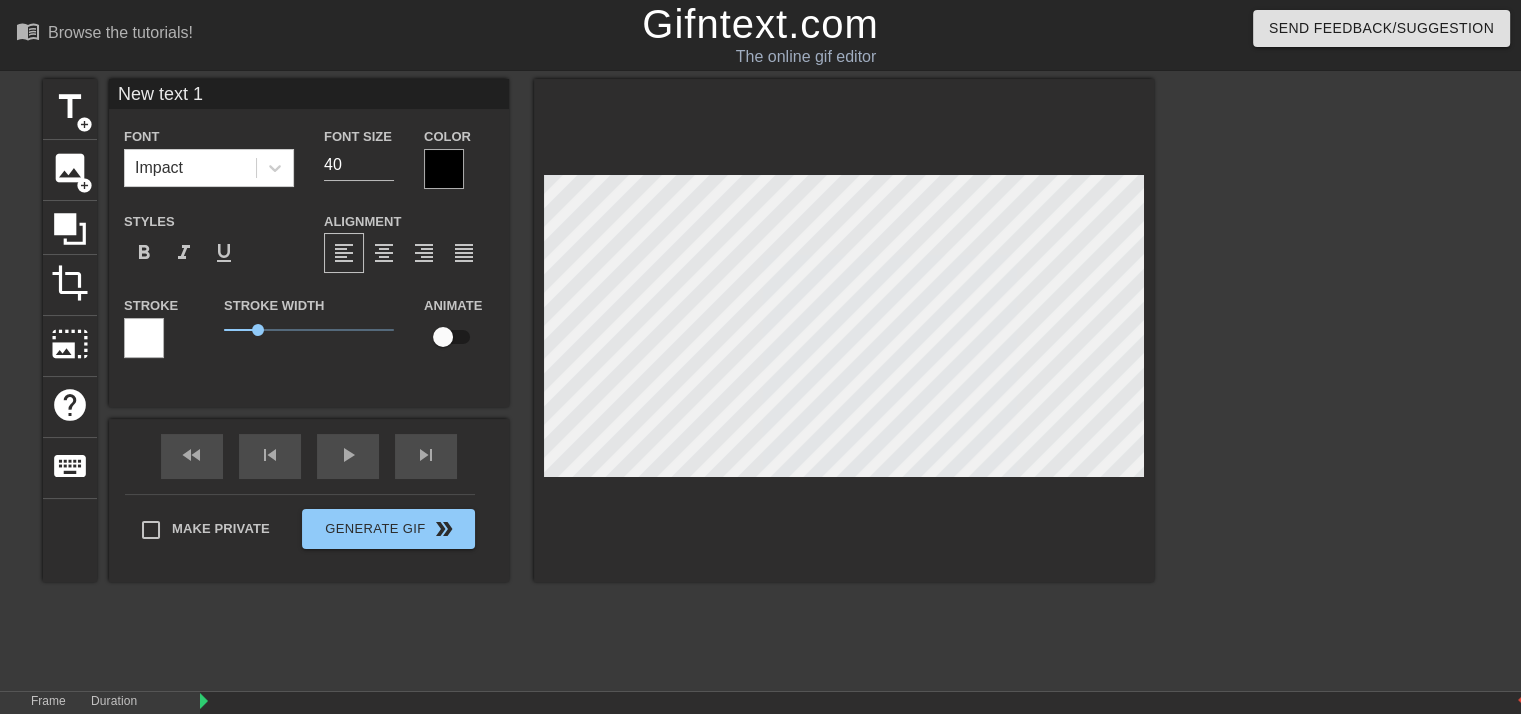 click on "New text 1" at bounding box center (309, 94) 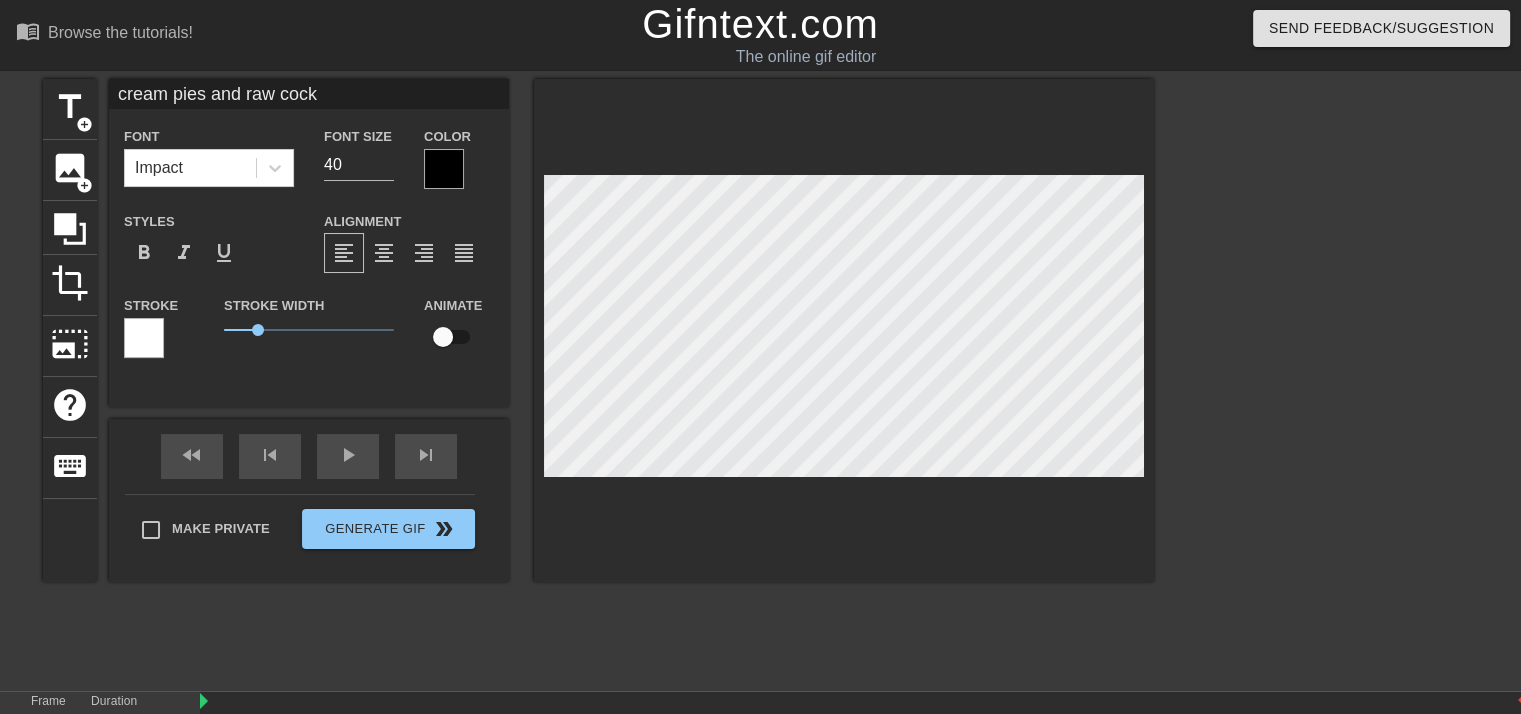 type on "cream pies and raw cock" 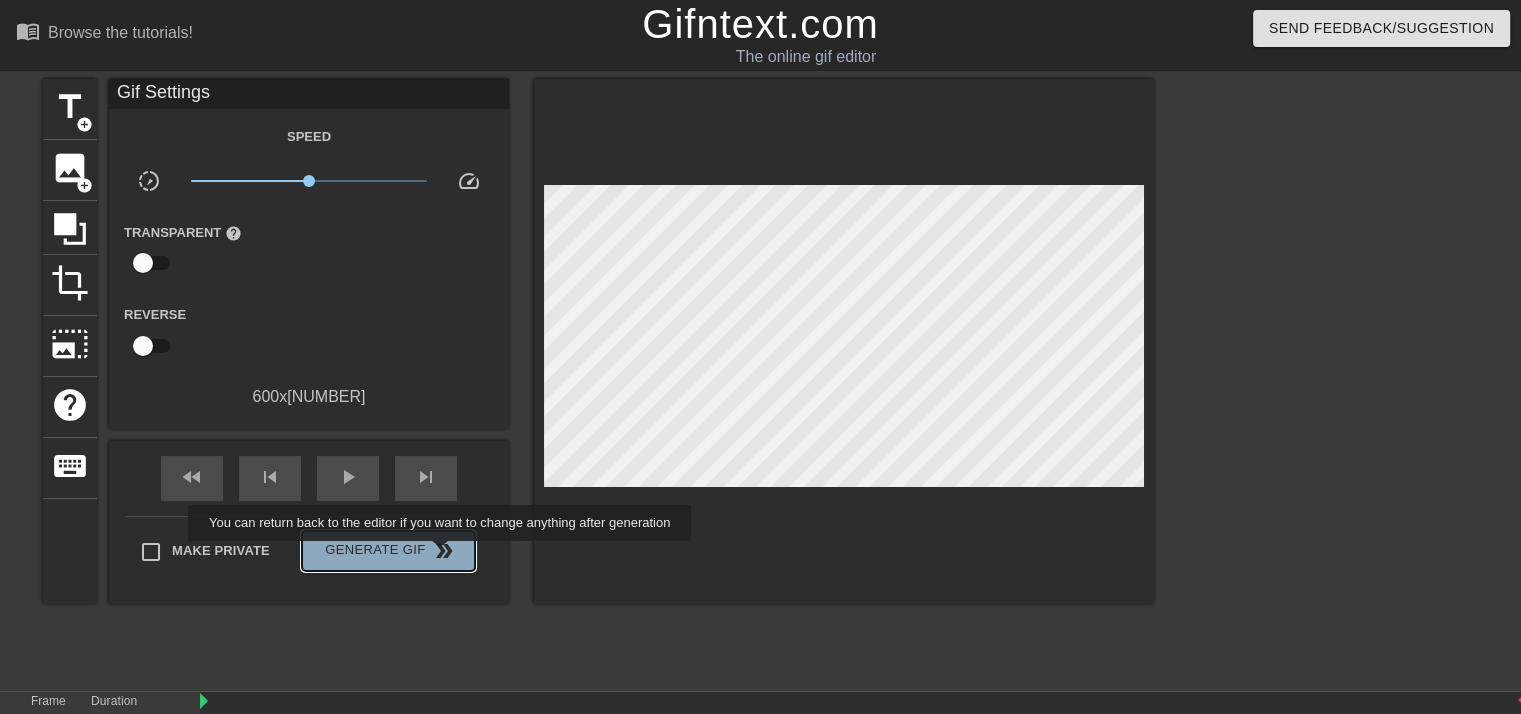 click on "double_arrow" at bounding box center (444, 551) 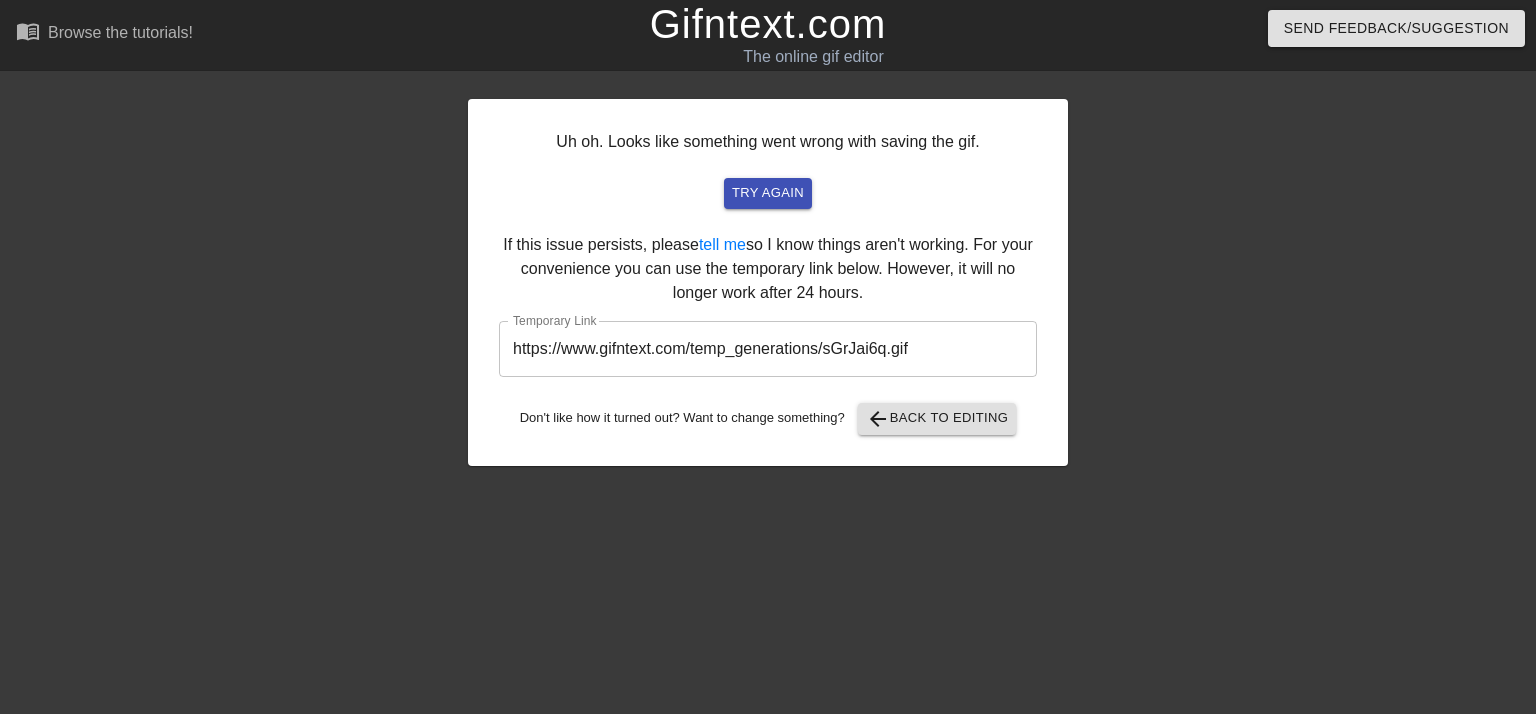 click on "https://www.gifntext.com/temp_generations/sGrJai6q.gif" at bounding box center [768, 349] 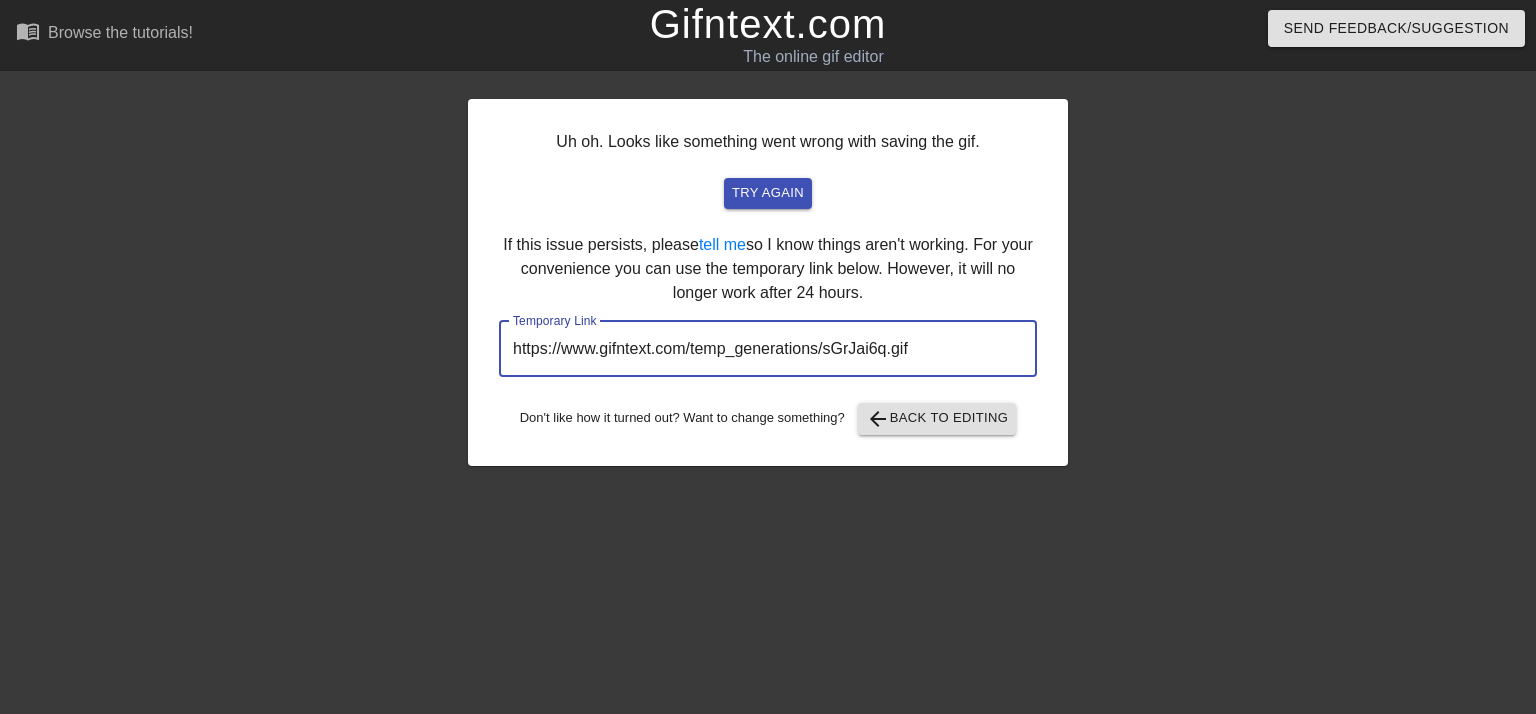 click on "https://www.gifntext.com/temp_generations/sGrJai6q.gif" at bounding box center [768, 349] 